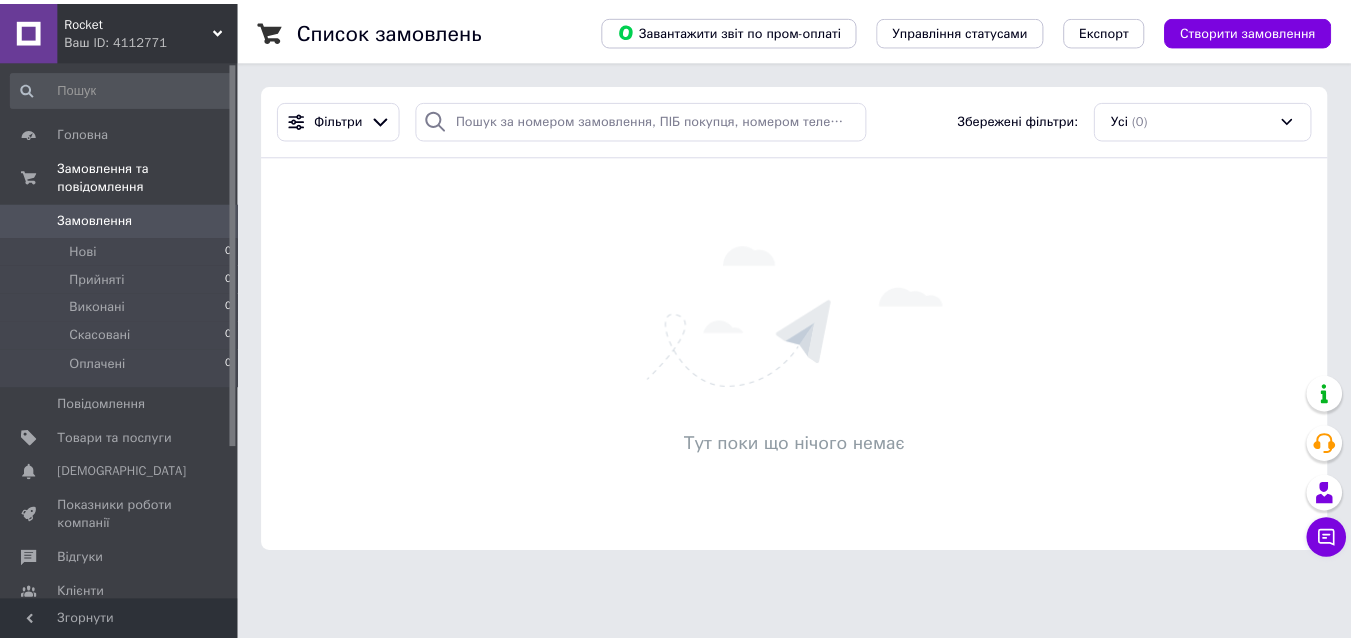 scroll, scrollTop: 0, scrollLeft: 0, axis: both 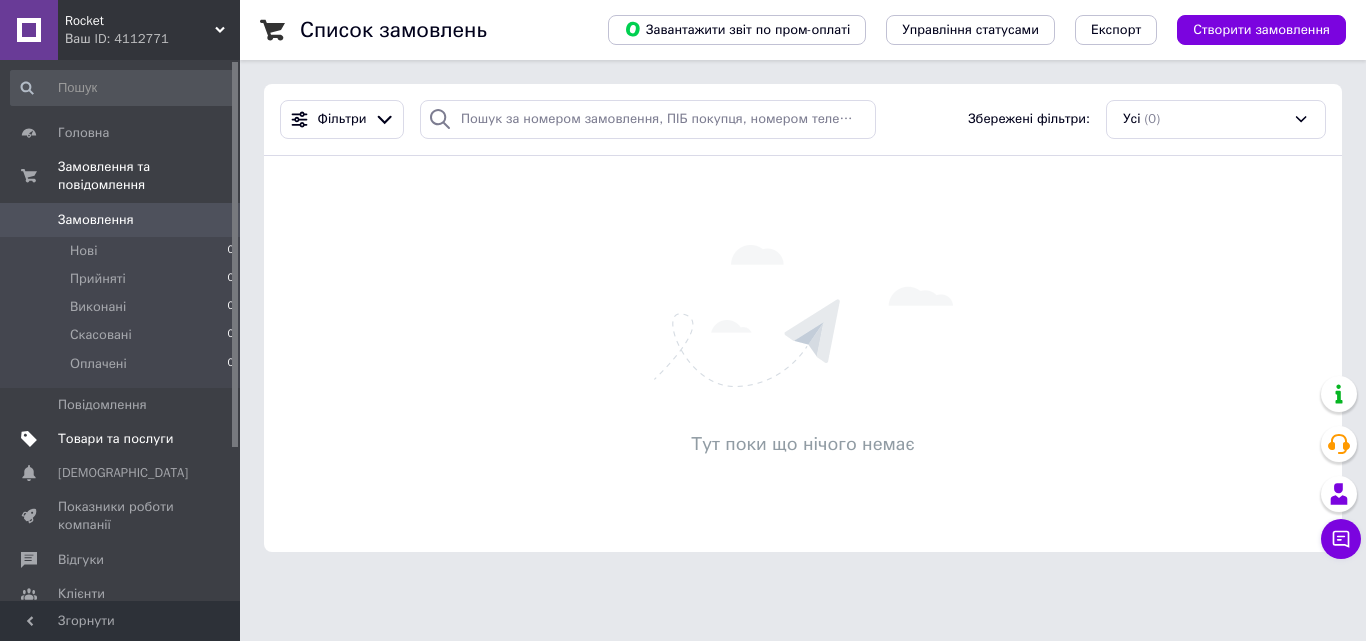 click on "Товари та послуги" at bounding box center [115, 439] 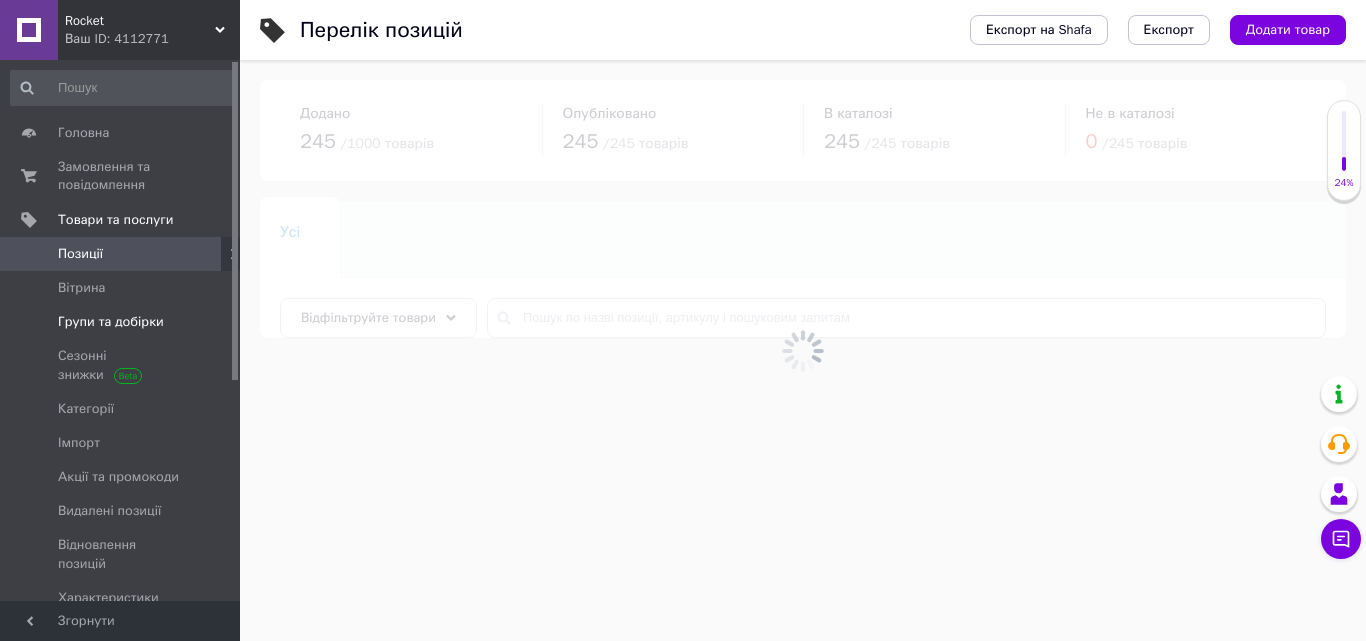 click on "Групи та добірки" at bounding box center [111, 322] 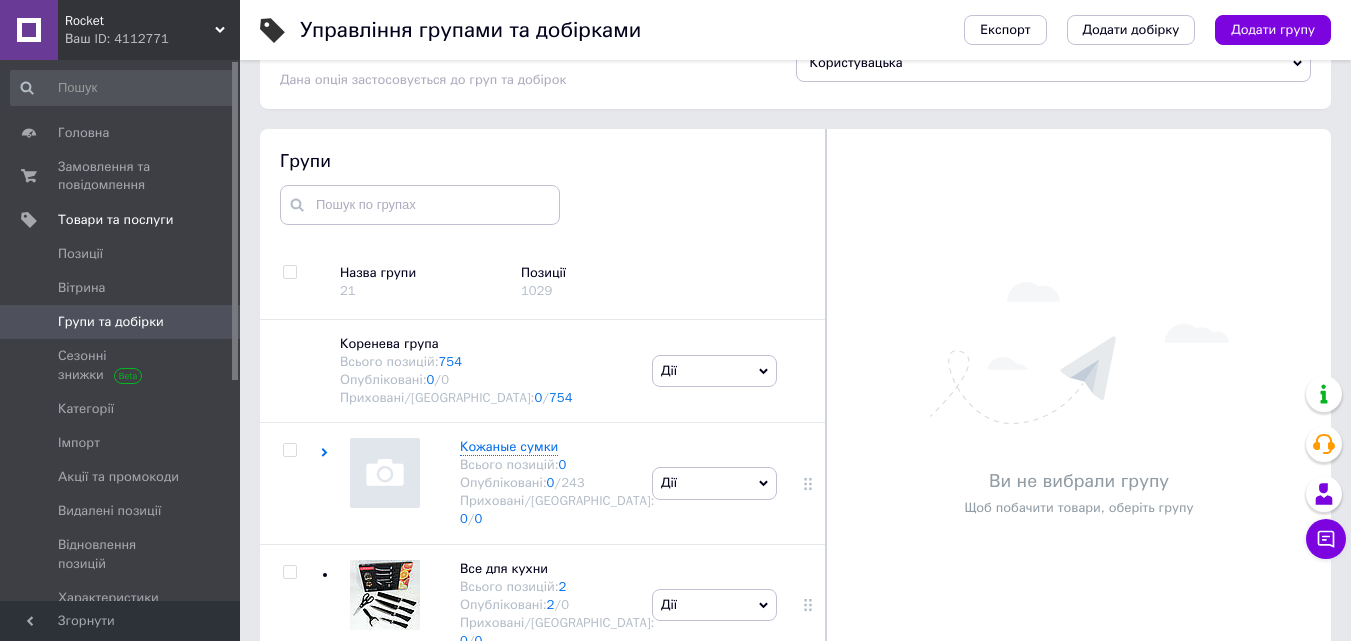 scroll, scrollTop: 113, scrollLeft: 0, axis: vertical 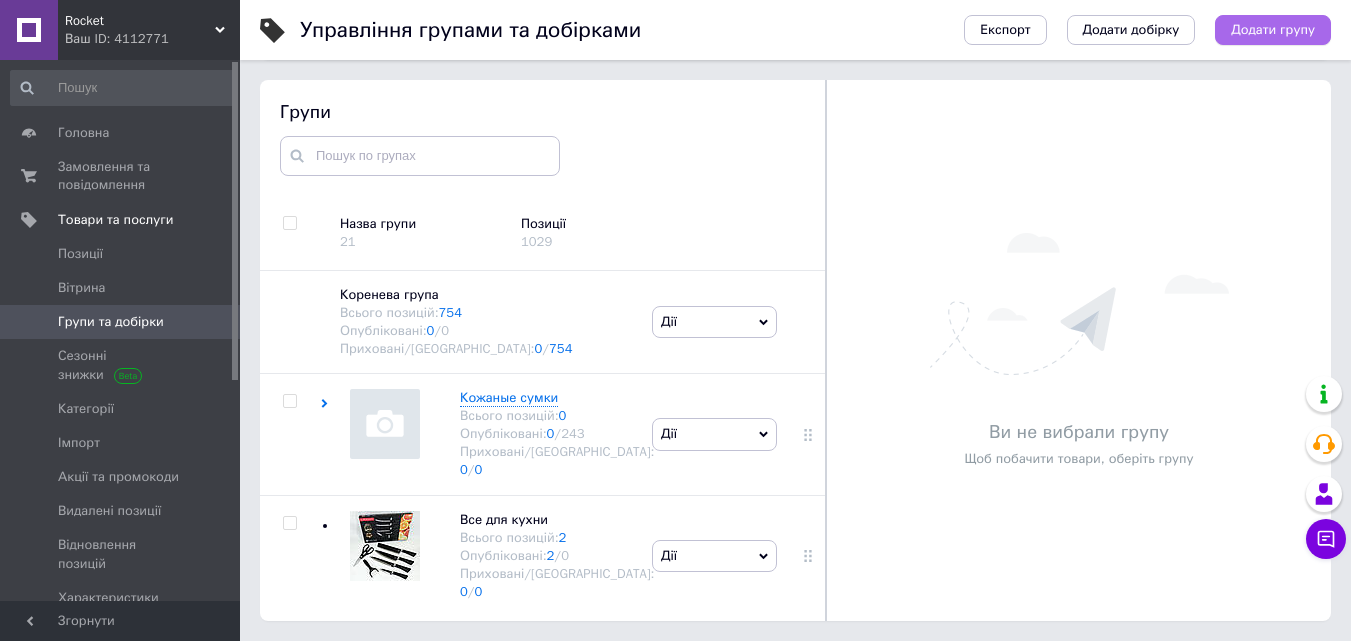 click on "Додати групу" at bounding box center [1273, 30] 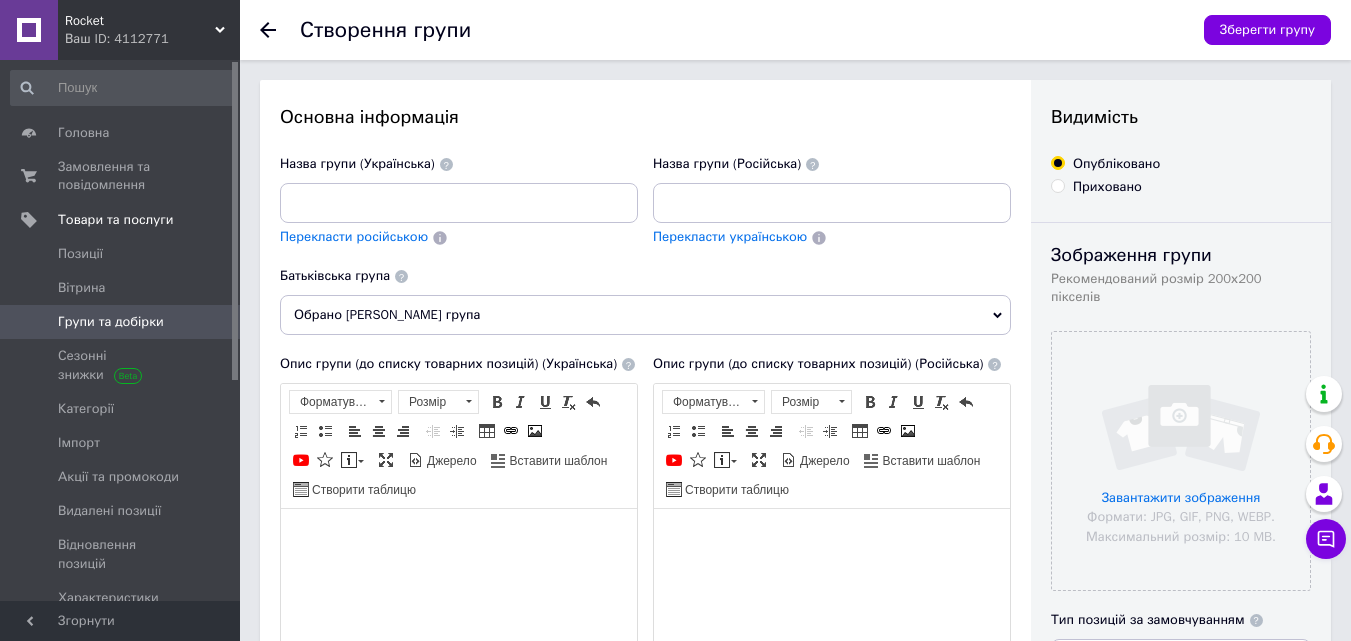 scroll, scrollTop: 0, scrollLeft: 0, axis: both 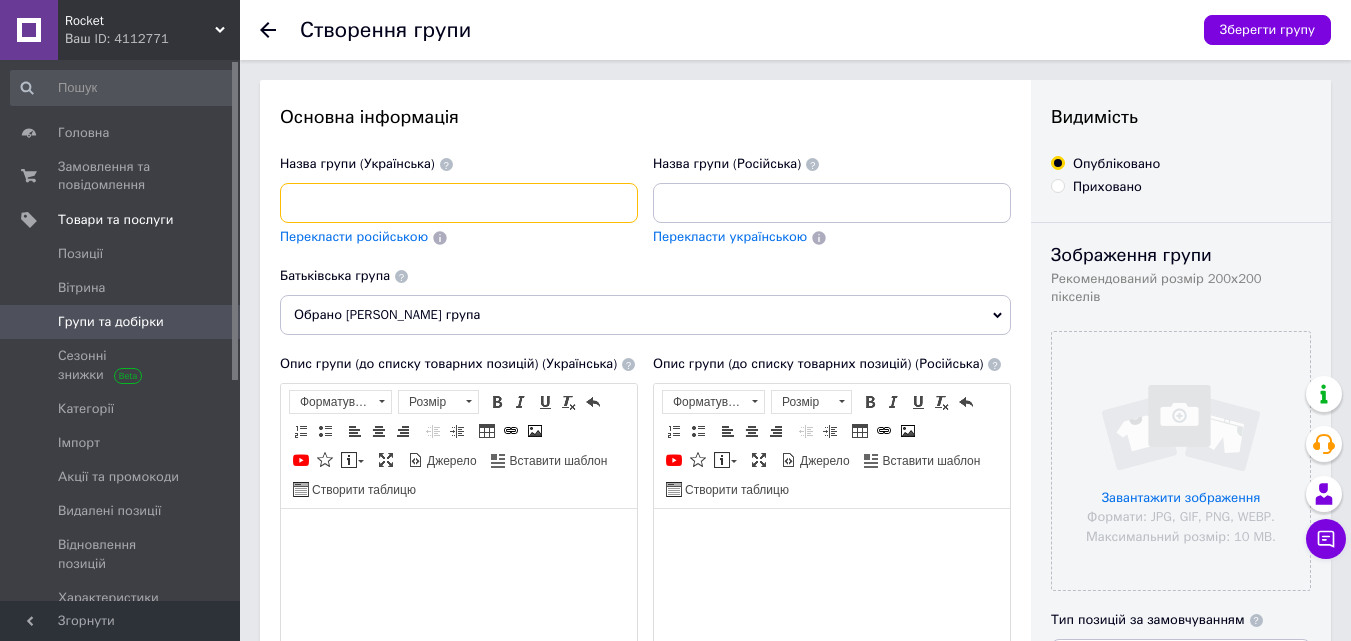 click at bounding box center [459, 203] 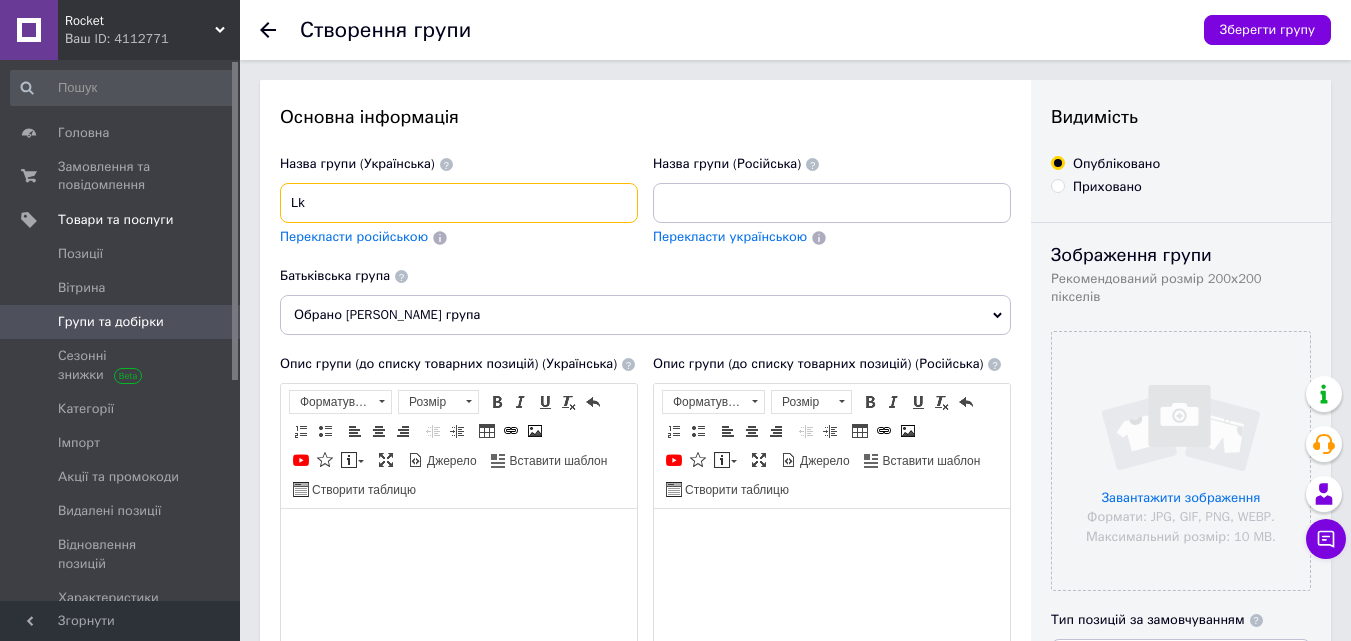 type on "L" 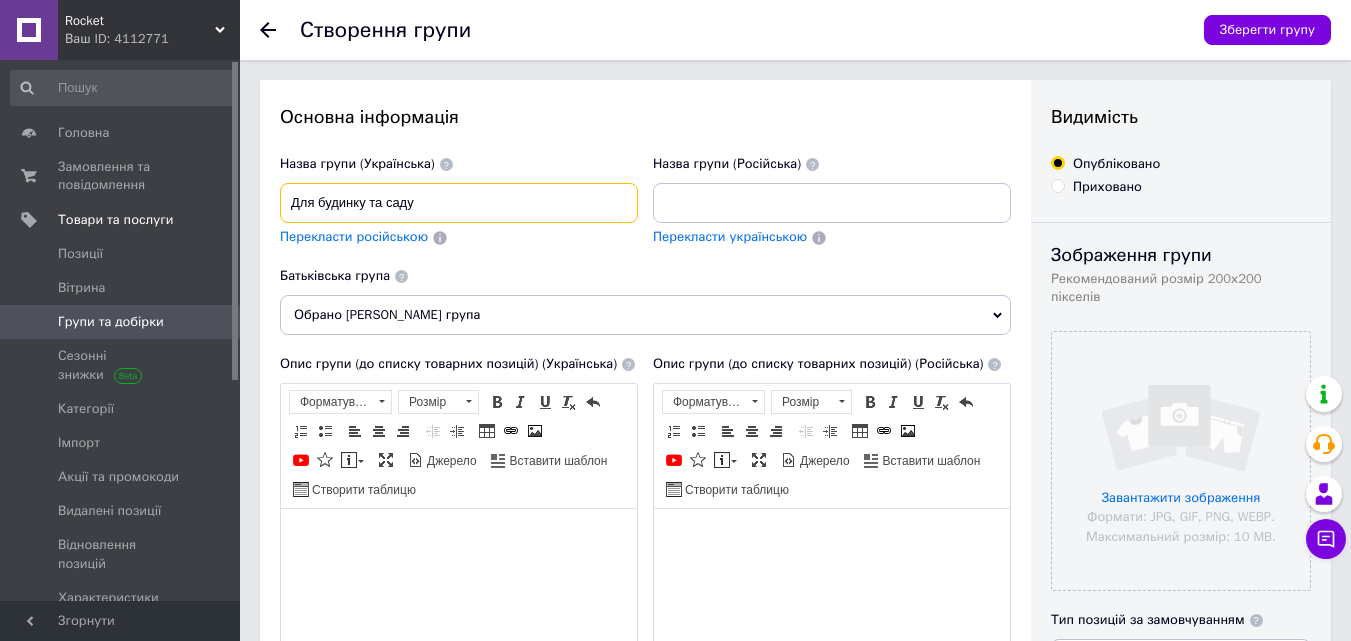 type on "Для будинку та саду" 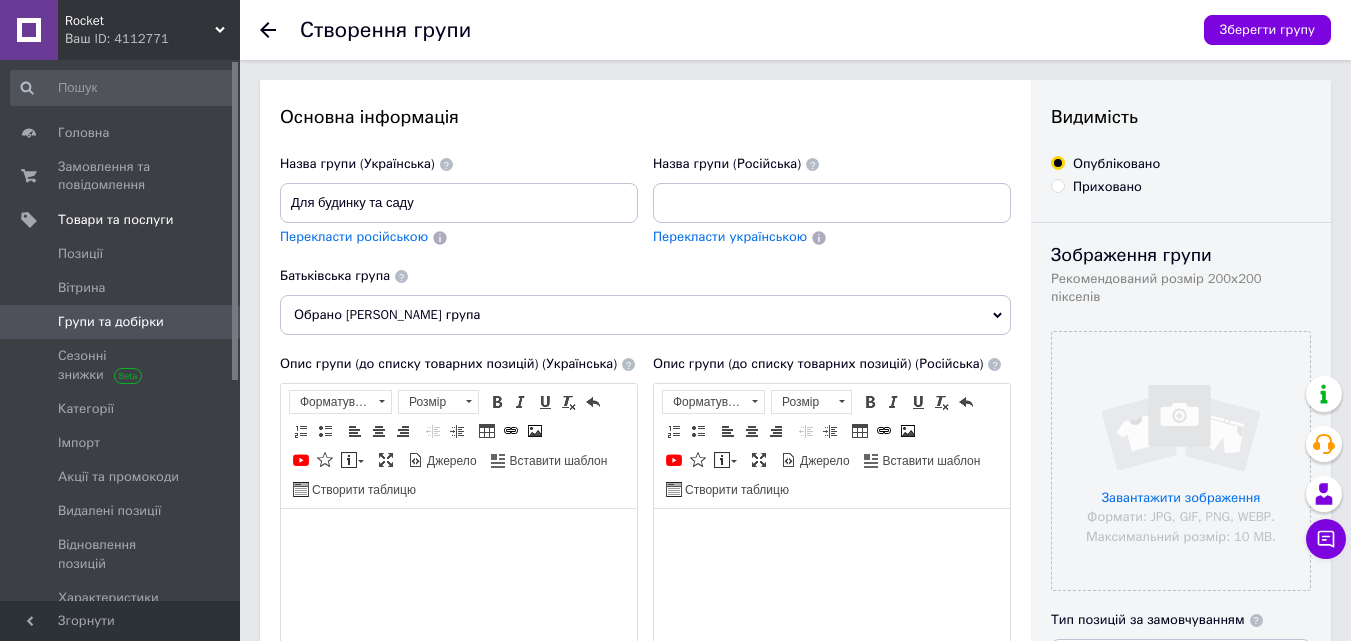 click on "Перекласти російською" at bounding box center (354, 236) 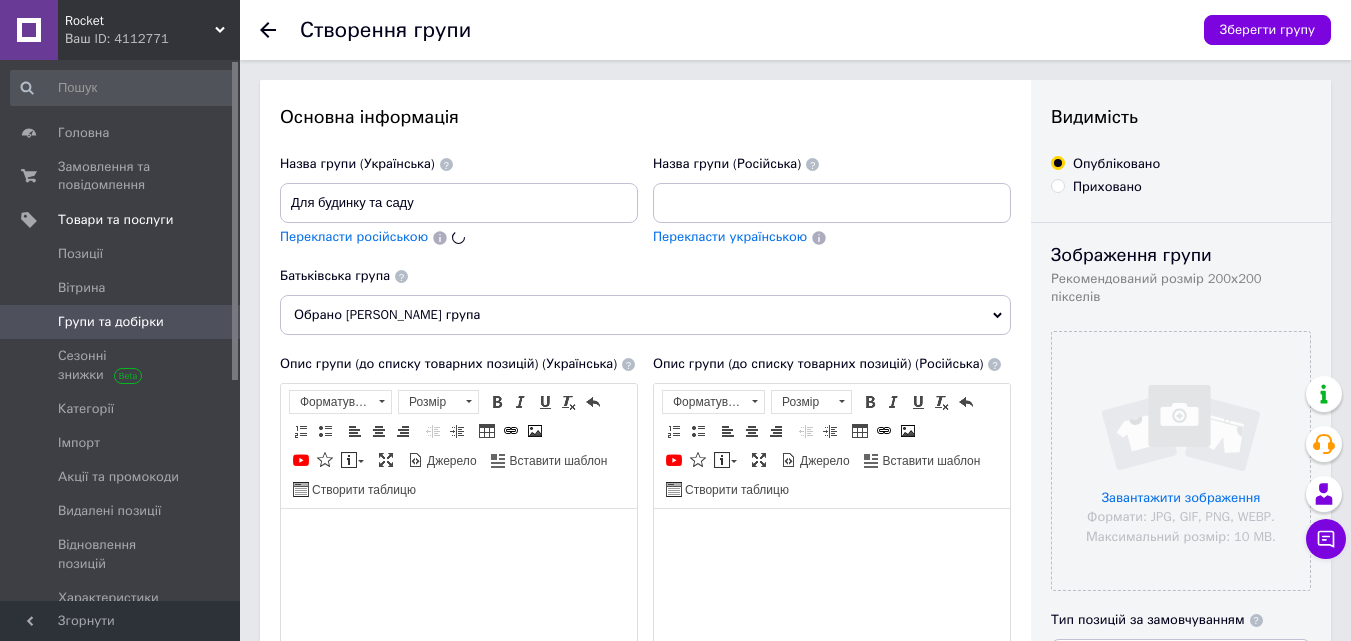type on "Для дома и сада" 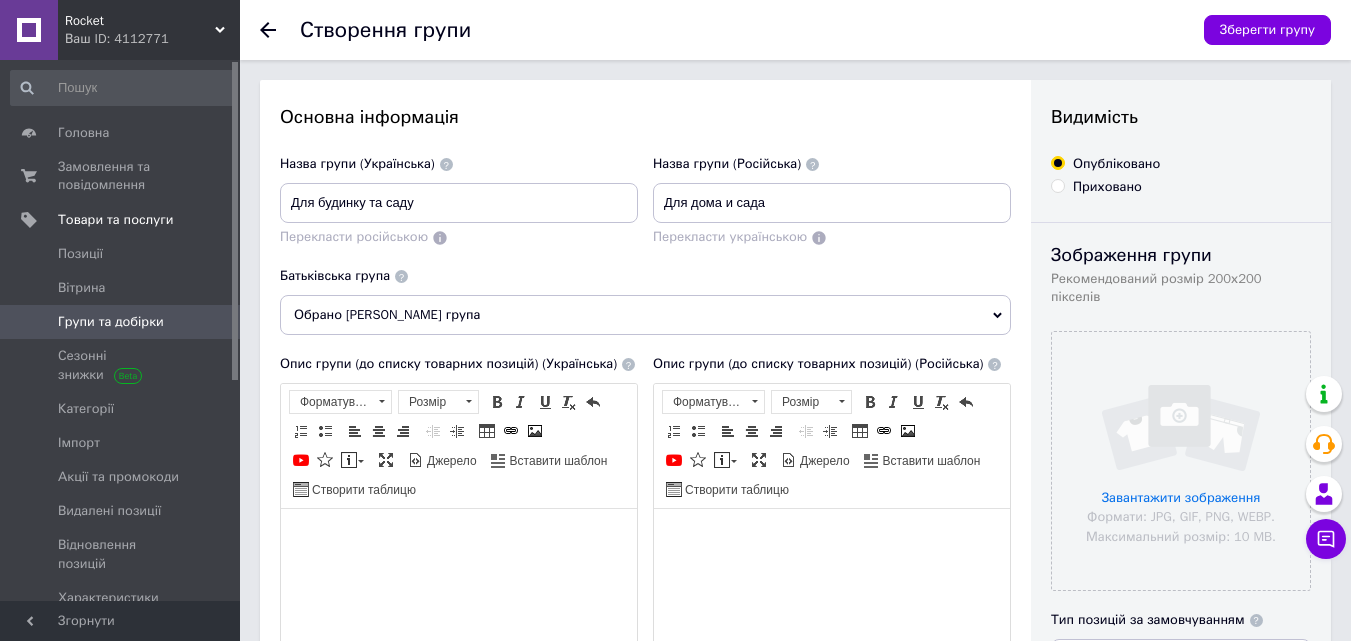 click on "Обрано [PERSON_NAME] група" at bounding box center [645, 315] 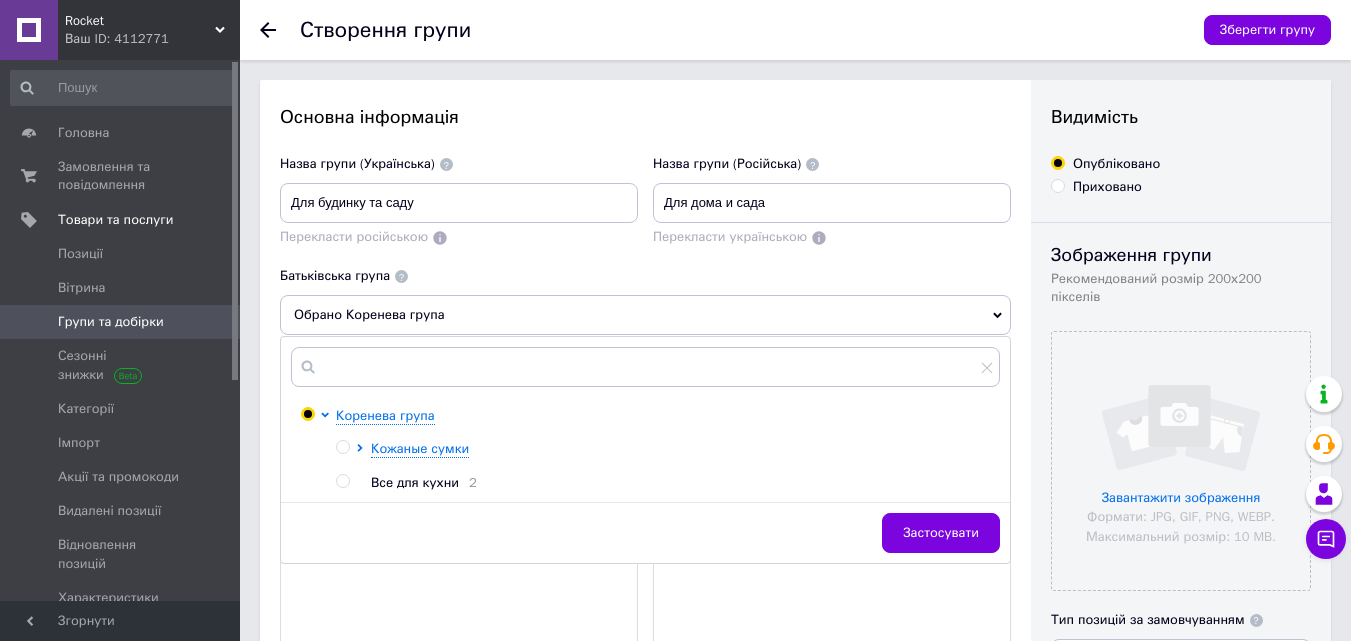 click on "Обрано Коренева група" at bounding box center [645, 315] 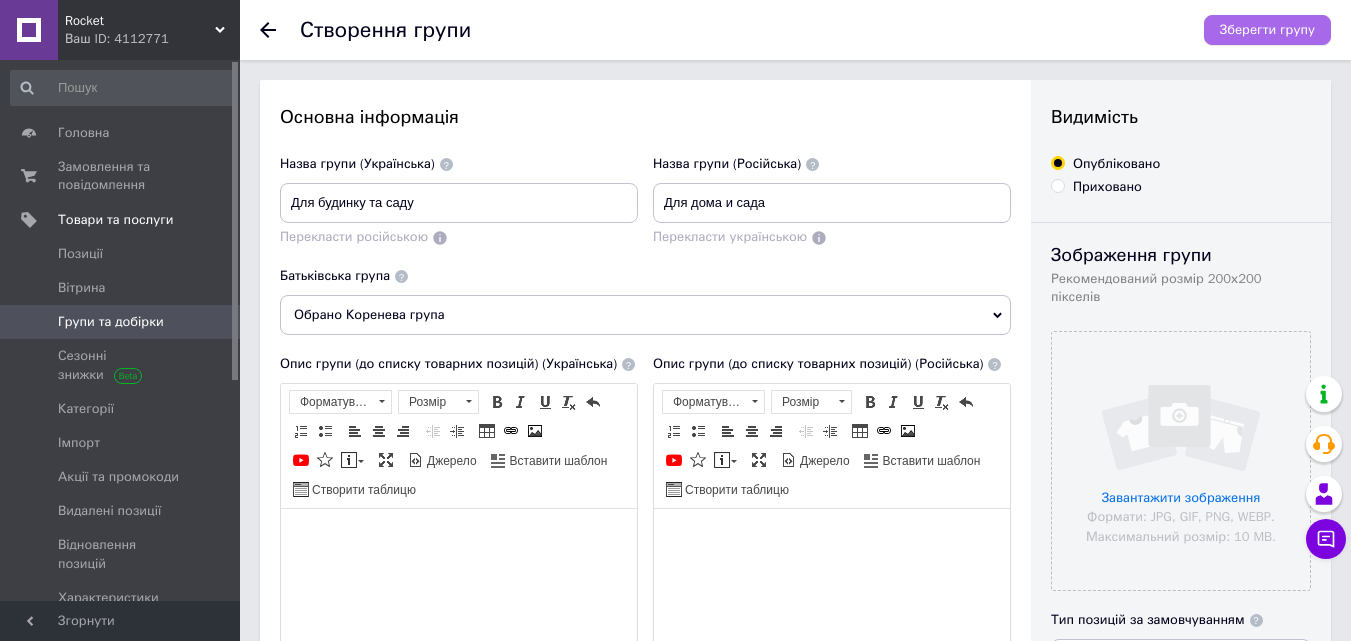click on "Зберегти групу" at bounding box center (1267, 30) 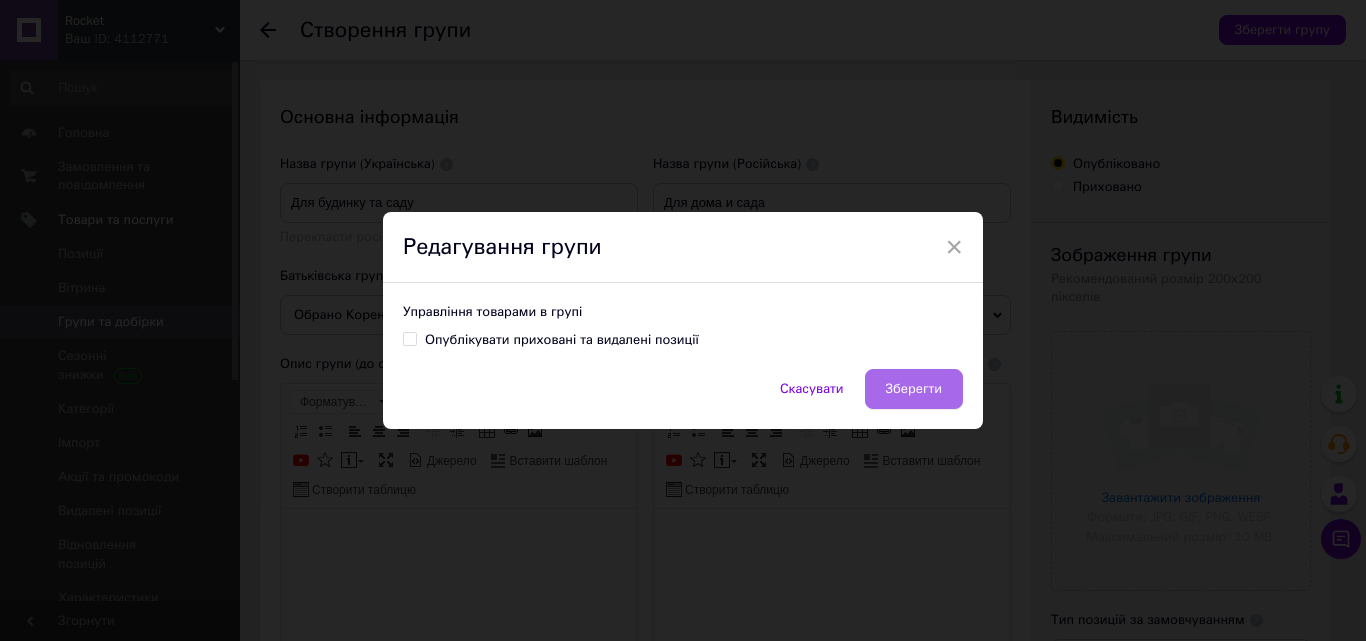 click on "Зберегти" at bounding box center [914, 389] 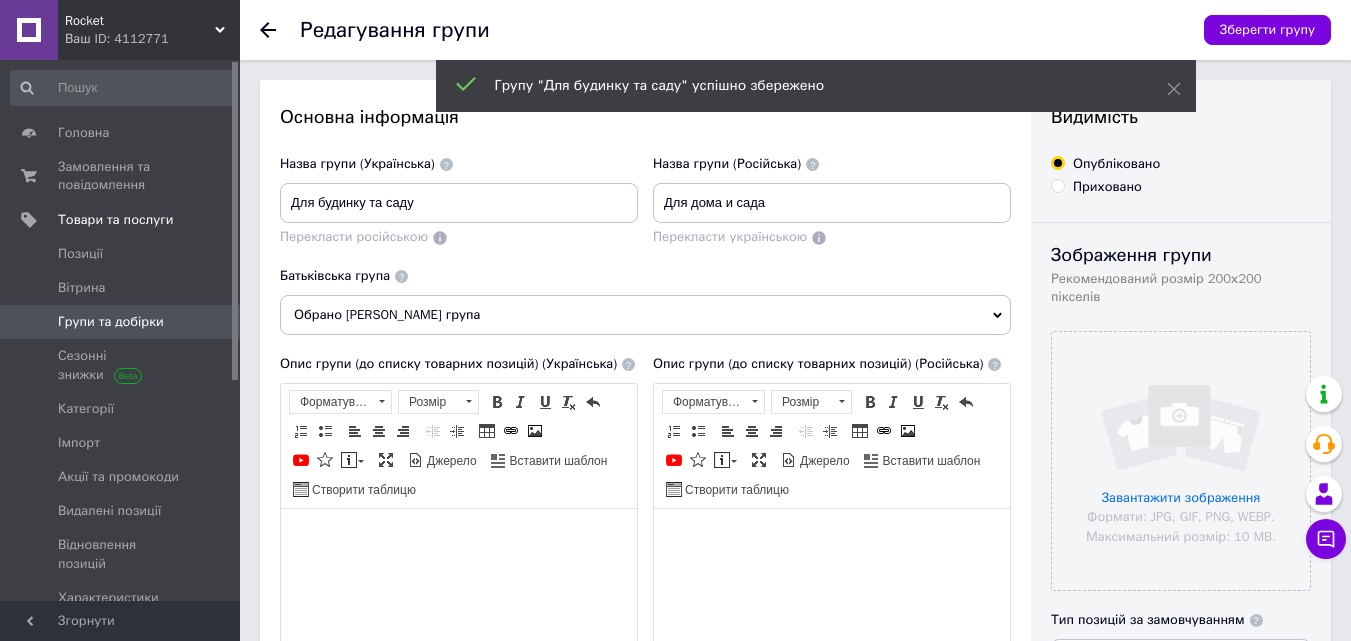 scroll, scrollTop: 0, scrollLeft: 0, axis: both 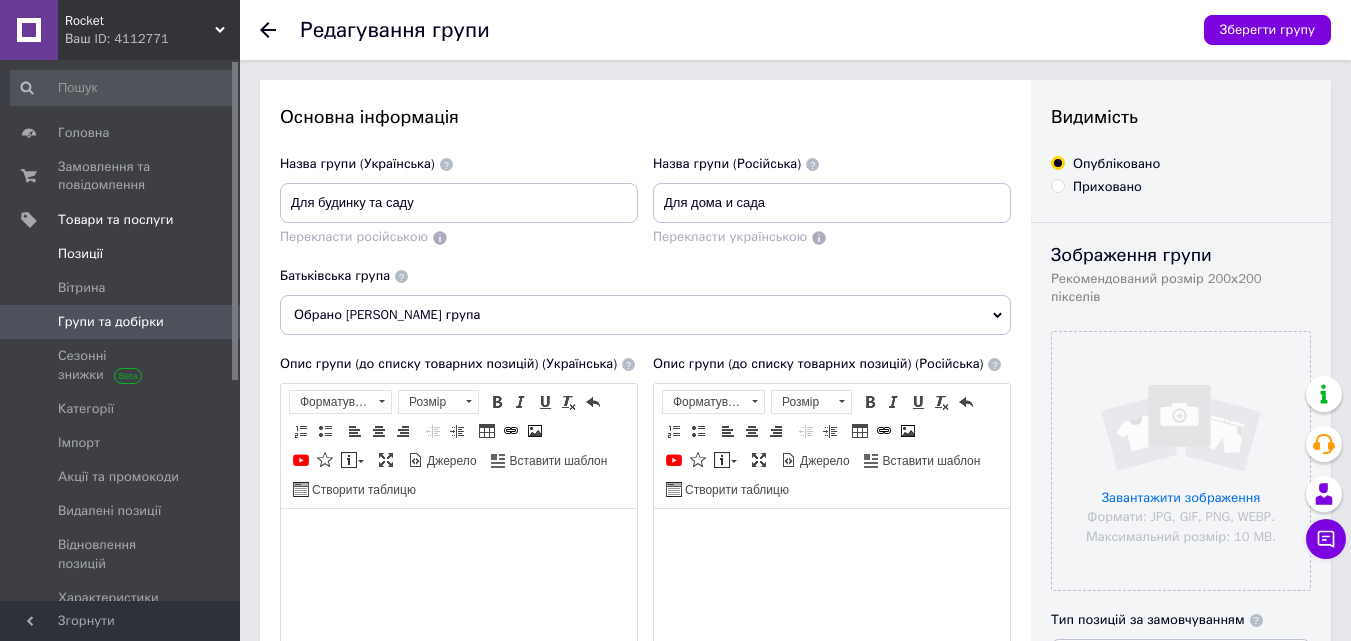 click on "Позиції" at bounding box center [121, 254] 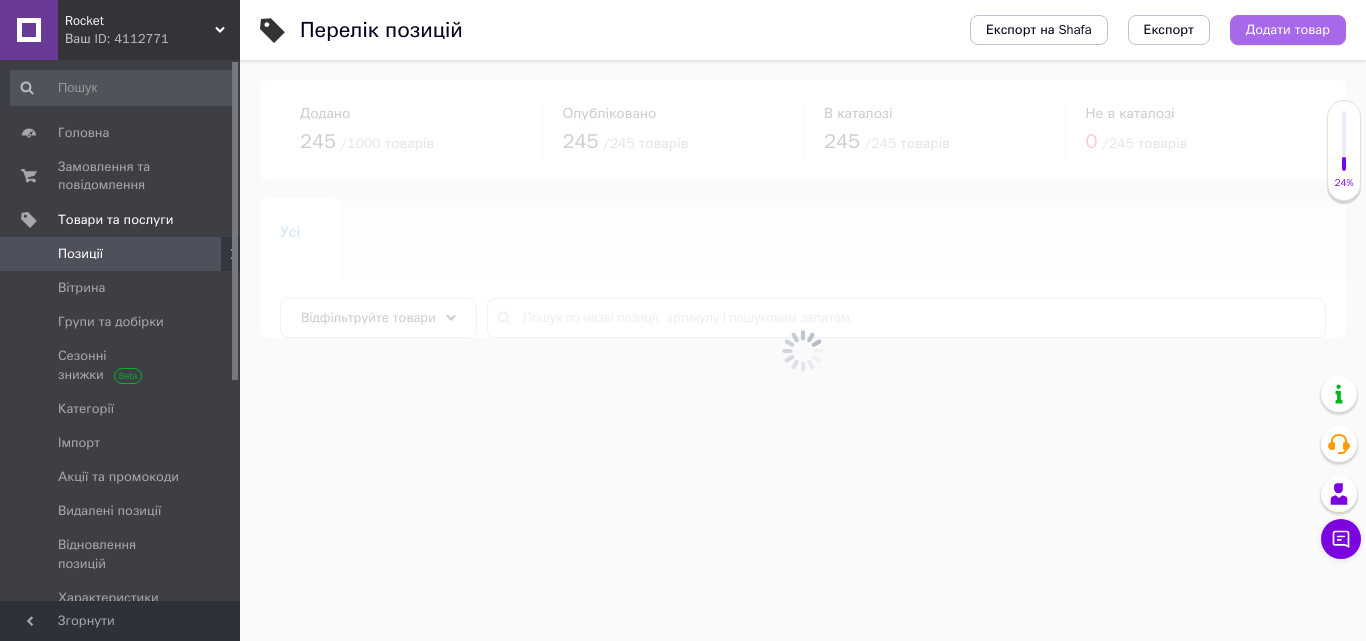 click on "Додати товар" at bounding box center [1288, 30] 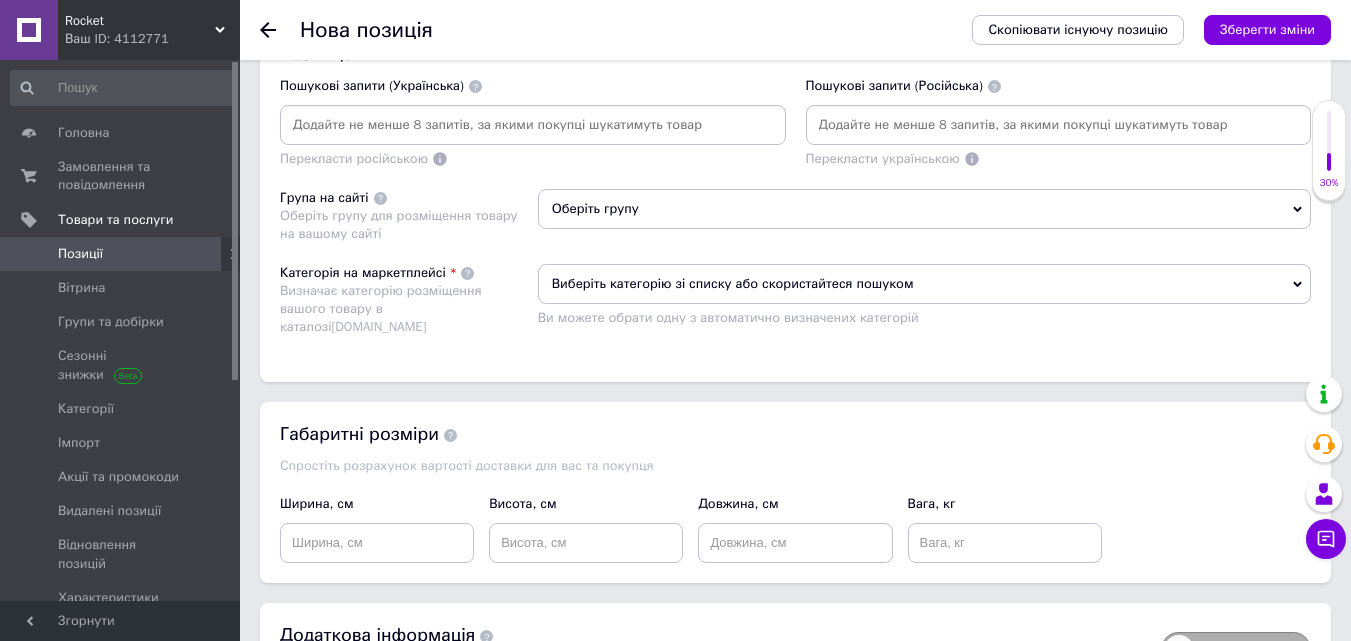 scroll, scrollTop: 1400, scrollLeft: 0, axis: vertical 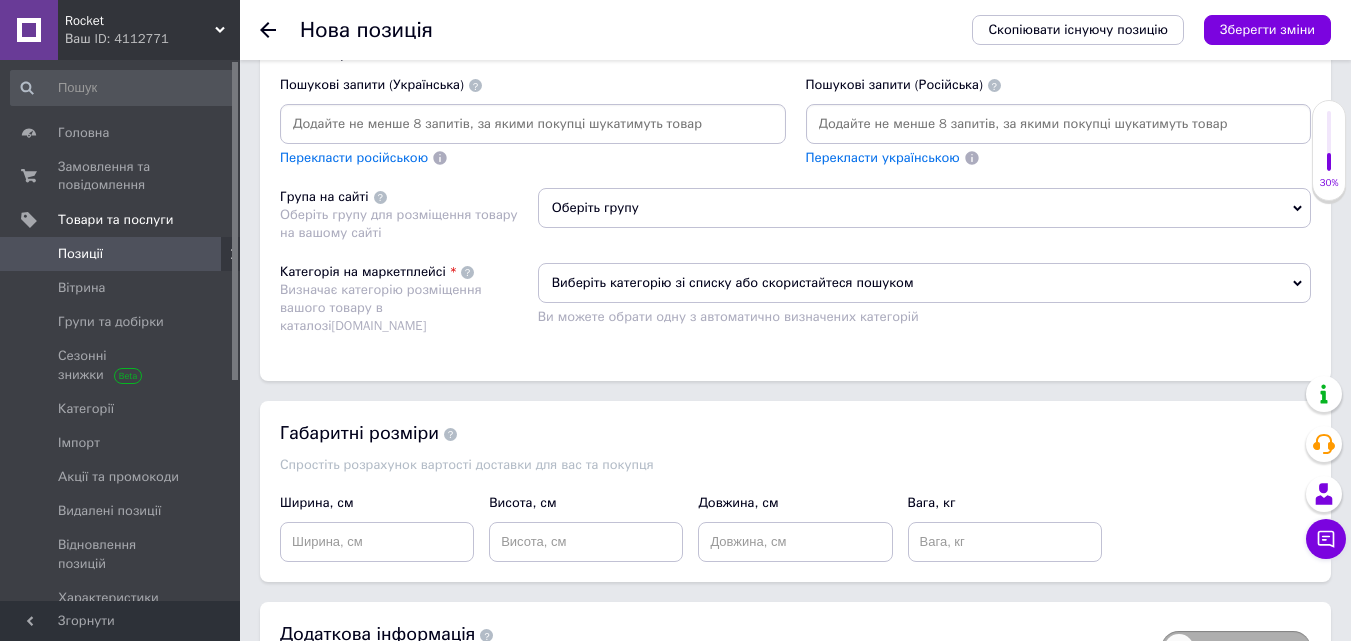 click on "Оберіть групу" at bounding box center [924, 208] 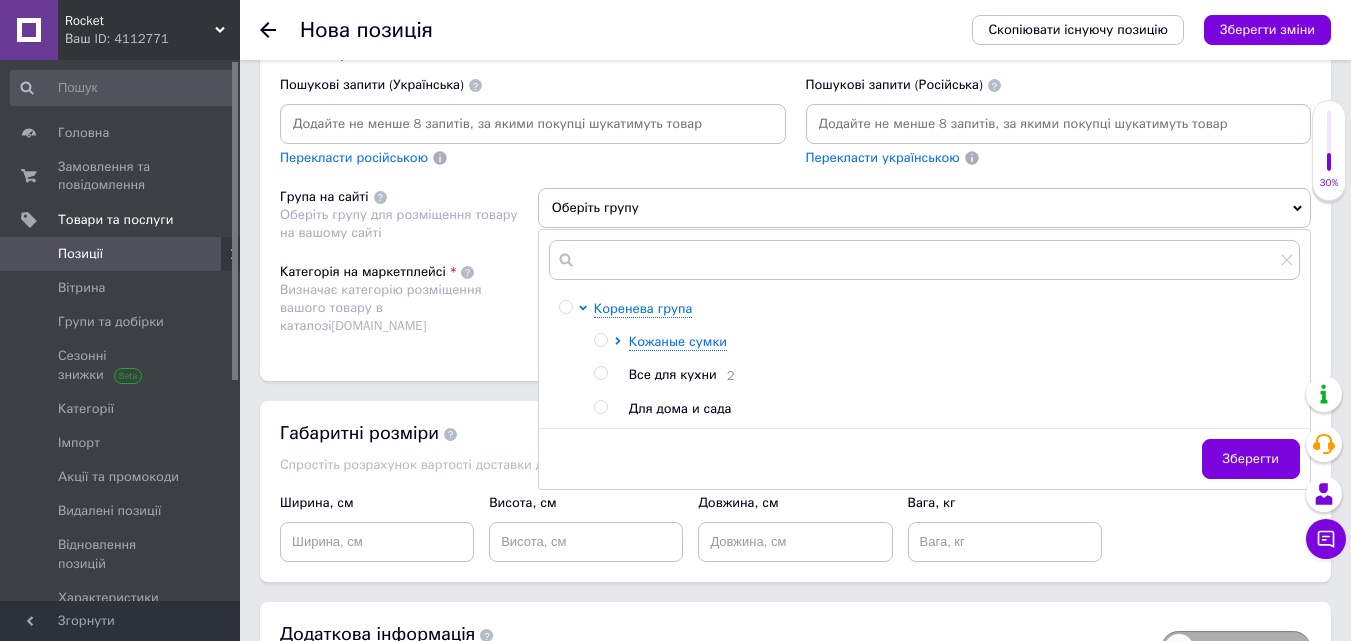click at bounding box center (600, 407) 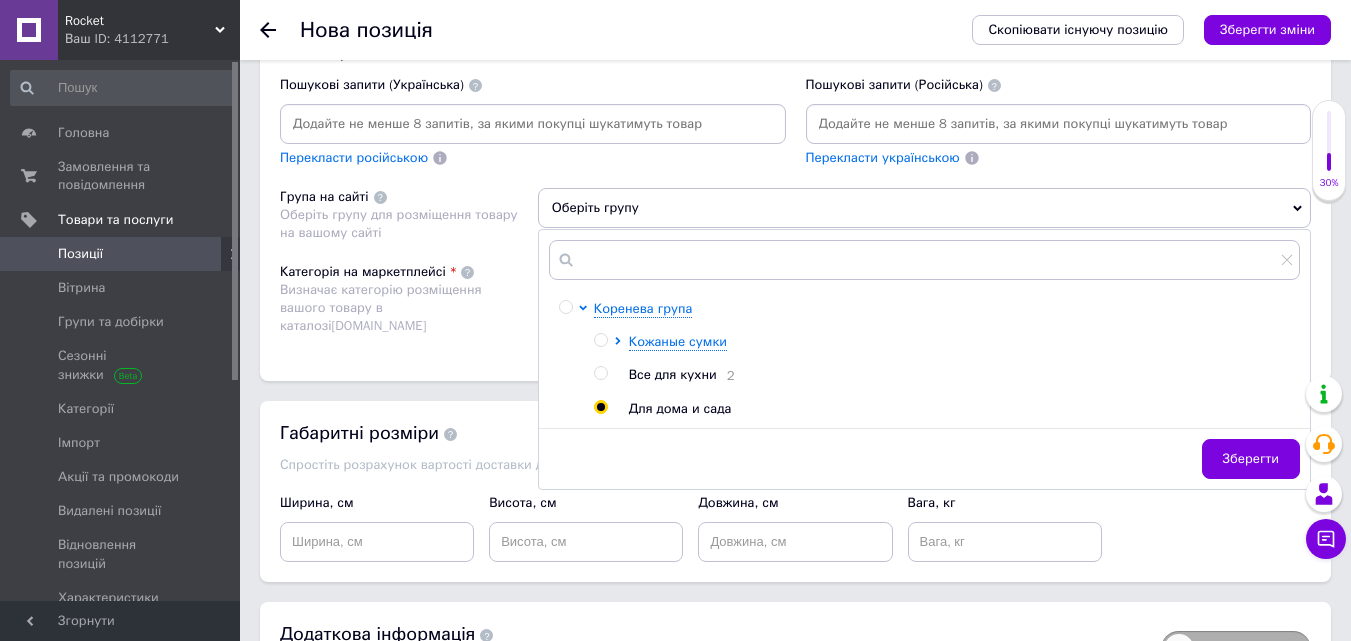 radio on "true" 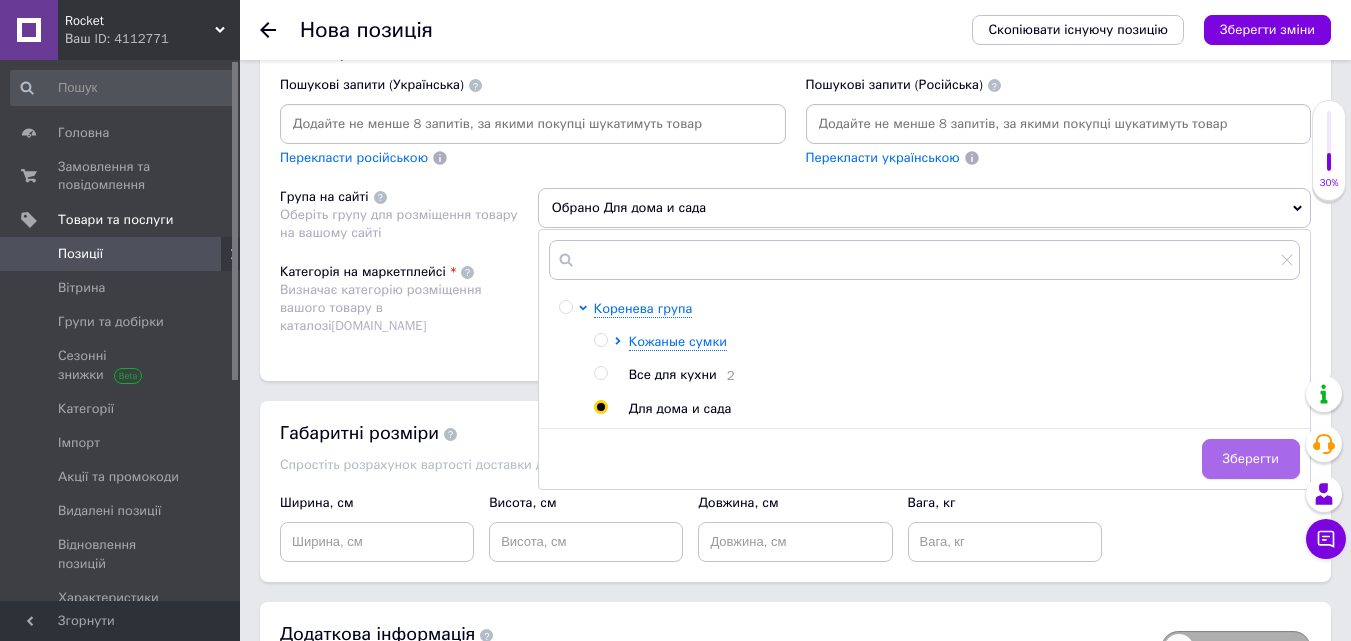 click on "Зберегти" at bounding box center [1251, 459] 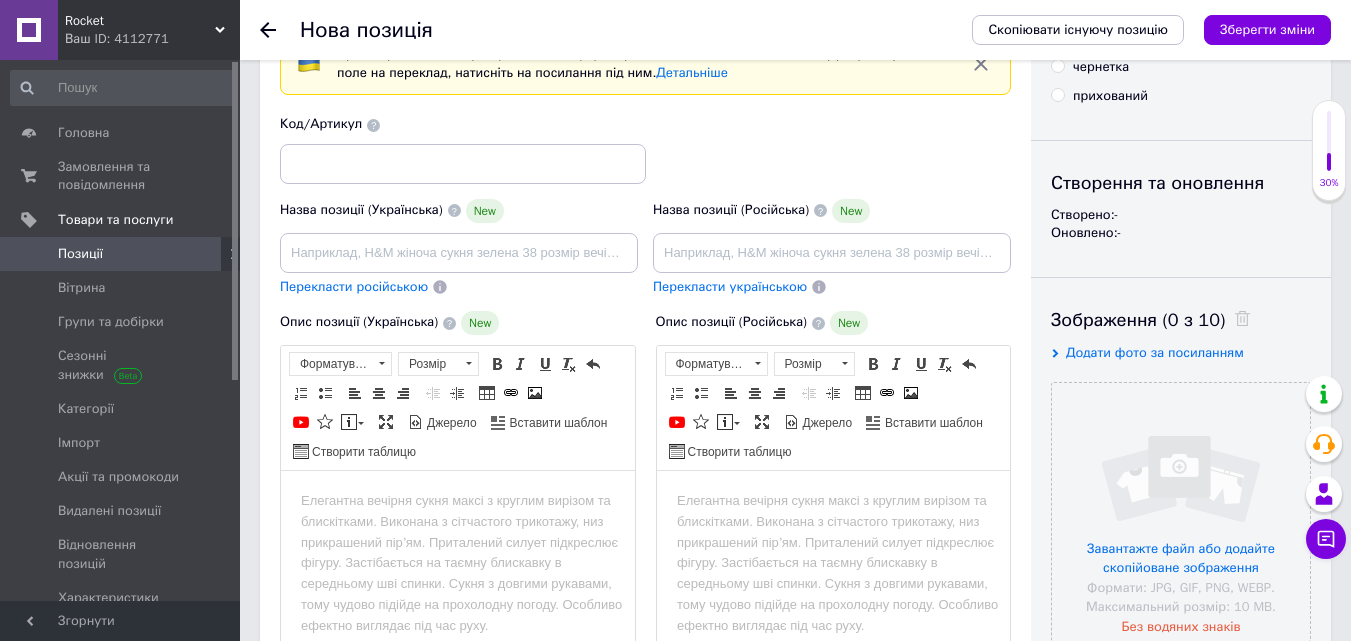 scroll, scrollTop: 100, scrollLeft: 0, axis: vertical 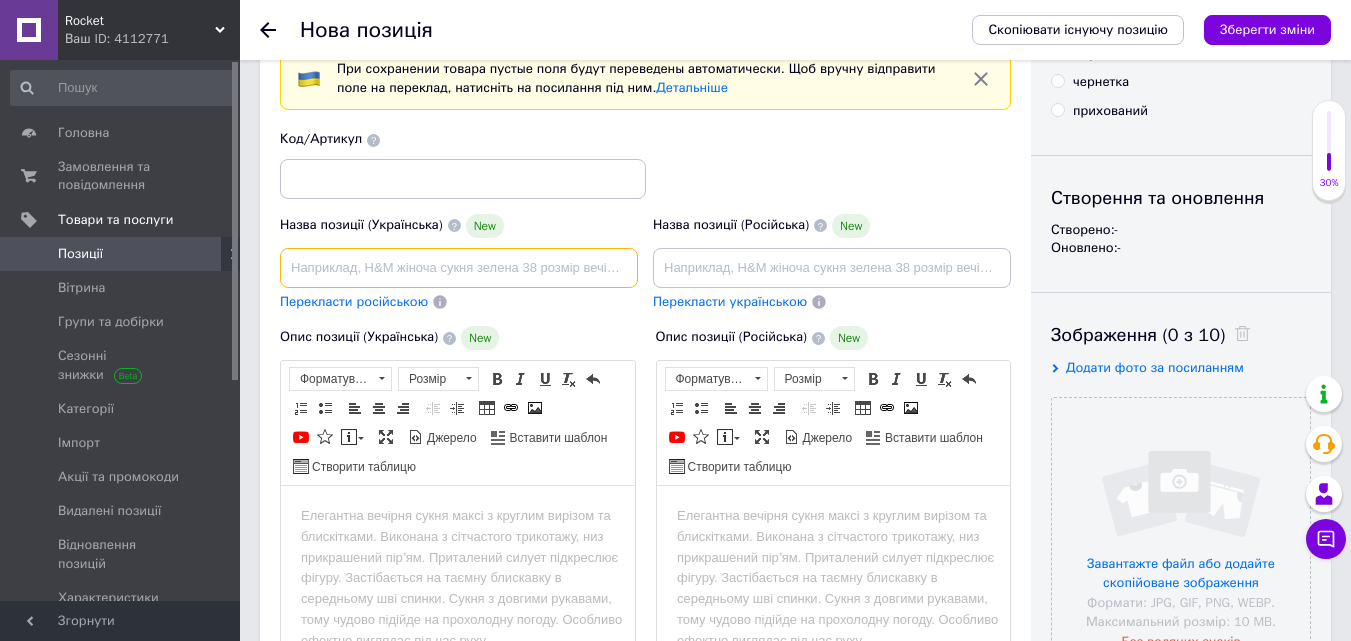 click at bounding box center (459, 268) 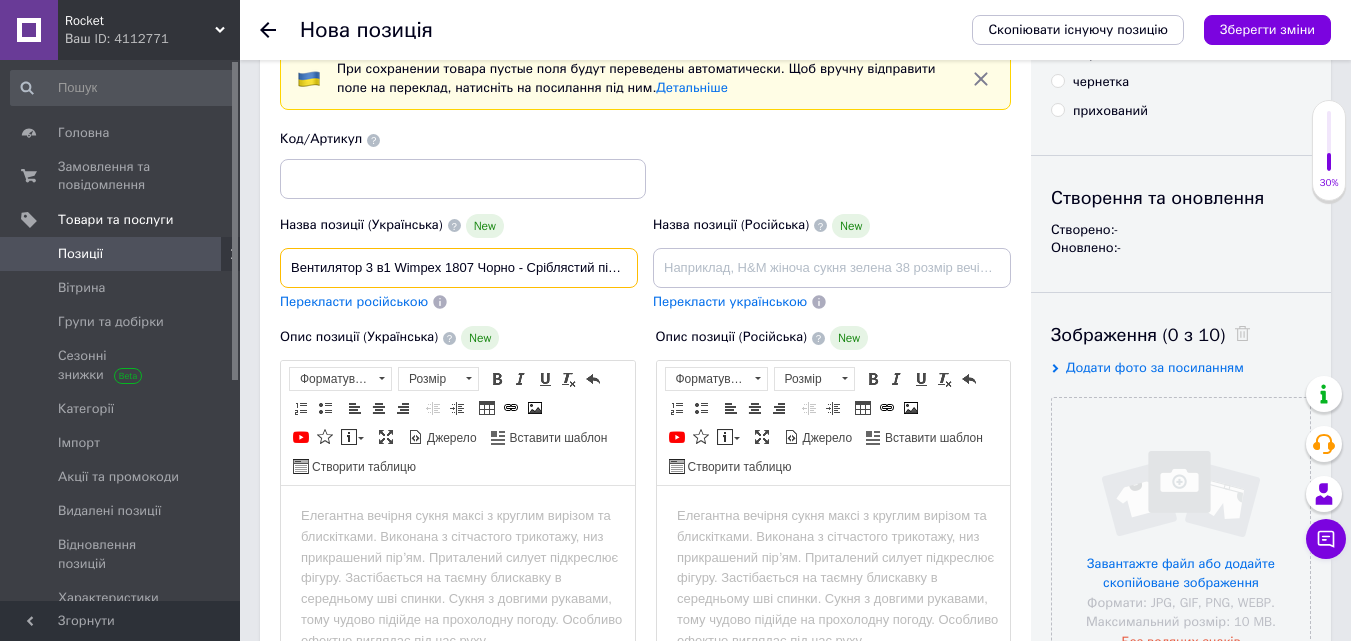 scroll, scrollTop: 0, scrollLeft: 357, axis: horizontal 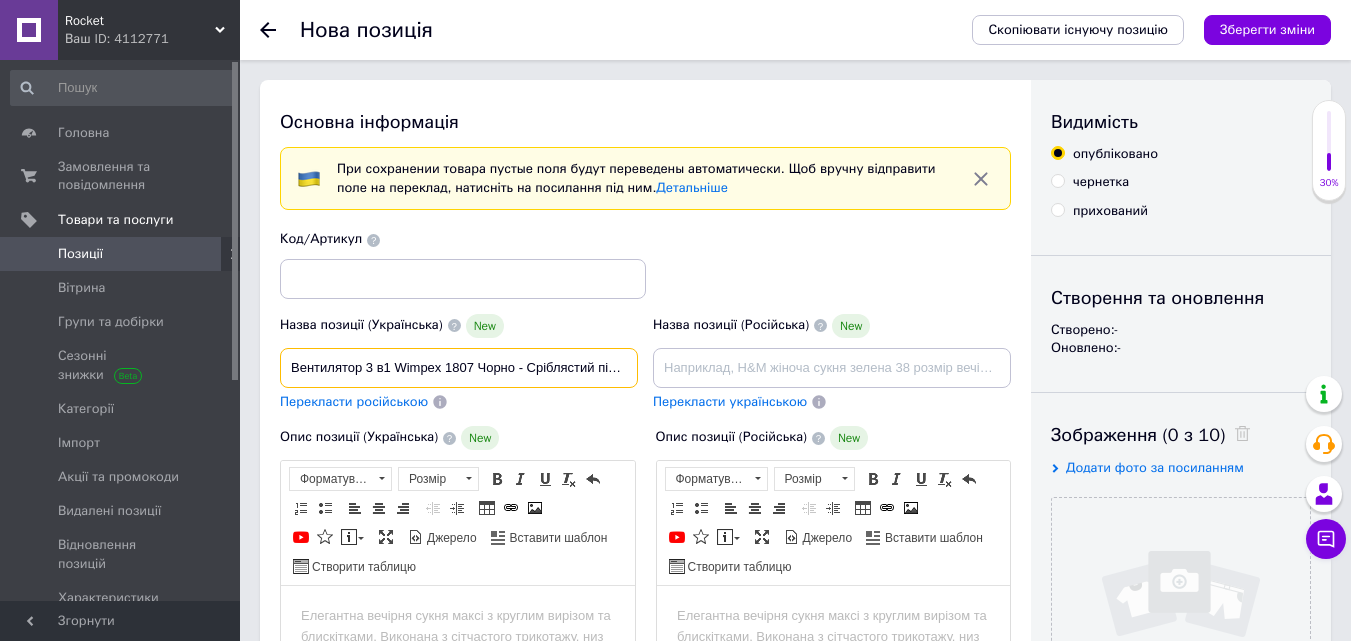 click on "Вентилятор 3 в1 Wimpex 1807 Чорно - Сріблястий підлоговий настільний настінний охолоджувач з 3 швидкостями" at bounding box center [459, 368] 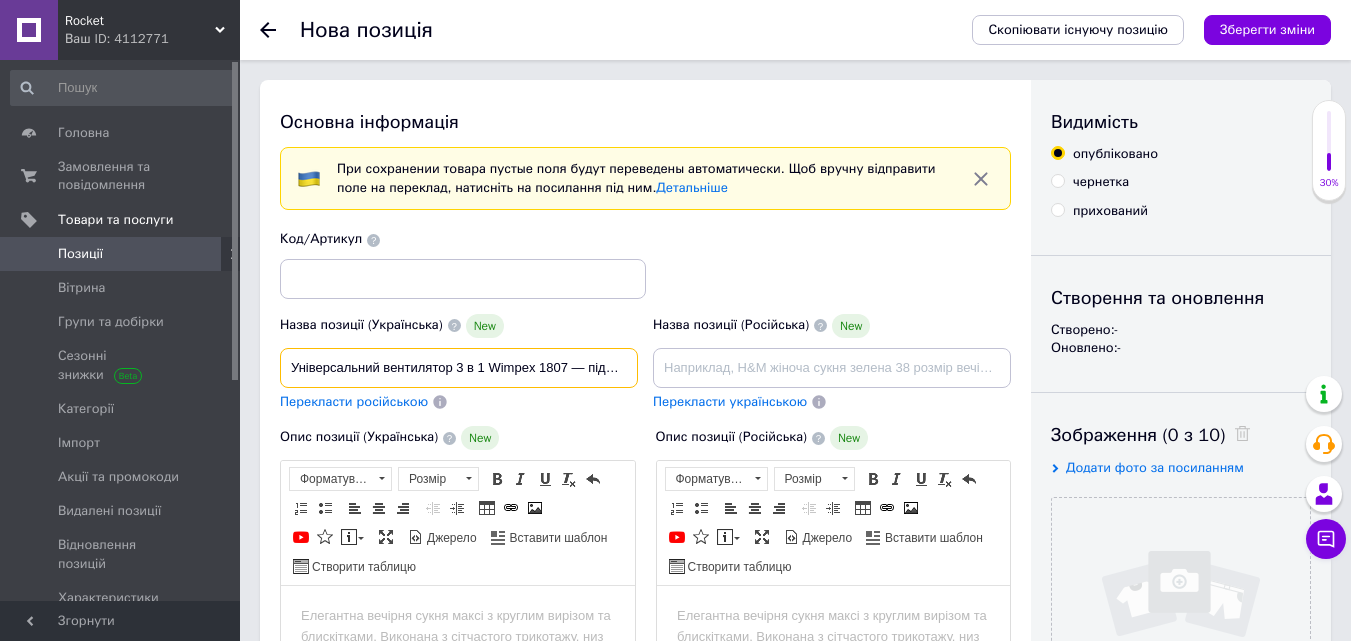 scroll, scrollTop: 0, scrollLeft: 290, axis: horizontal 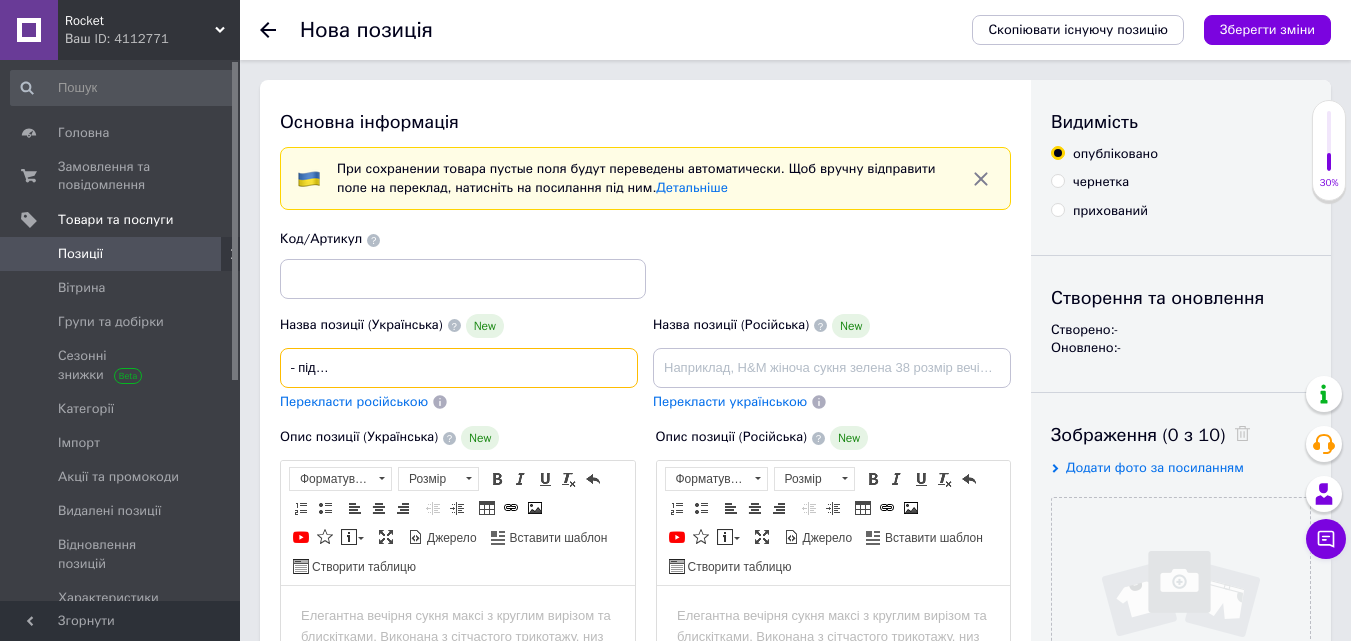 type on "Універсальний вентилятор 3 в 1 Wimpex 1807 — підлоговий, настільний, настінний | 45 см, 3 швидкості" 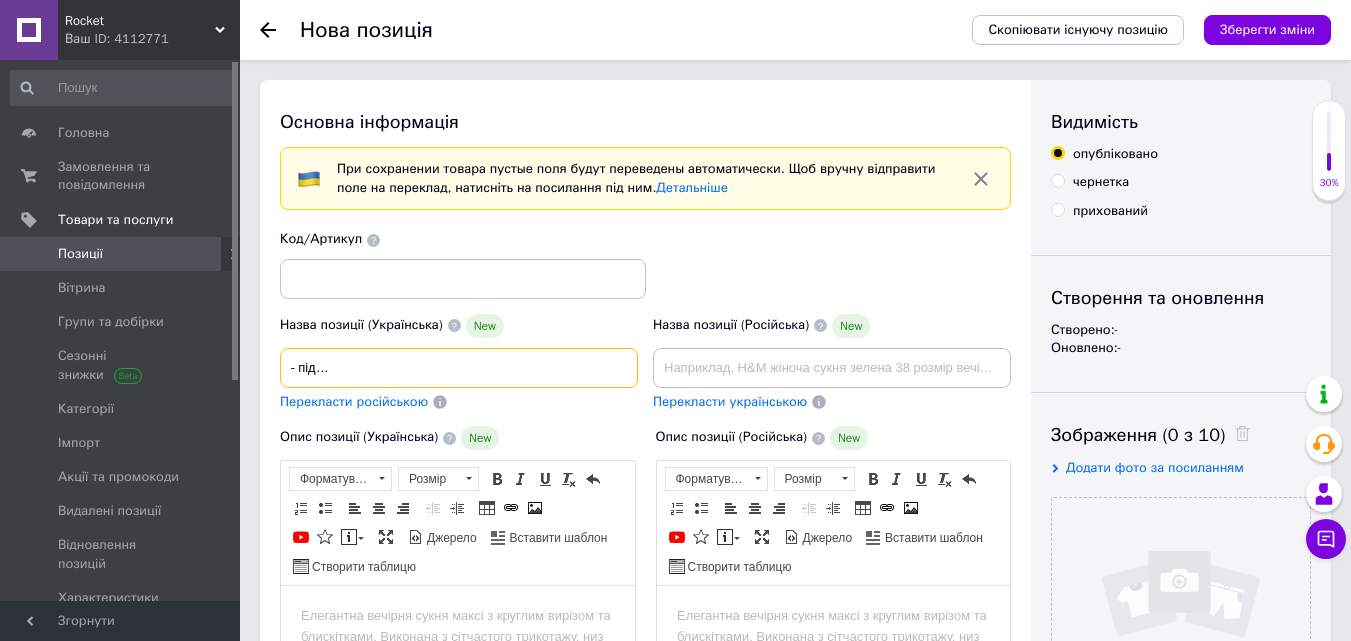 scroll, scrollTop: 0, scrollLeft: 0, axis: both 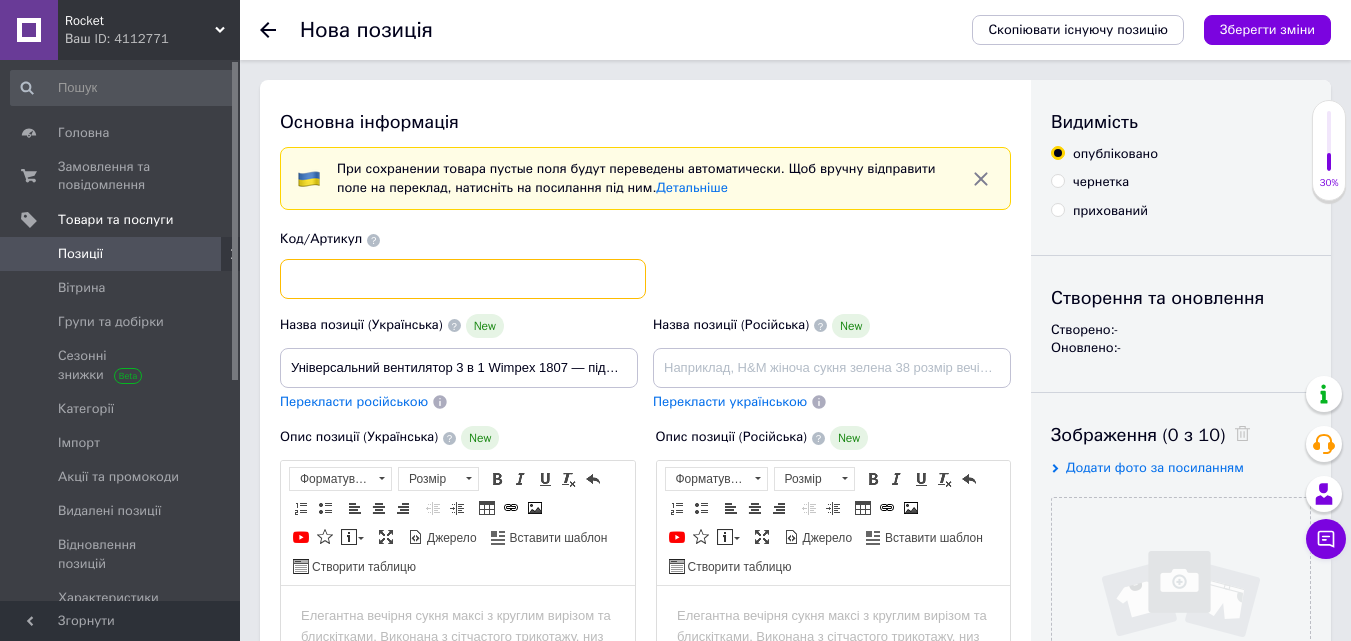 click at bounding box center (463, 279) 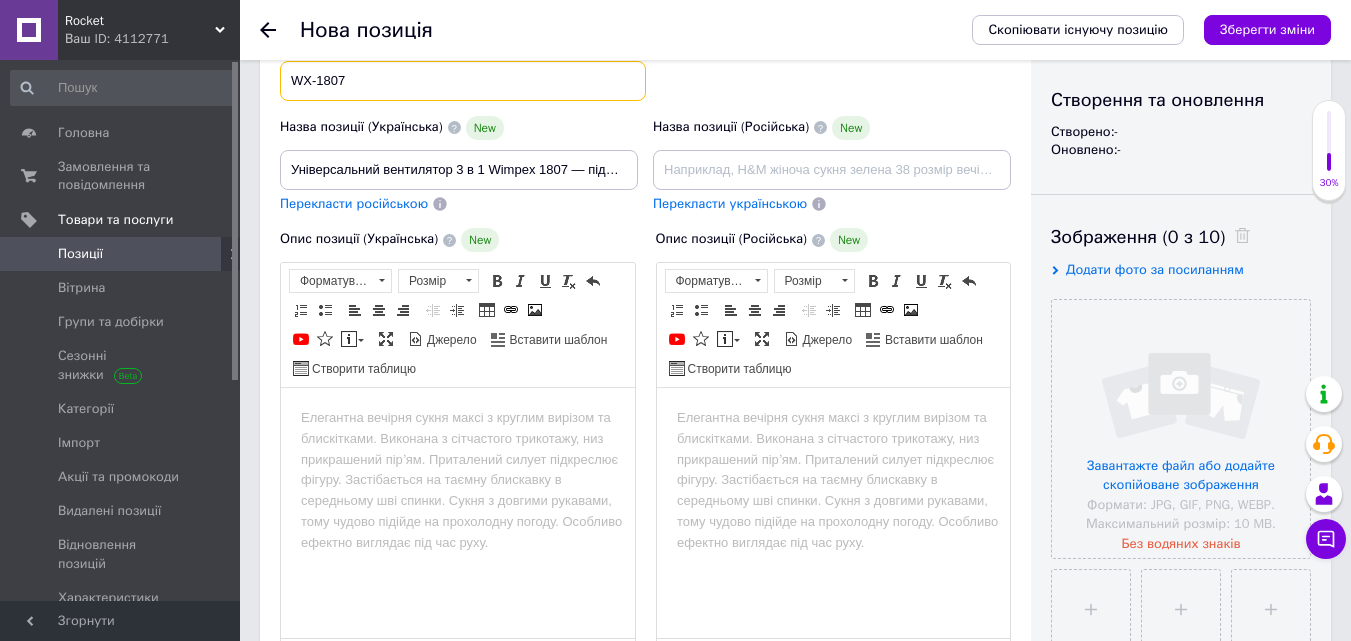 scroll, scrollTop: 200, scrollLeft: 0, axis: vertical 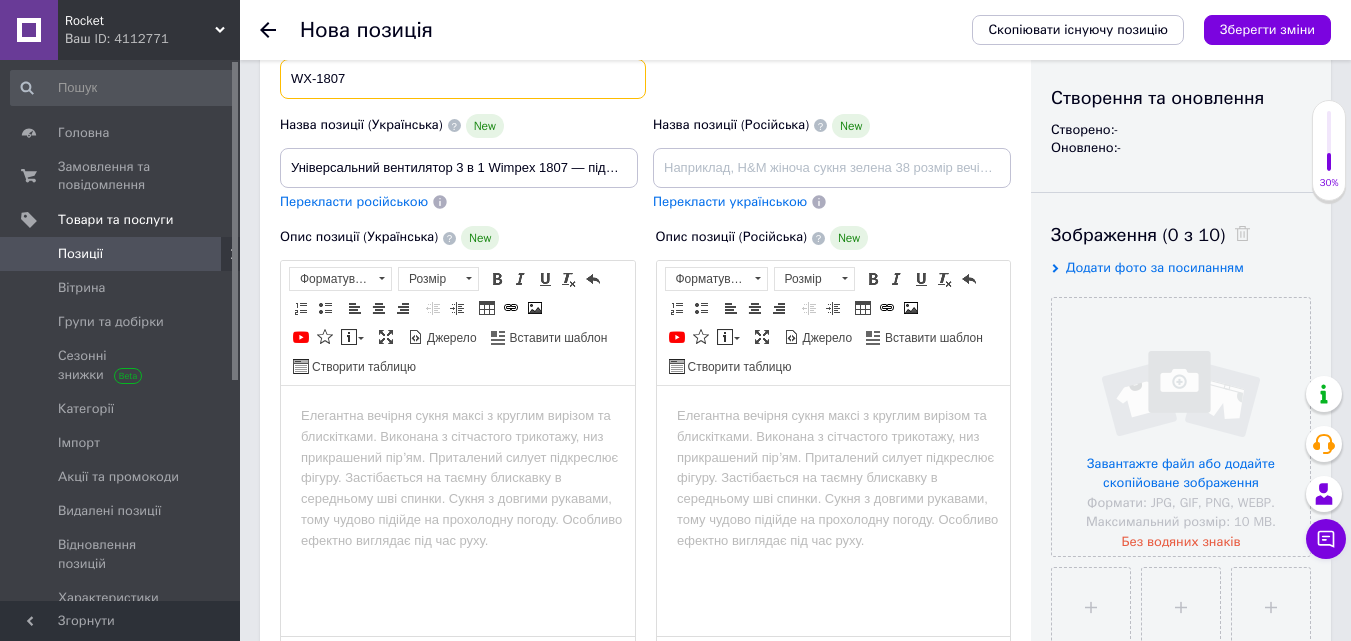 type on "WX-1807" 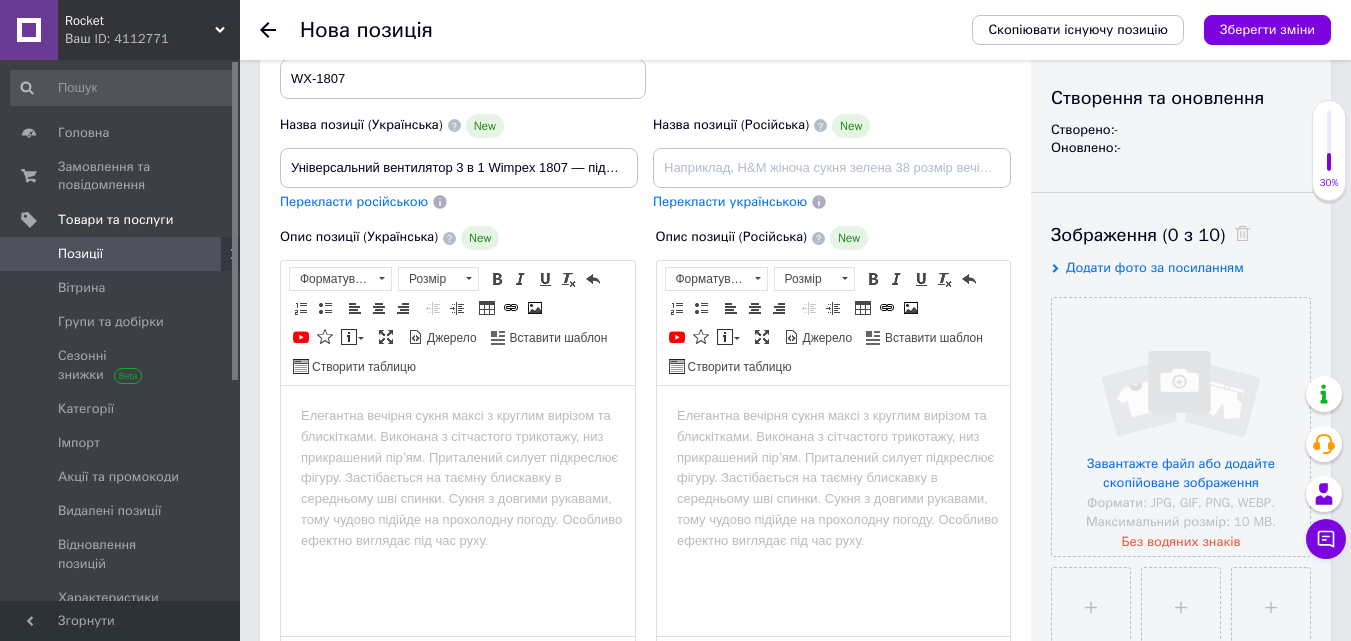 click on "Додати фото за посиланням" at bounding box center [1155, 267] 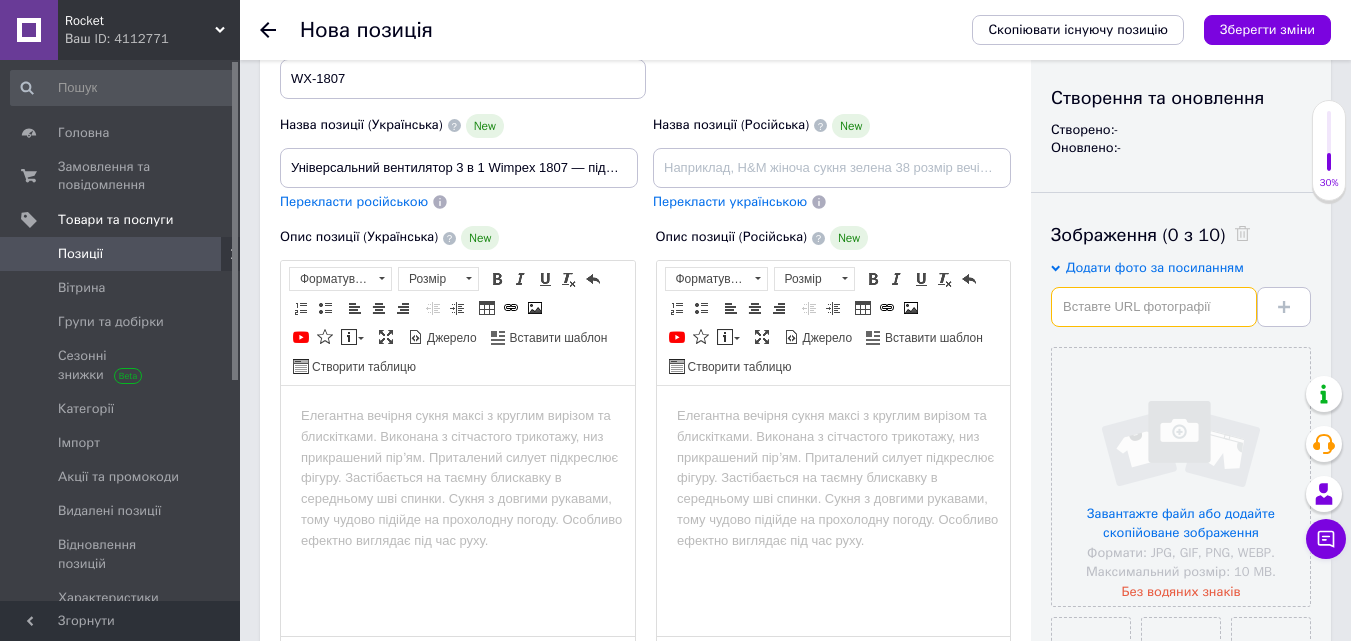 click at bounding box center [1154, 307] 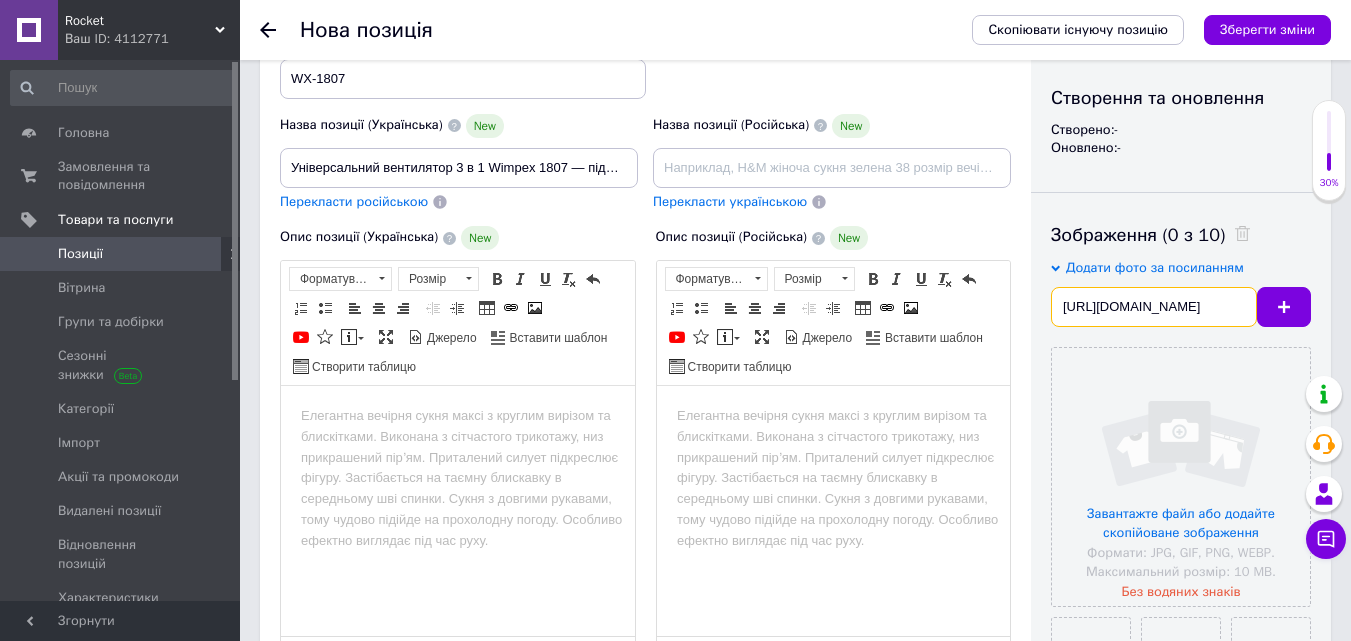 scroll, scrollTop: 0, scrollLeft: 566, axis: horizontal 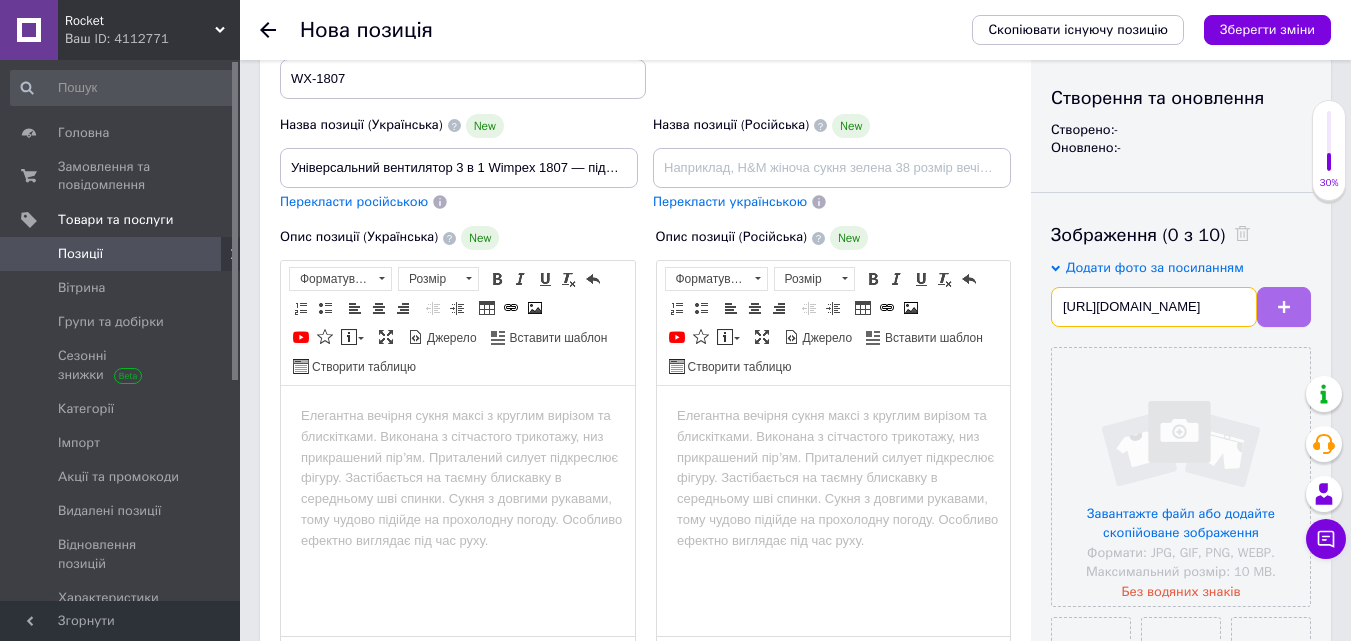 type on "[URL][DOMAIN_NAME]" 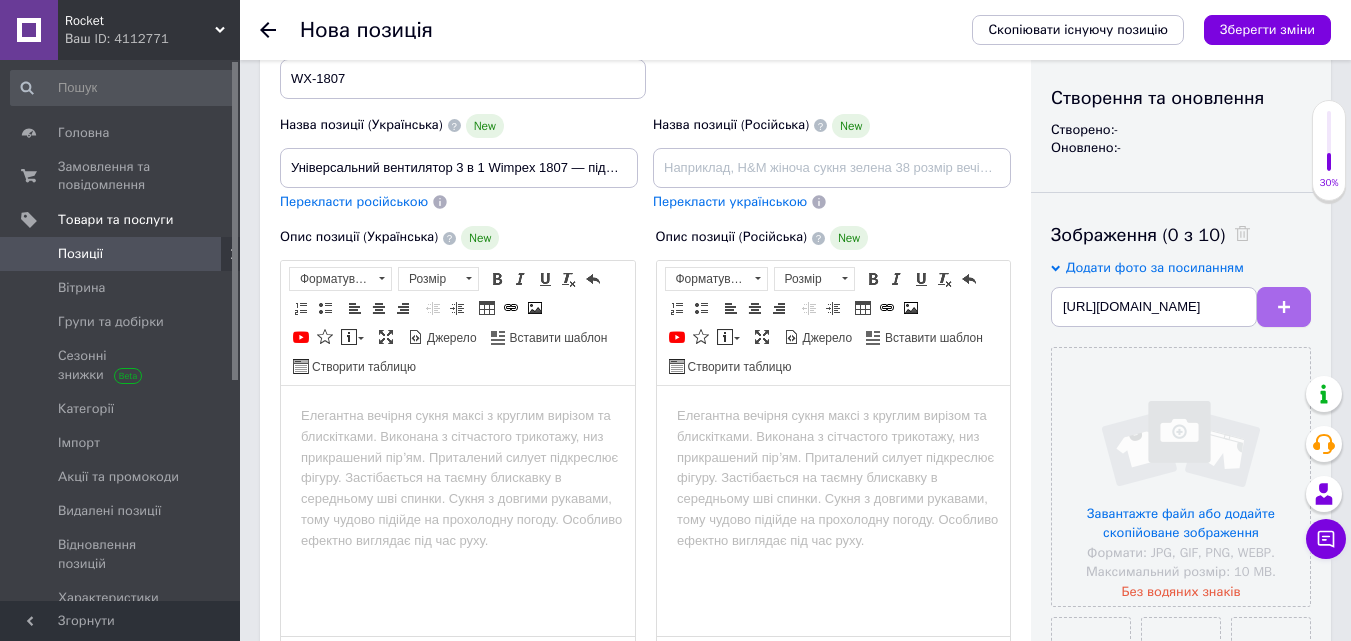 click 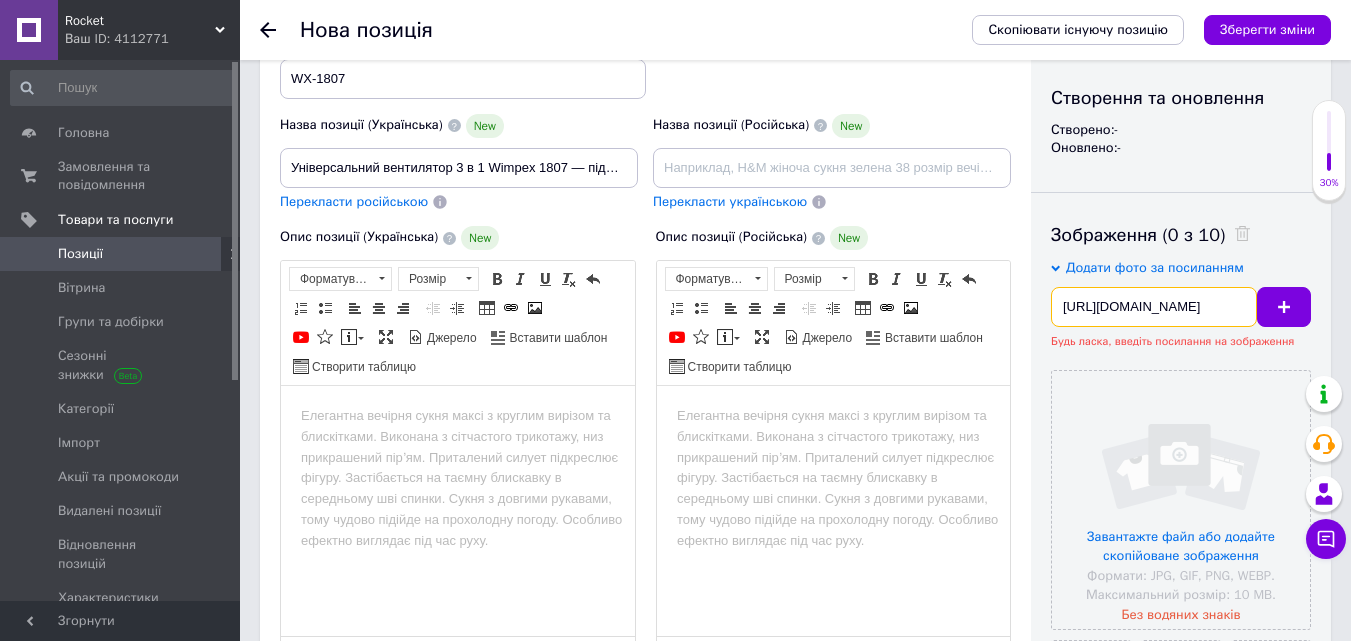 click on "[URL][DOMAIN_NAME]" at bounding box center (1154, 307) 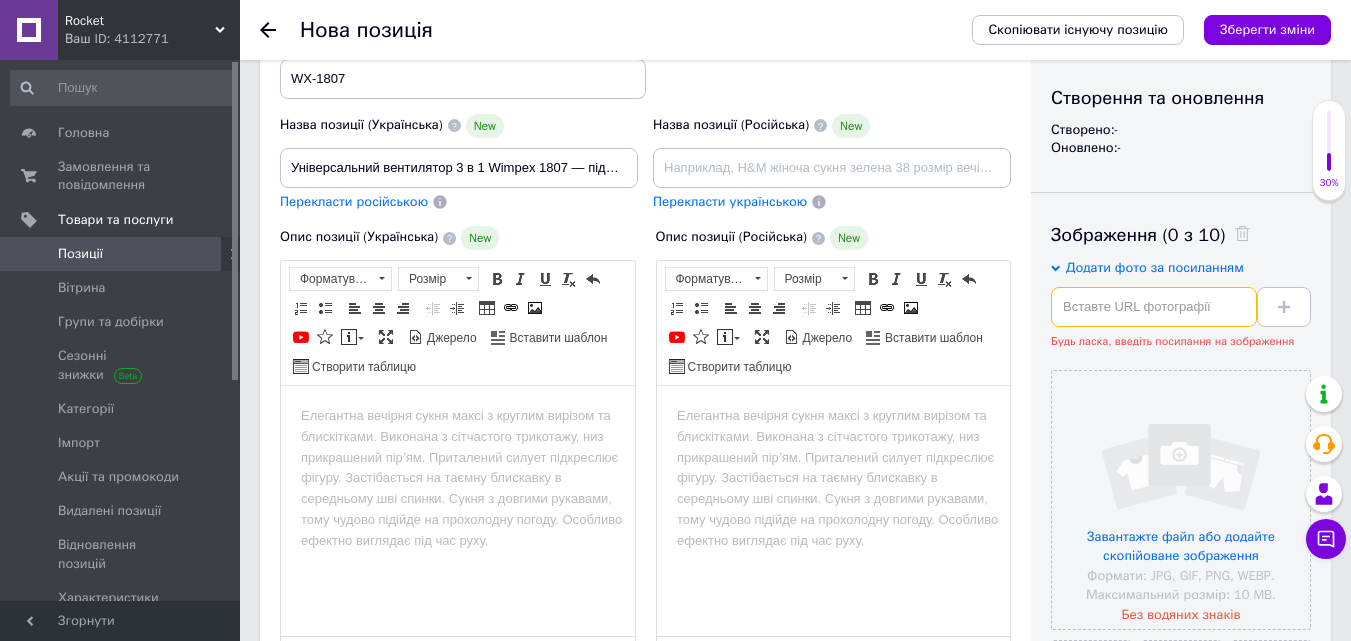 paste on "[URL][DOMAIN_NAME]" 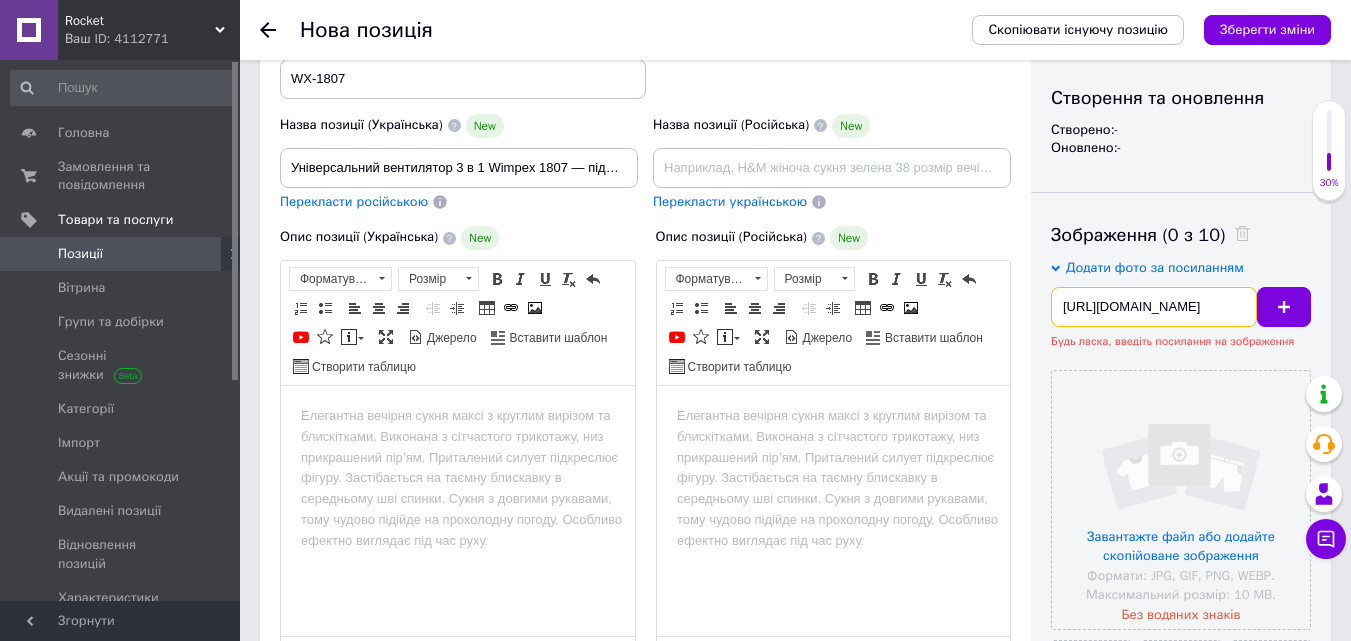scroll, scrollTop: 0, scrollLeft: 866, axis: horizontal 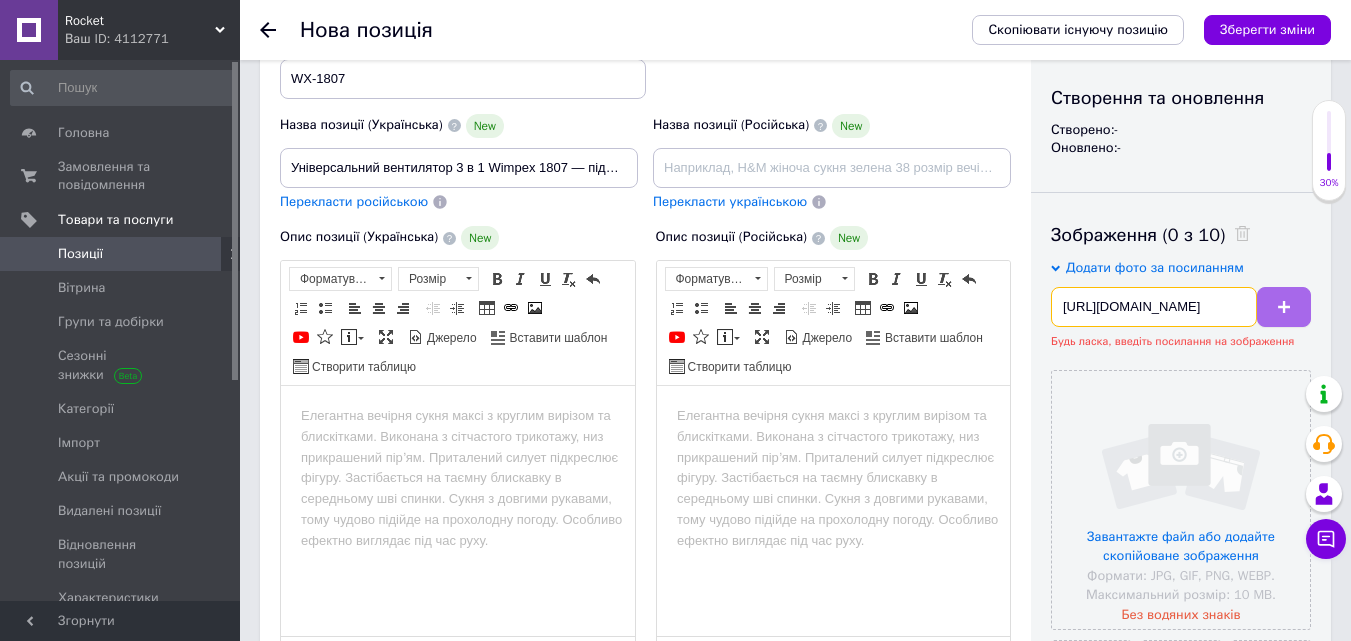 type on "[URL][DOMAIN_NAME]" 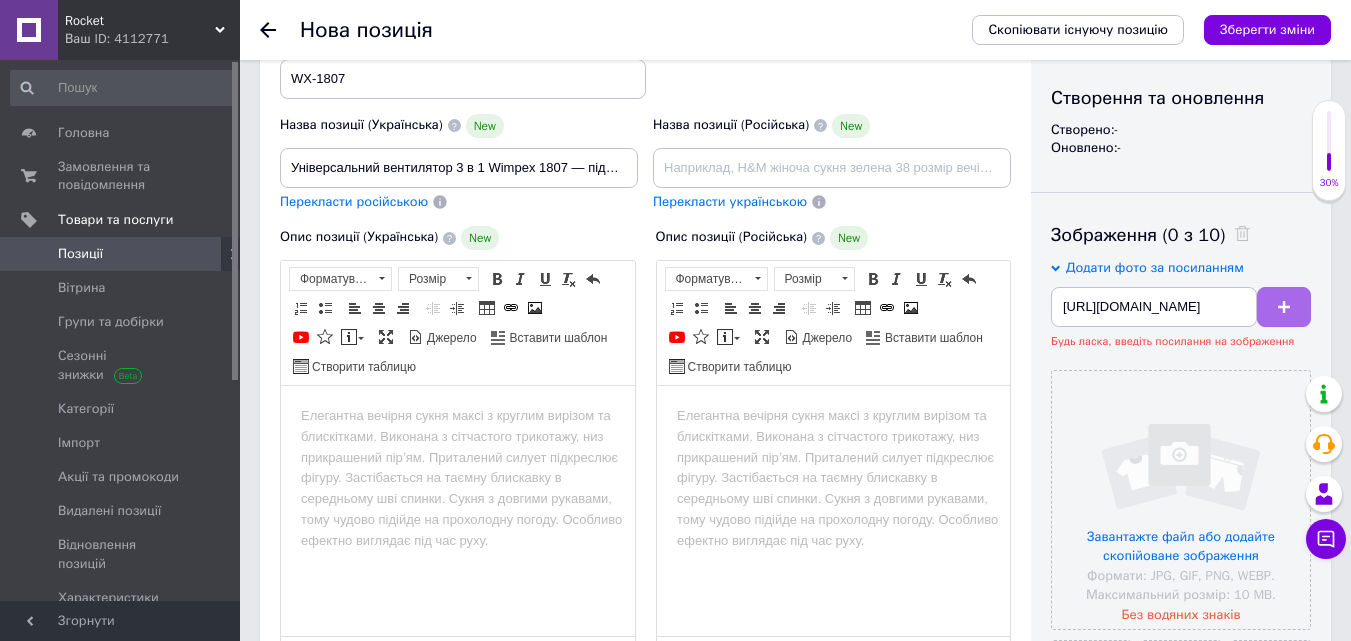 click 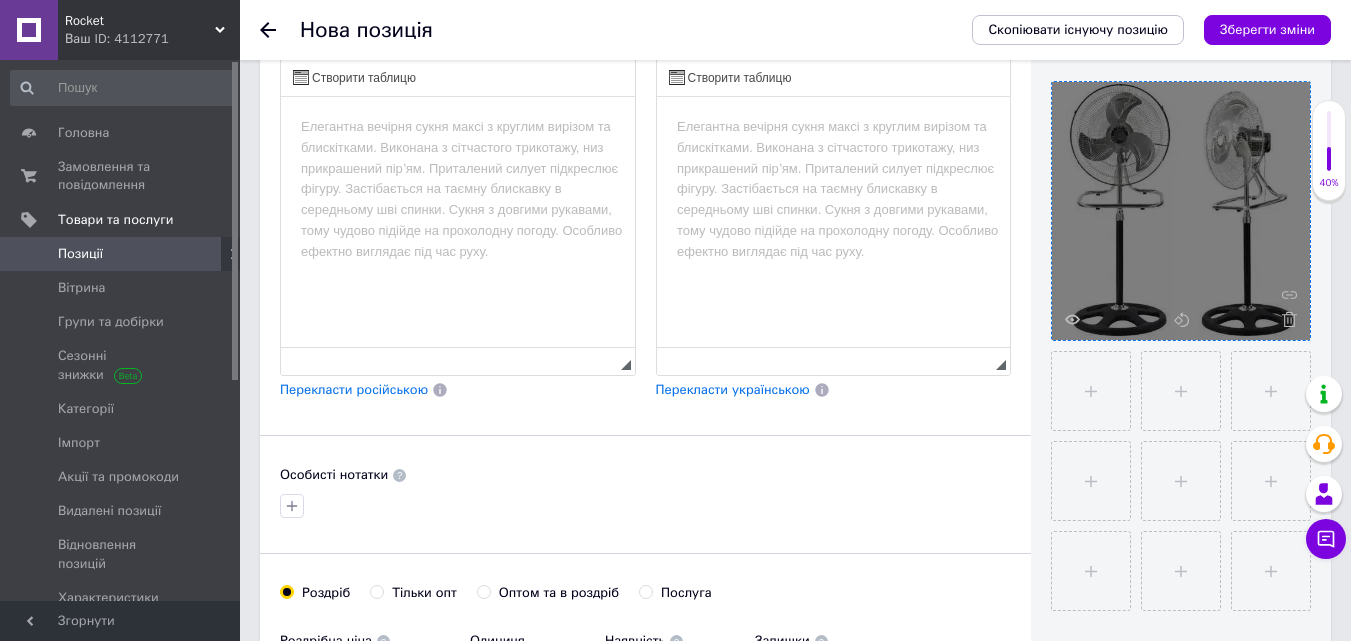 scroll, scrollTop: 500, scrollLeft: 0, axis: vertical 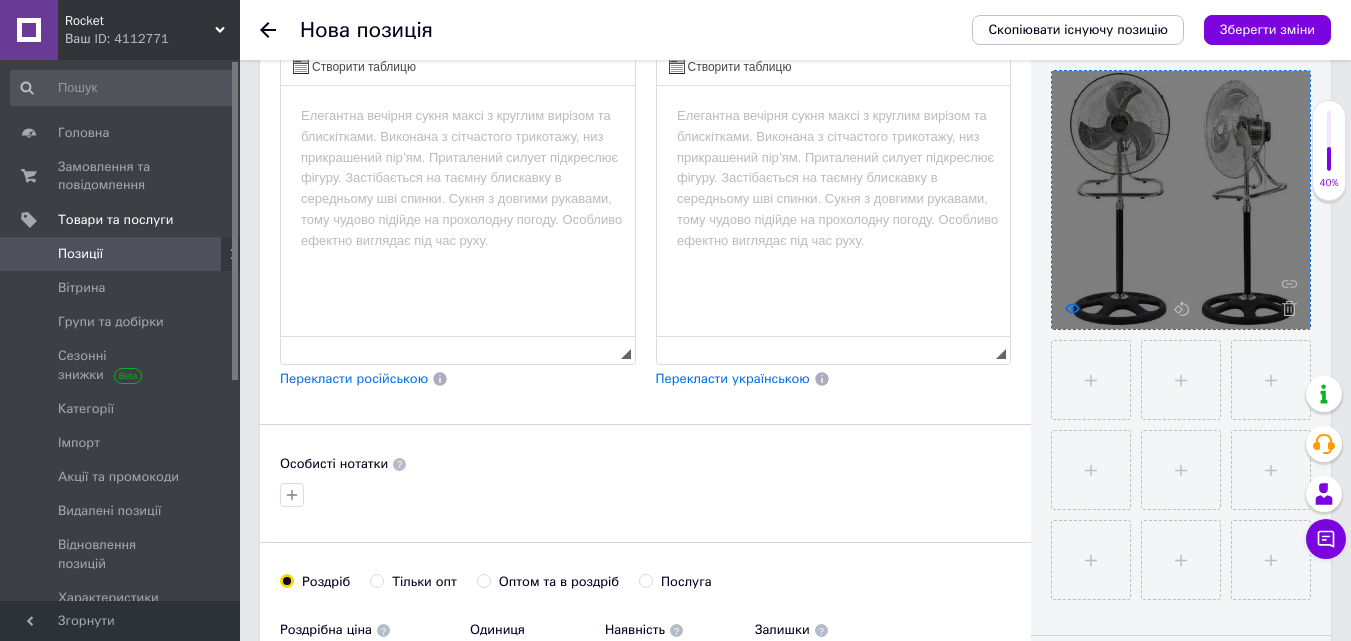 click 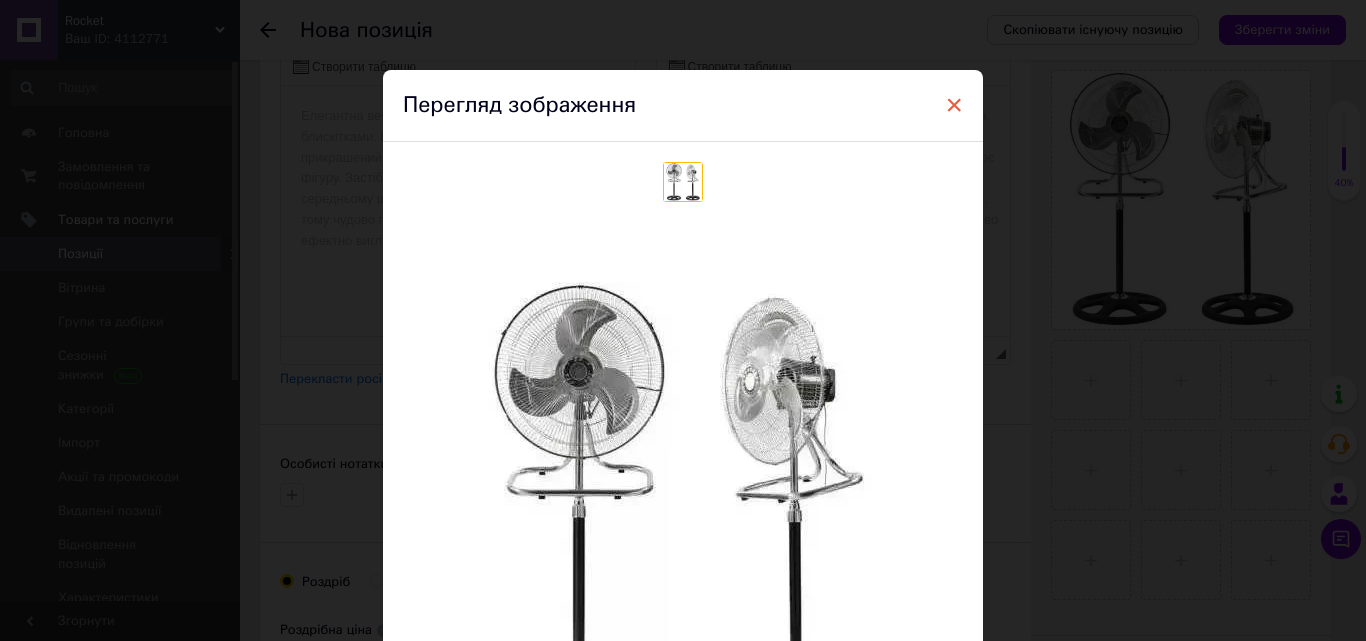 click on "×" at bounding box center [954, 105] 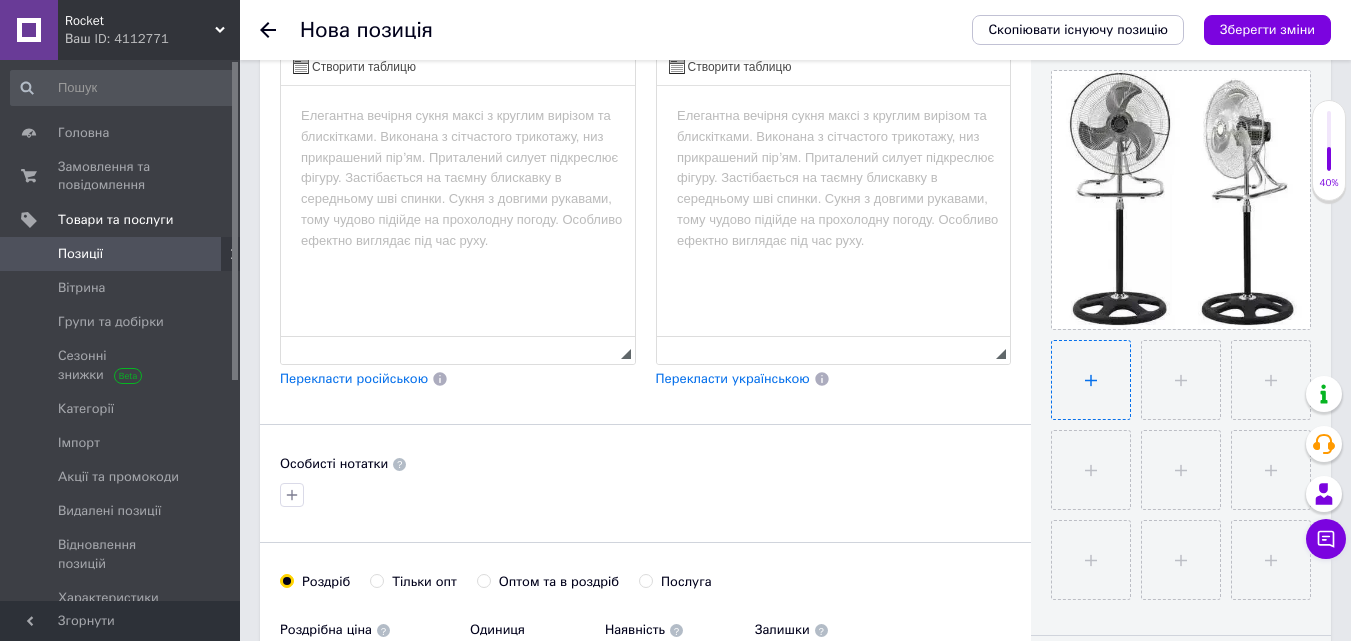 click at bounding box center [1091, 380] 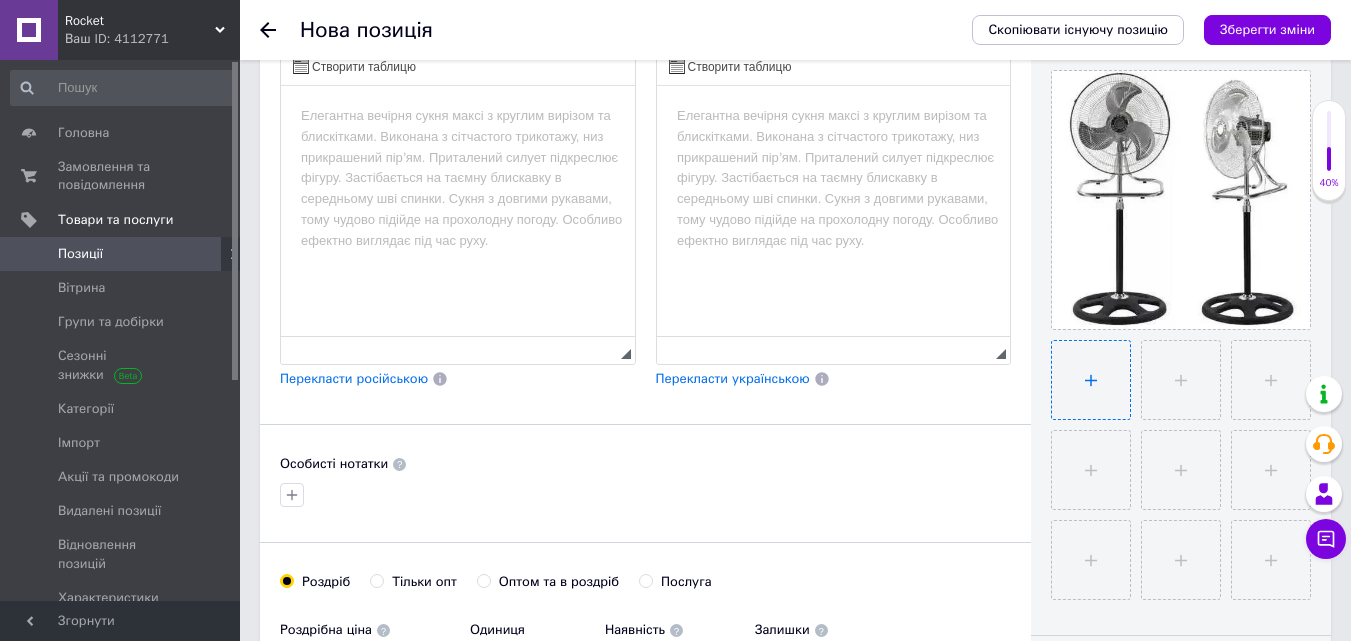 type on "C:\fakepath\6730378293_w640_h640_muzhskaya-barsetka-chernaya (1).gif" 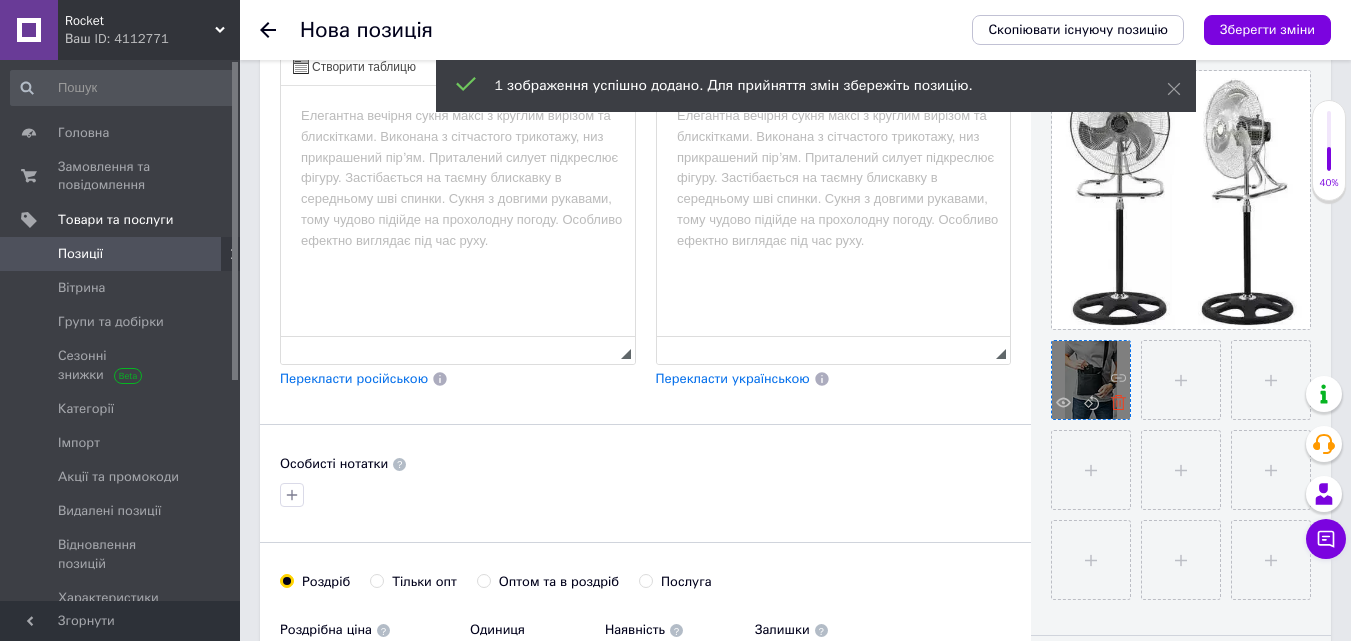 click 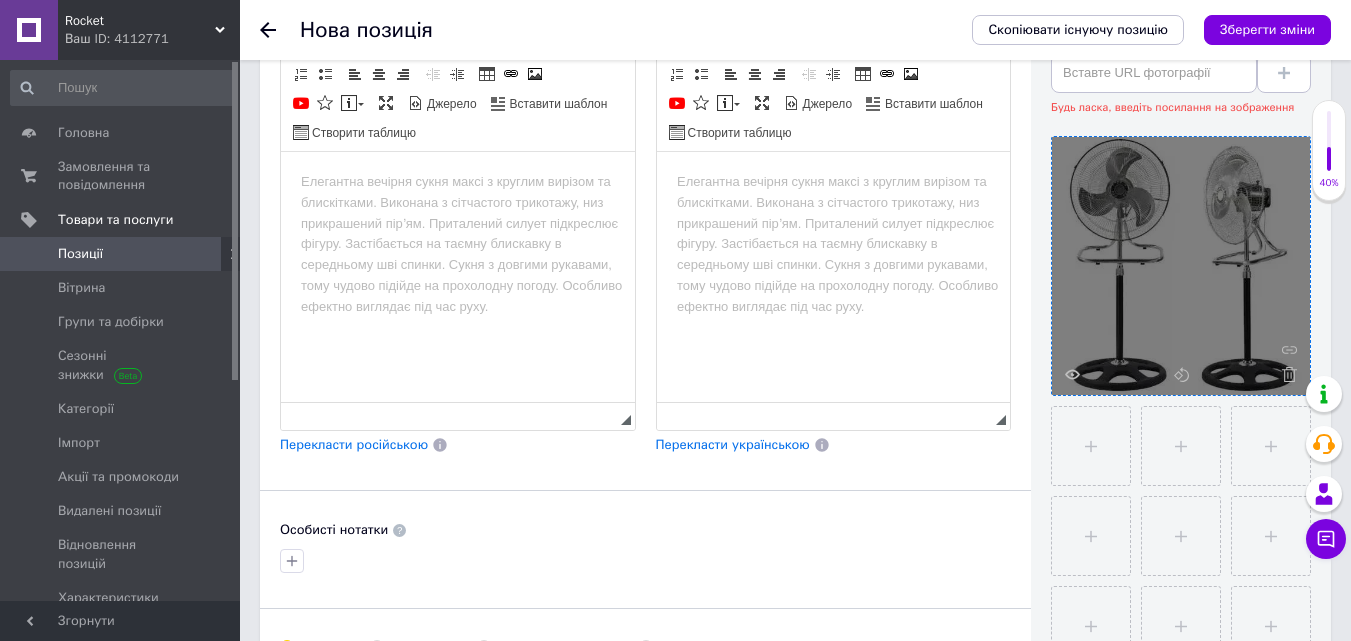scroll, scrollTop: 400, scrollLeft: 0, axis: vertical 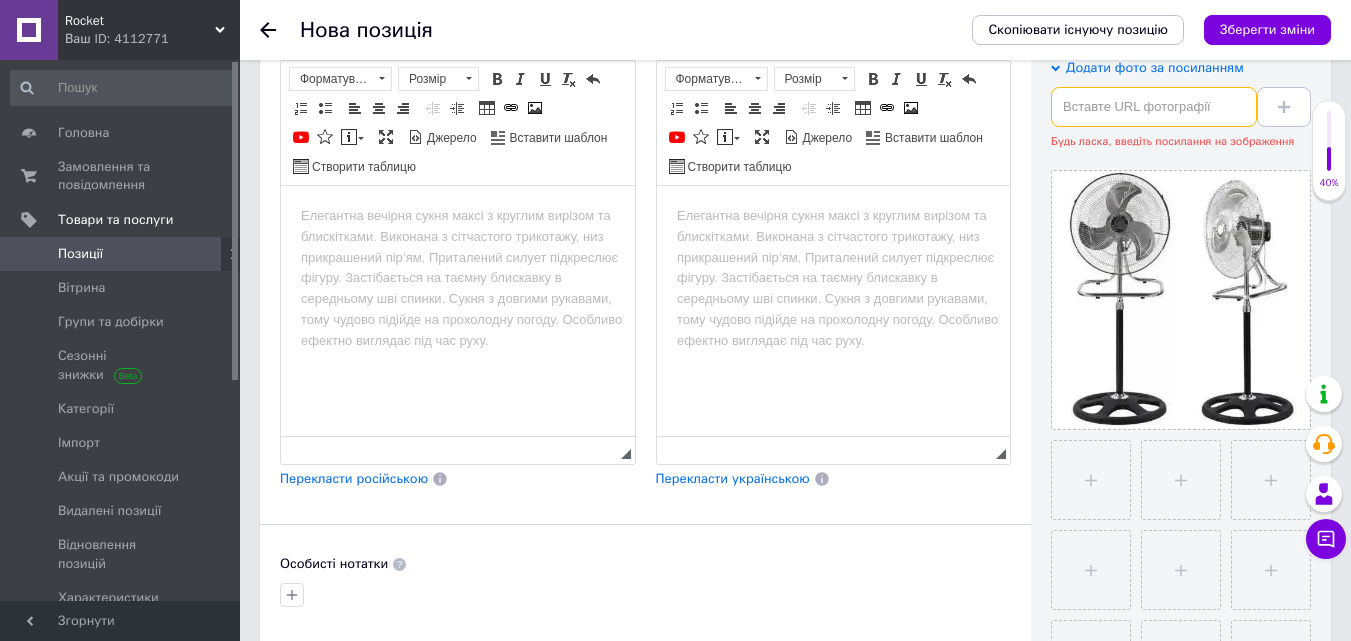 click at bounding box center [1154, 107] 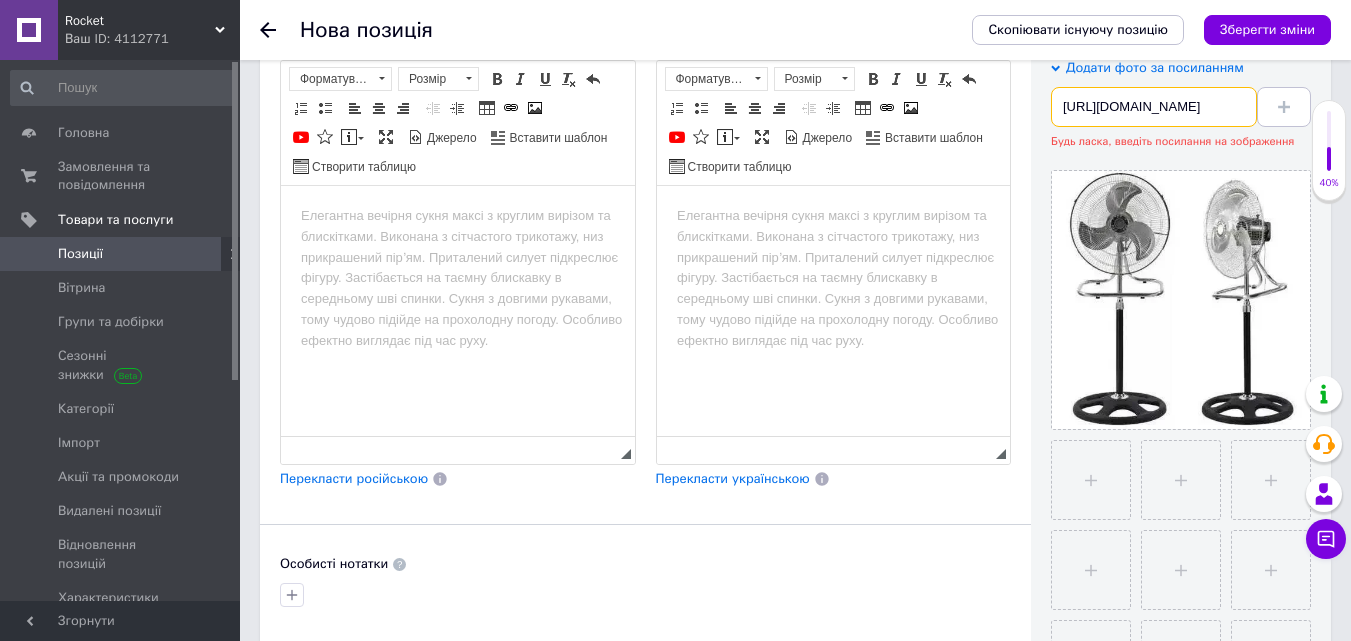 scroll, scrollTop: 0, scrollLeft: 862, axis: horizontal 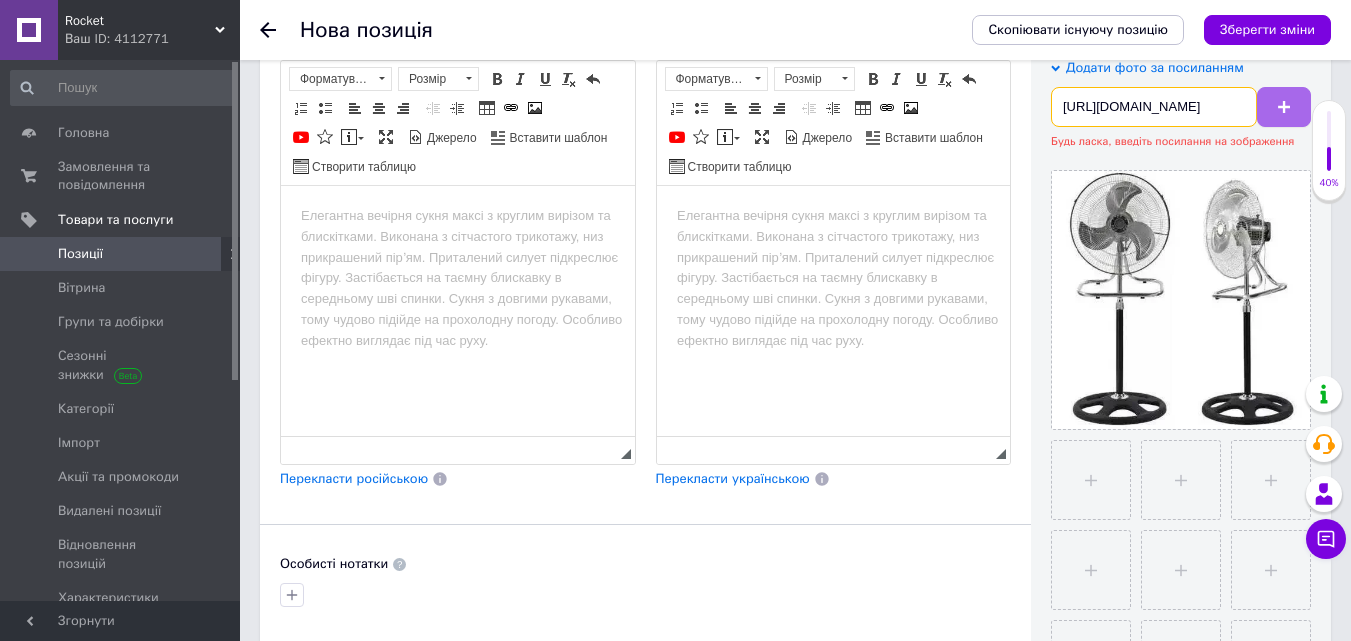type on "[URL][DOMAIN_NAME]" 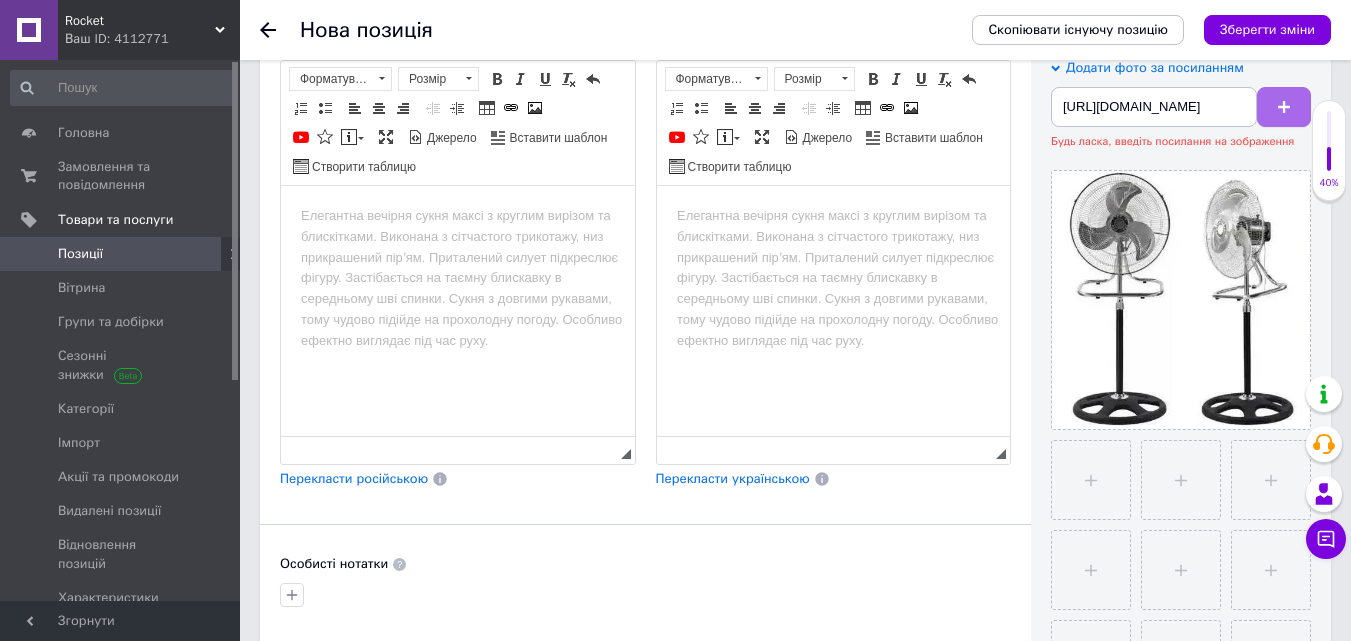 click at bounding box center (1284, 107) 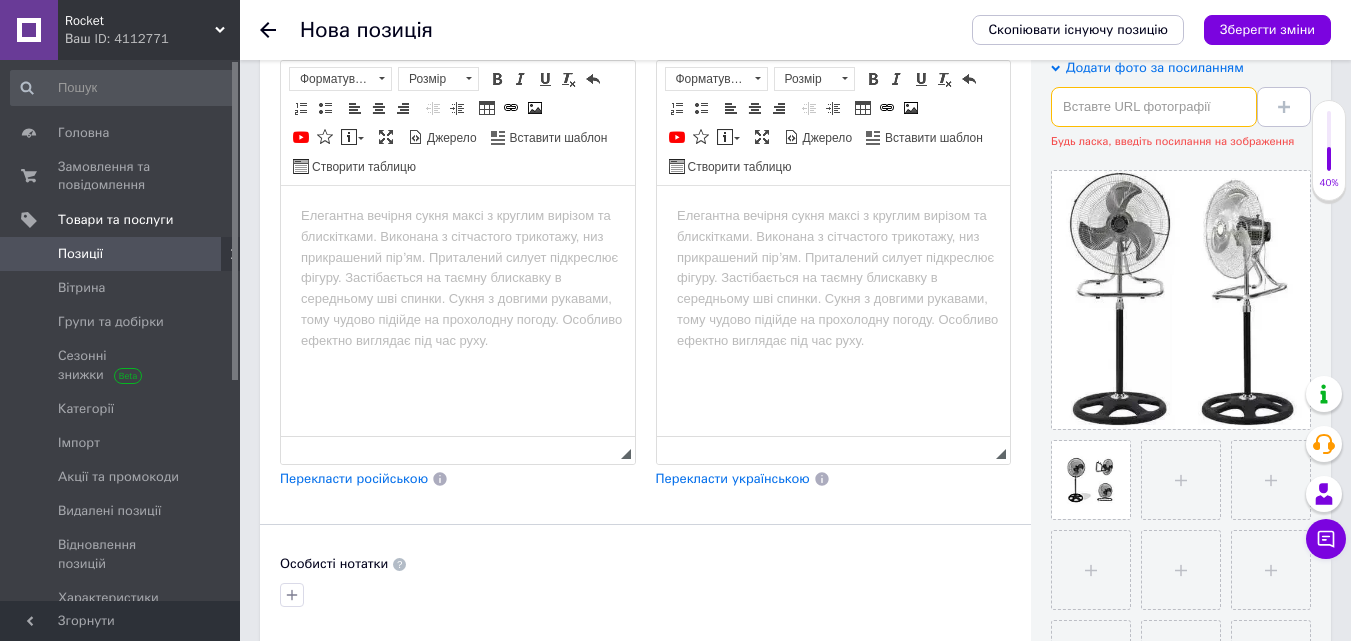 click at bounding box center (1154, 107) 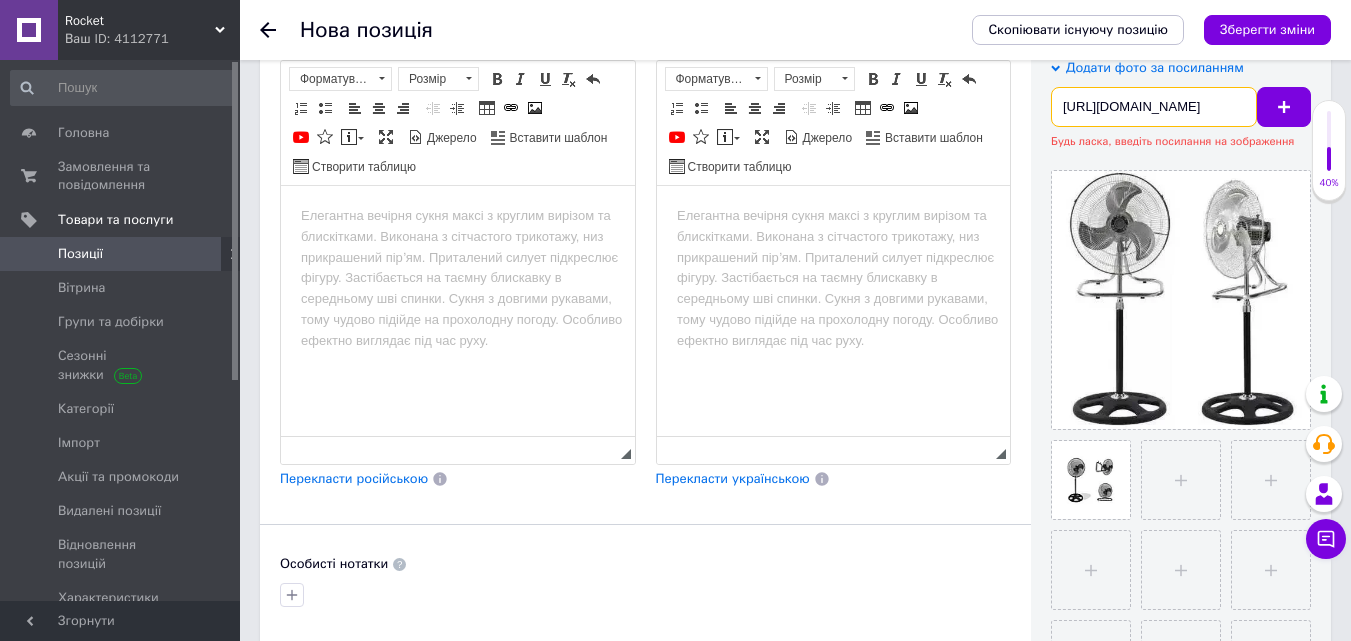 scroll, scrollTop: 0, scrollLeft: 862, axis: horizontal 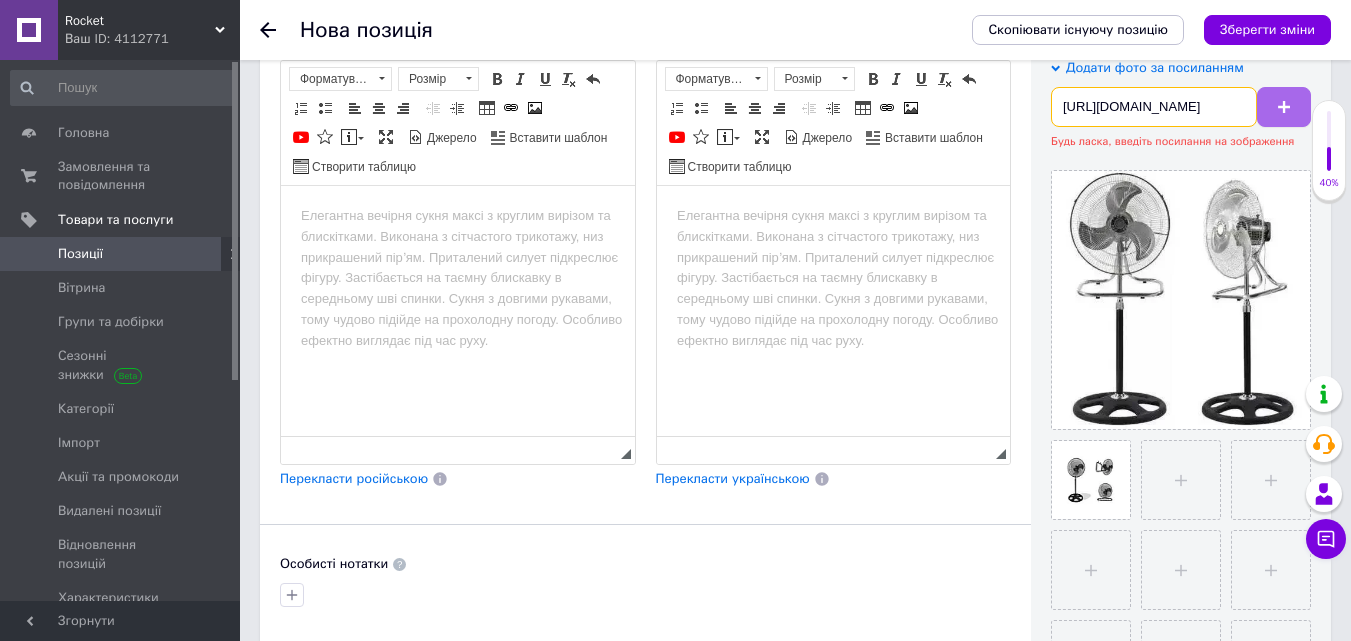type on "[URL][DOMAIN_NAME]" 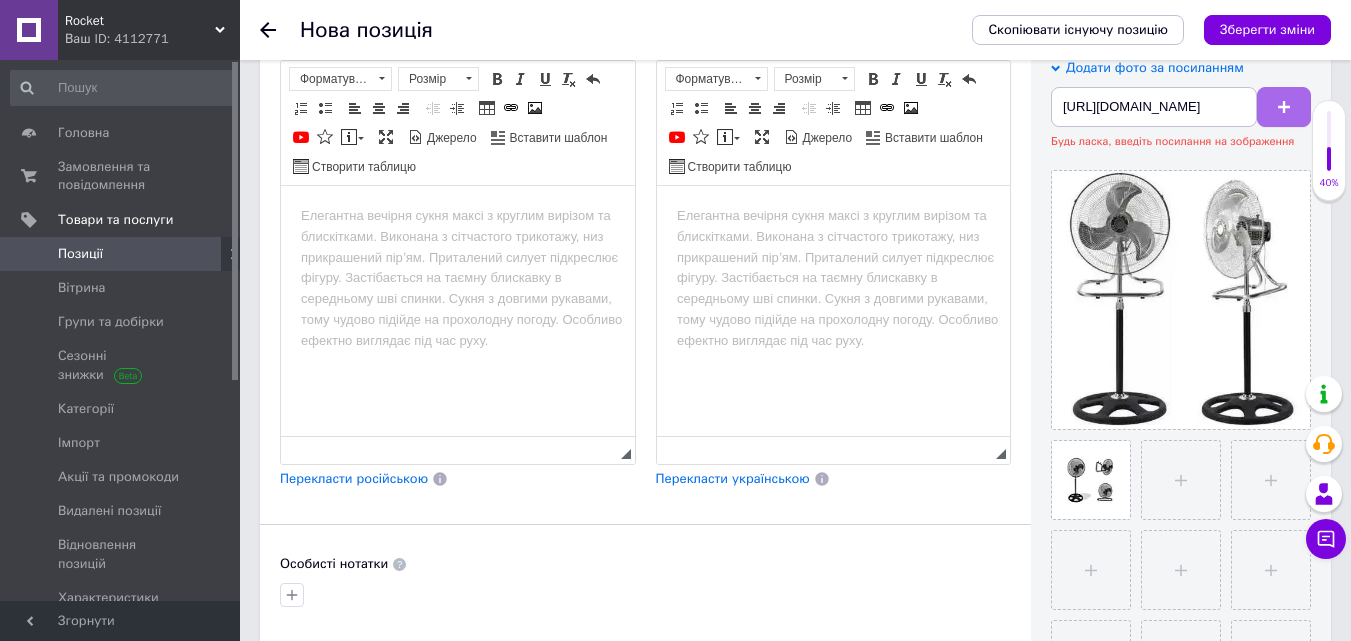 click at bounding box center (1284, 107) 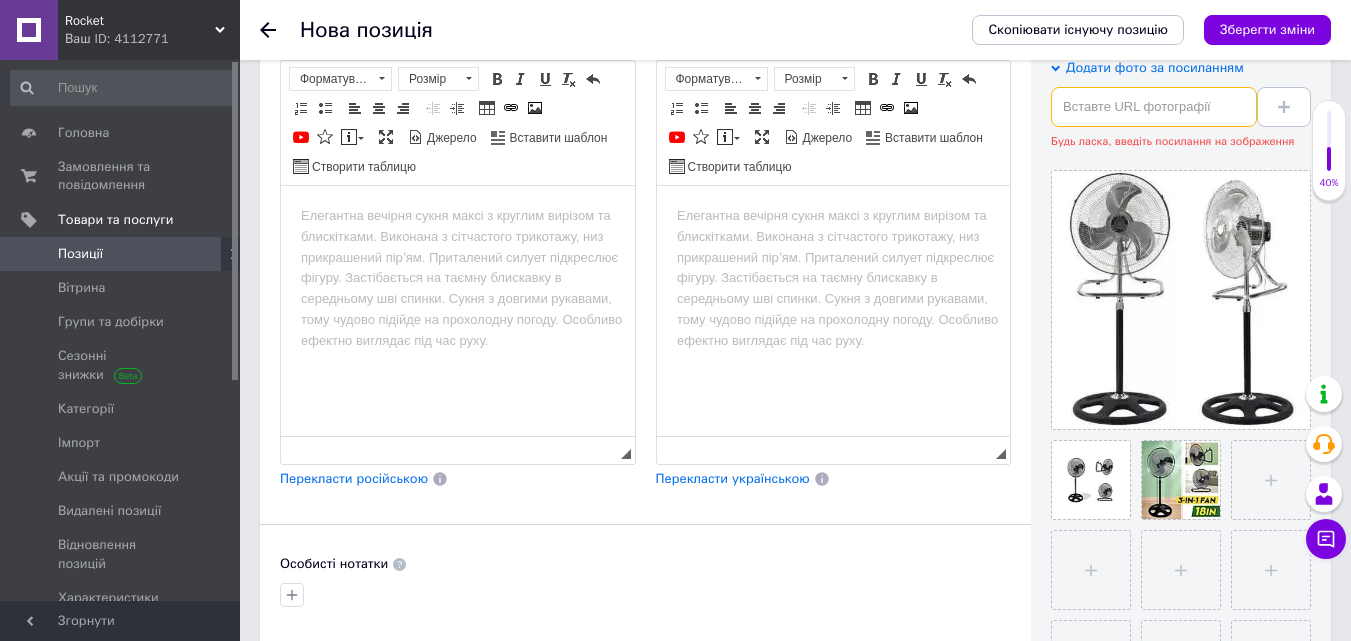 click at bounding box center [1154, 107] 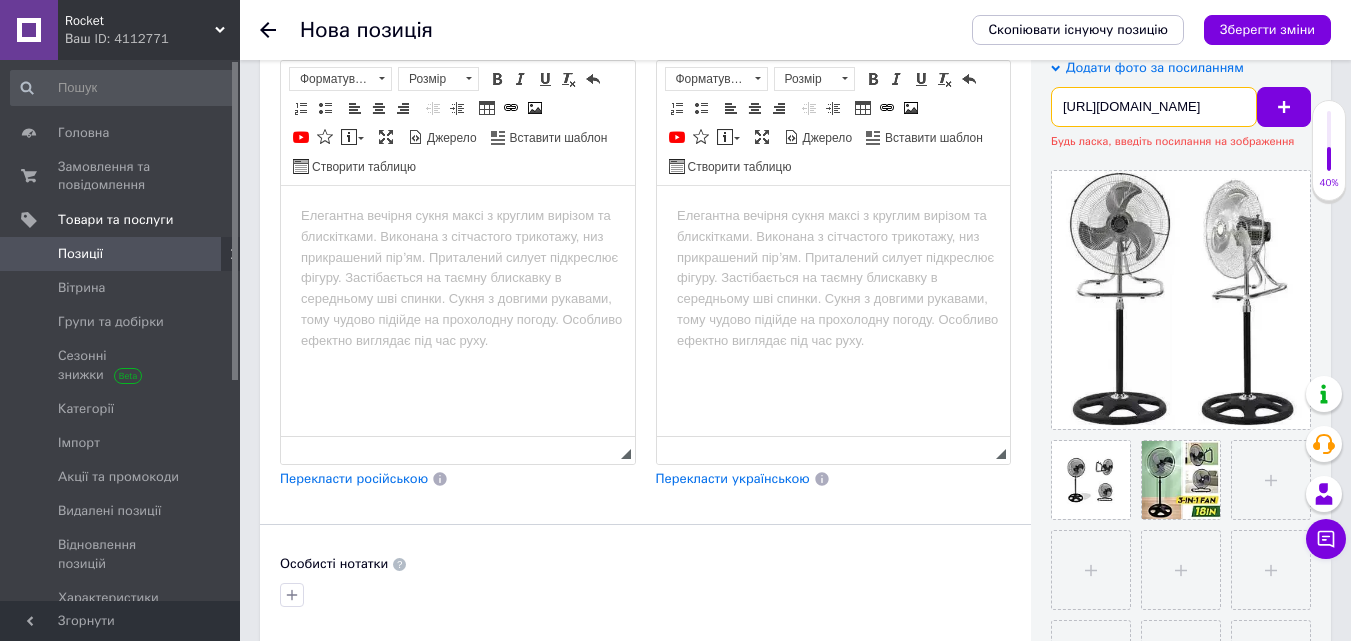 scroll, scrollTop: 0, scrollLeft: 864, axis: horizontal 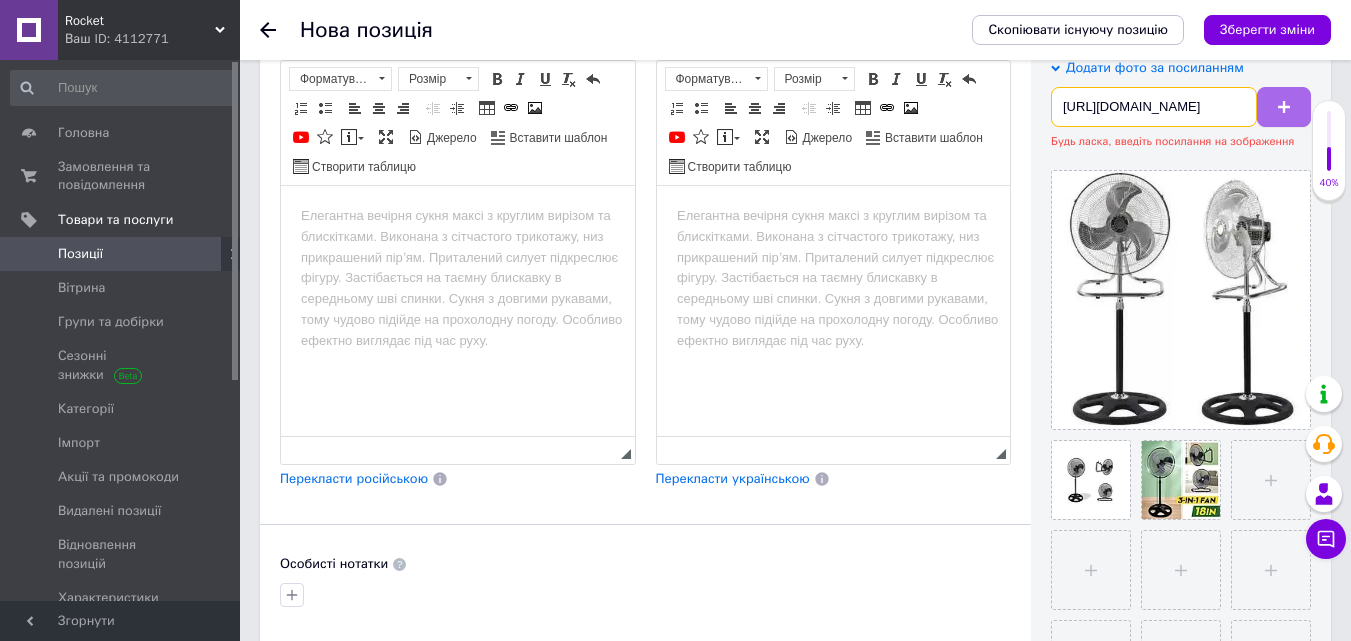 type on "[URL][DOMAIN_NAME]" 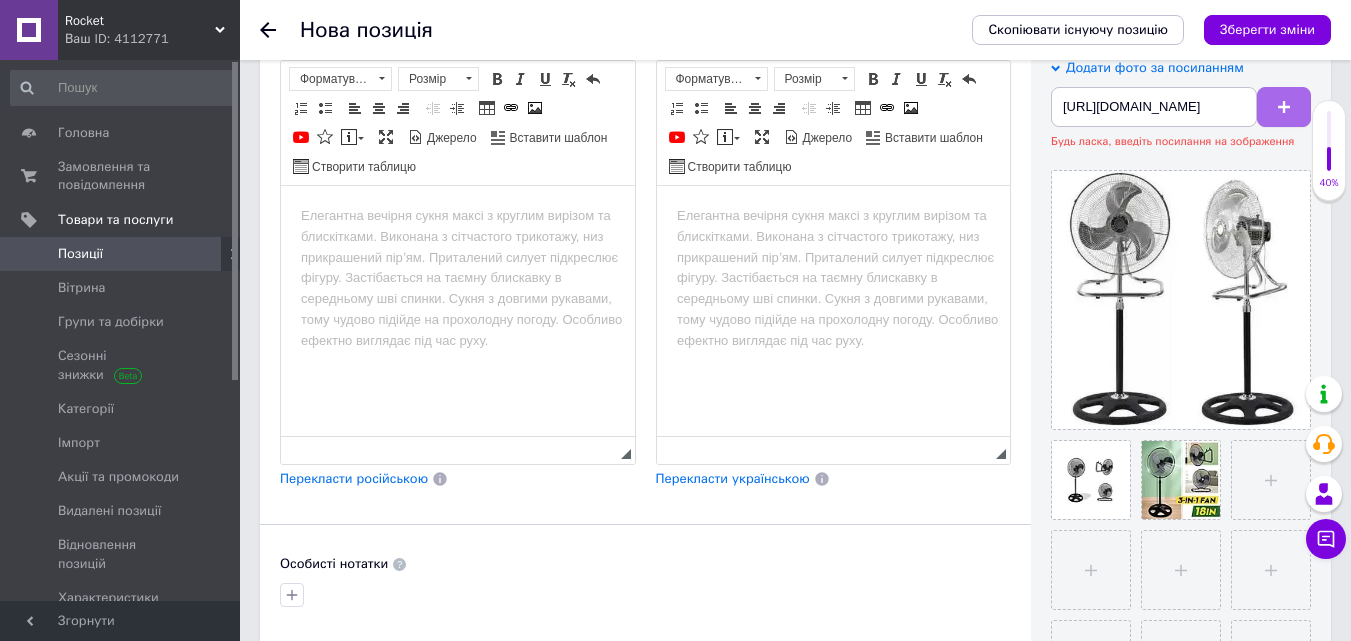 click 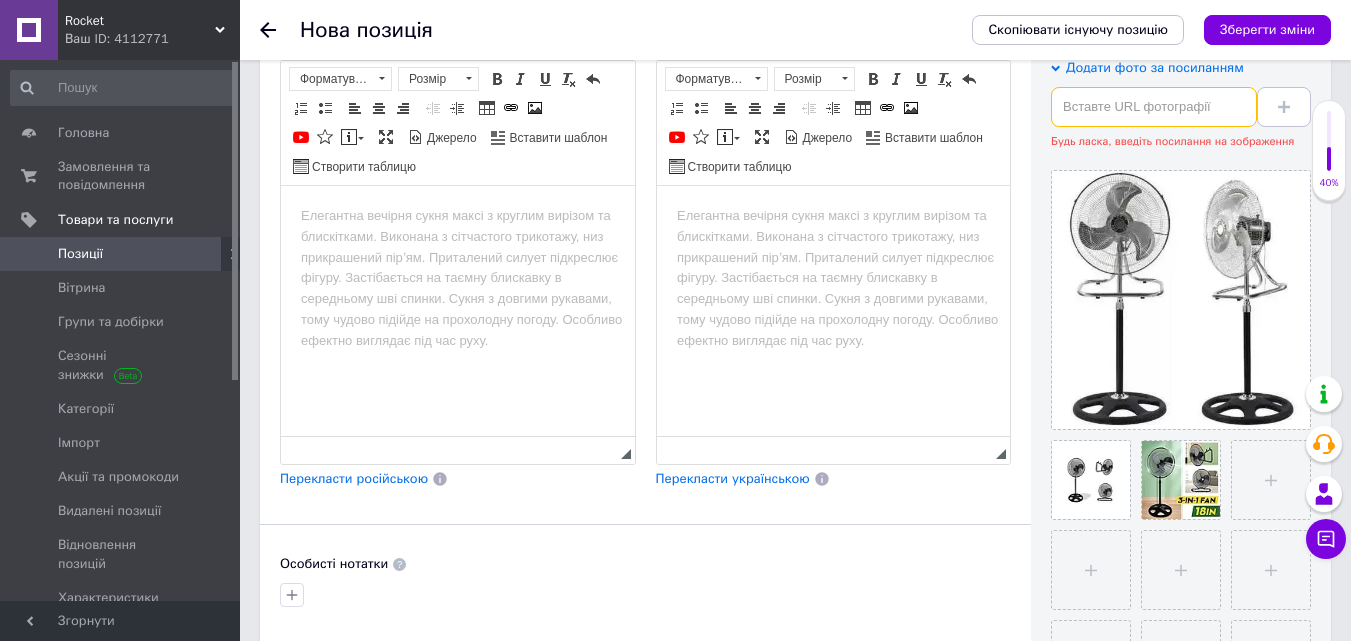 click at bounding box center [1154, 107] 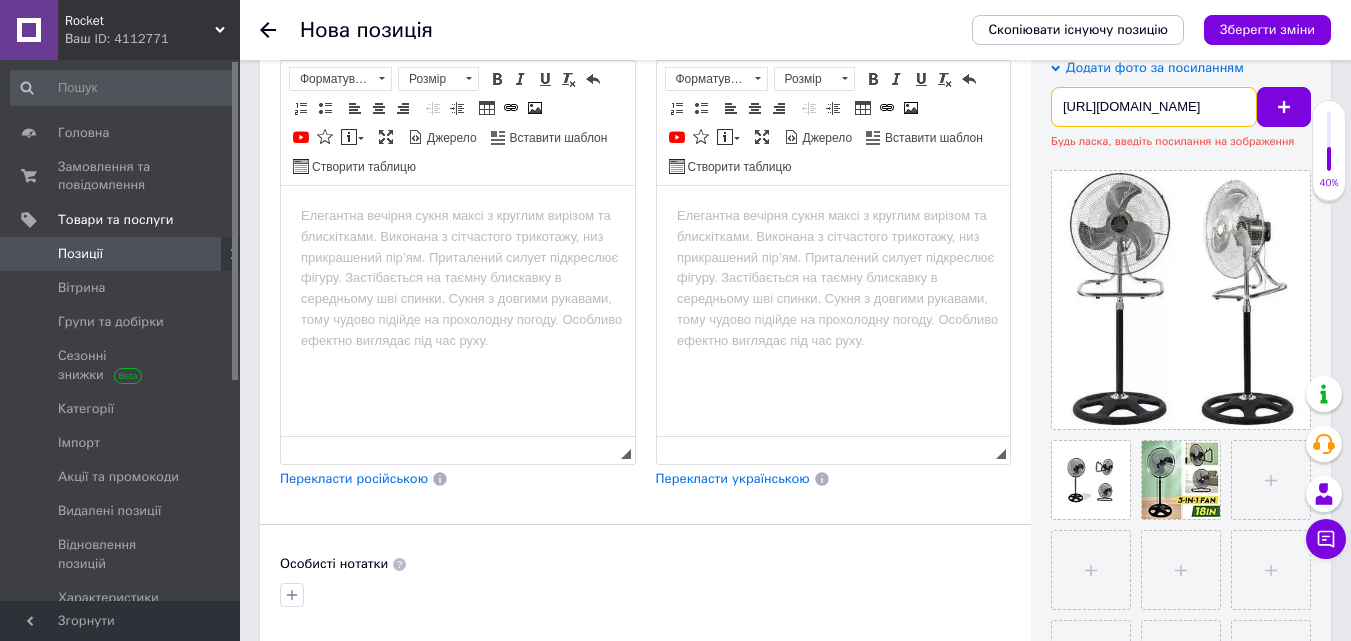 scroll, scrollTop: 0, scrollLeft: 865, axis: horizontal 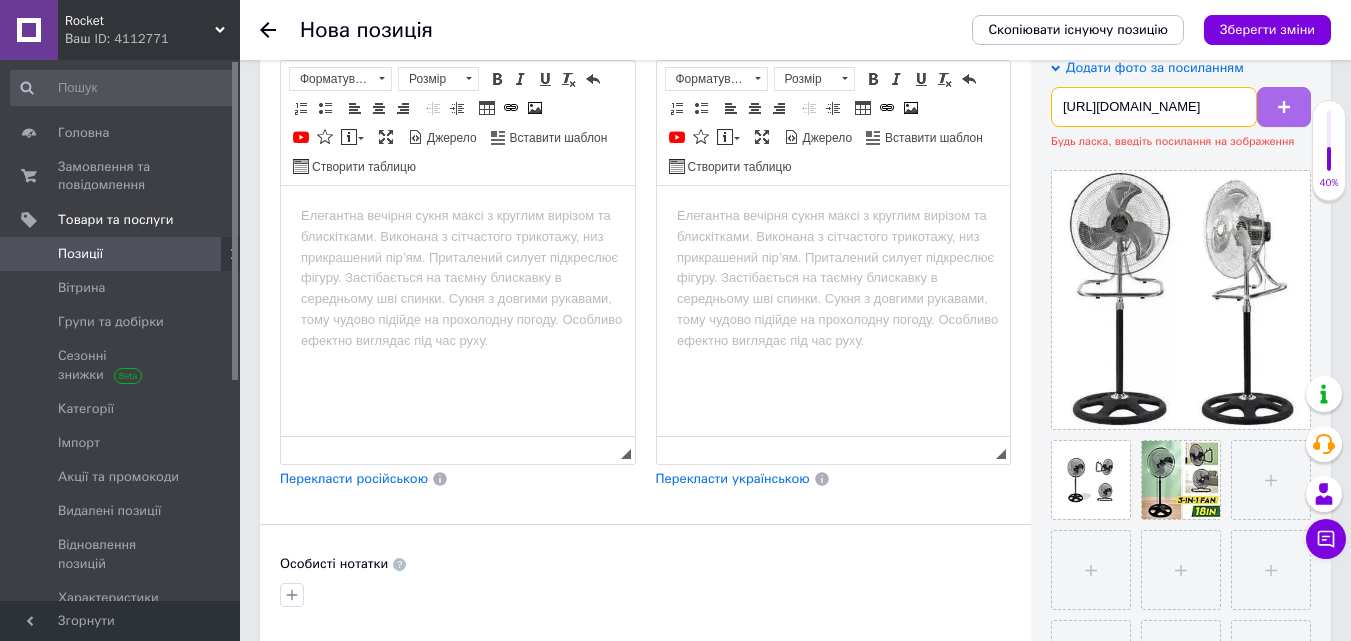 type on "[URL][DOMAIN_NAME]" 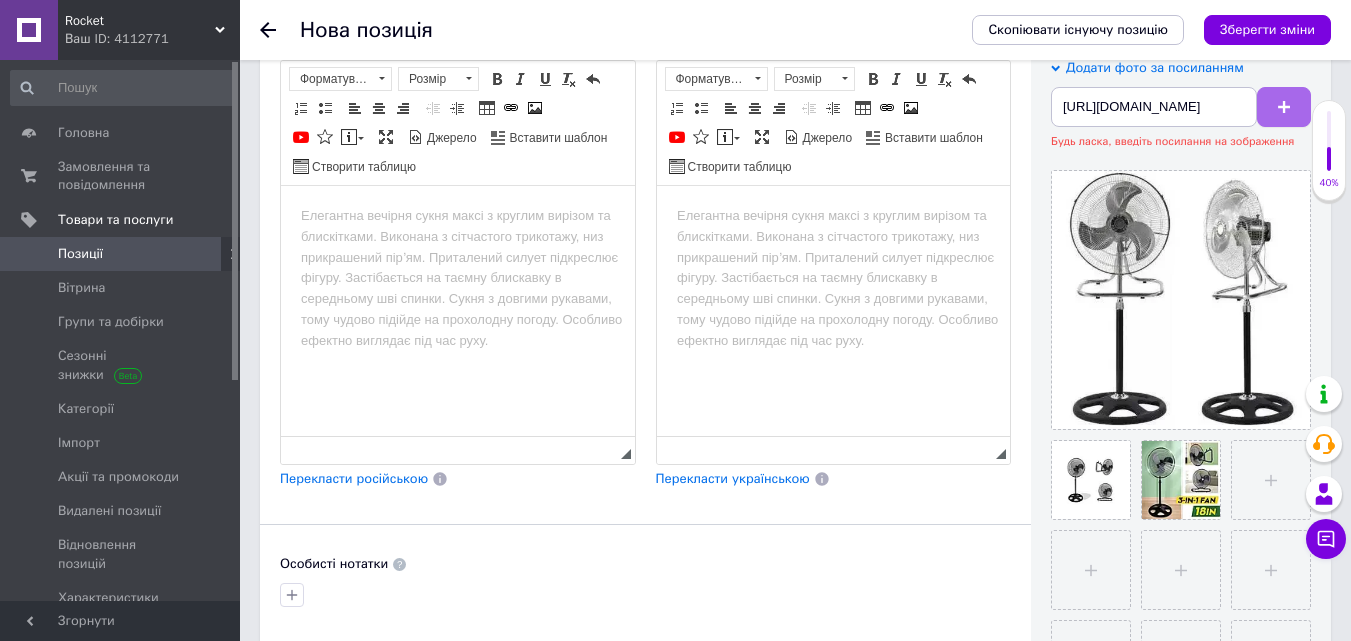 click 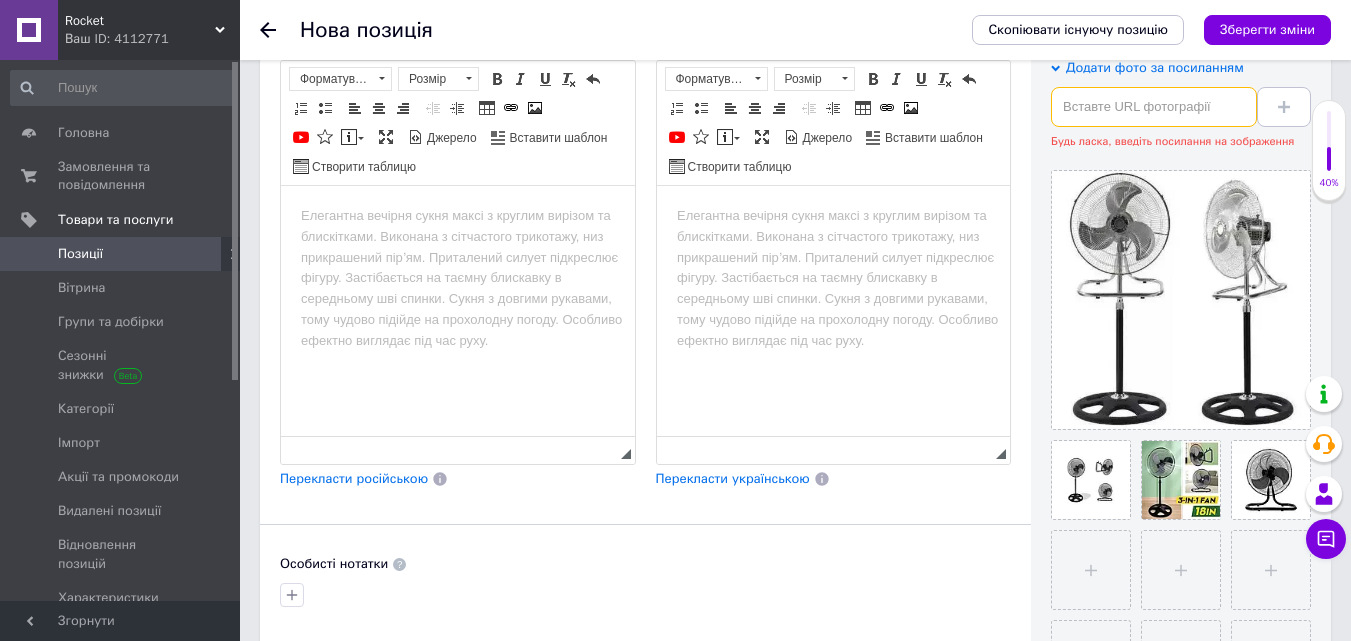 click at bounding box center (1154, 107) 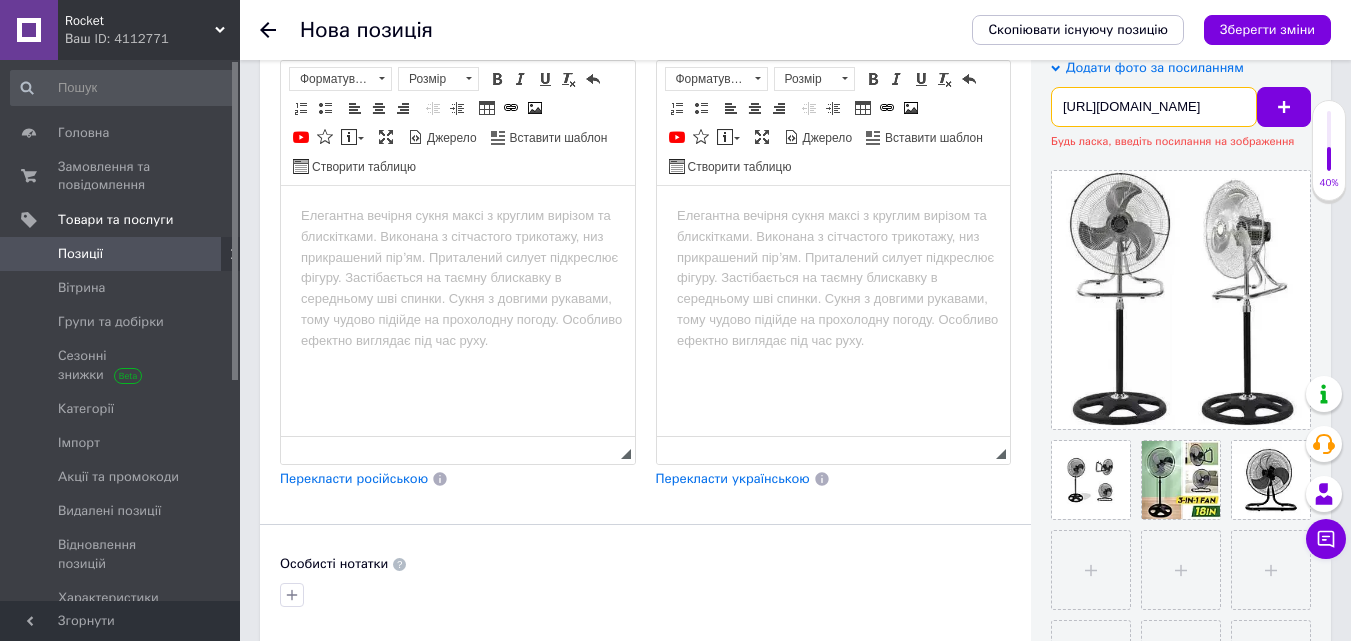 scroll, scrollTop: 0, scrollLeft: 862, axis: horizontal 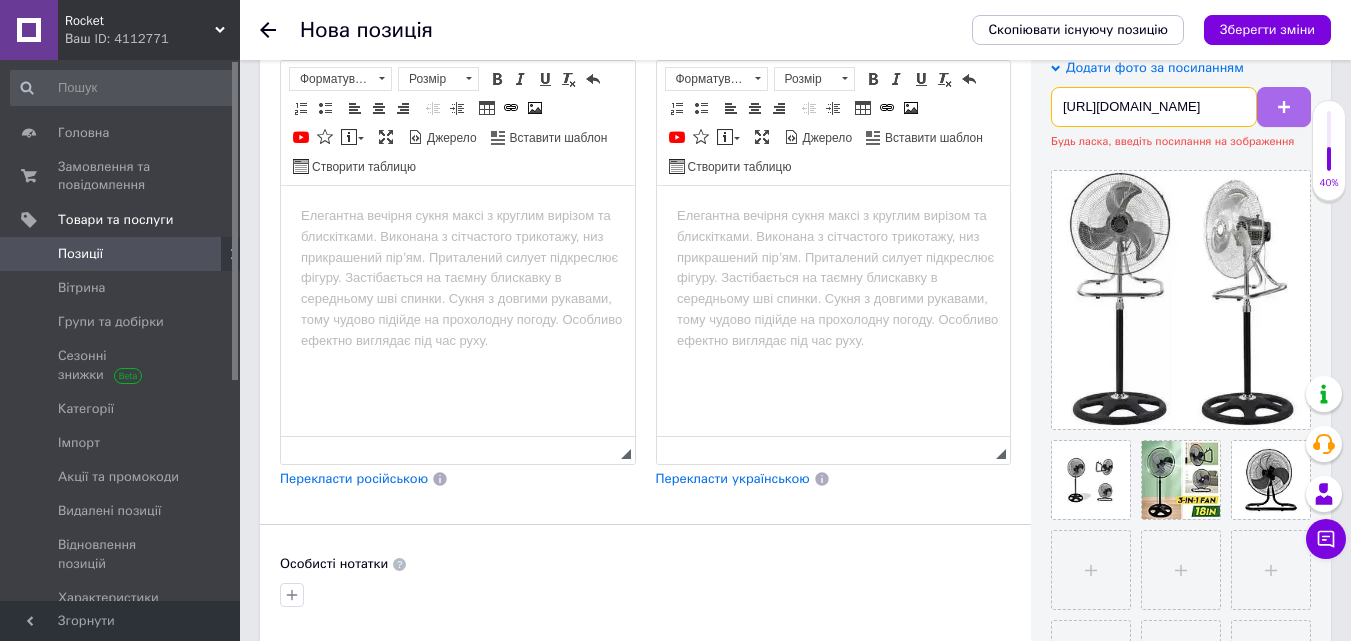 type on "[URL][DOMAIN_NAME]" 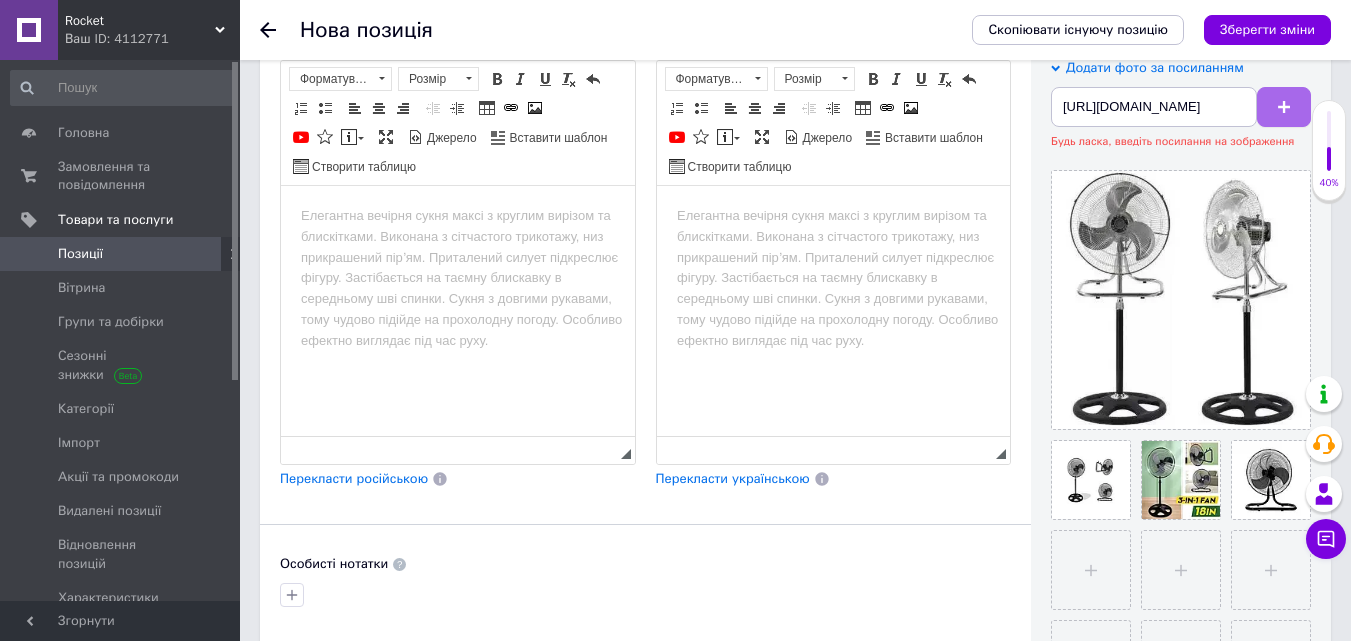 click at bounding box center [1284, 107] 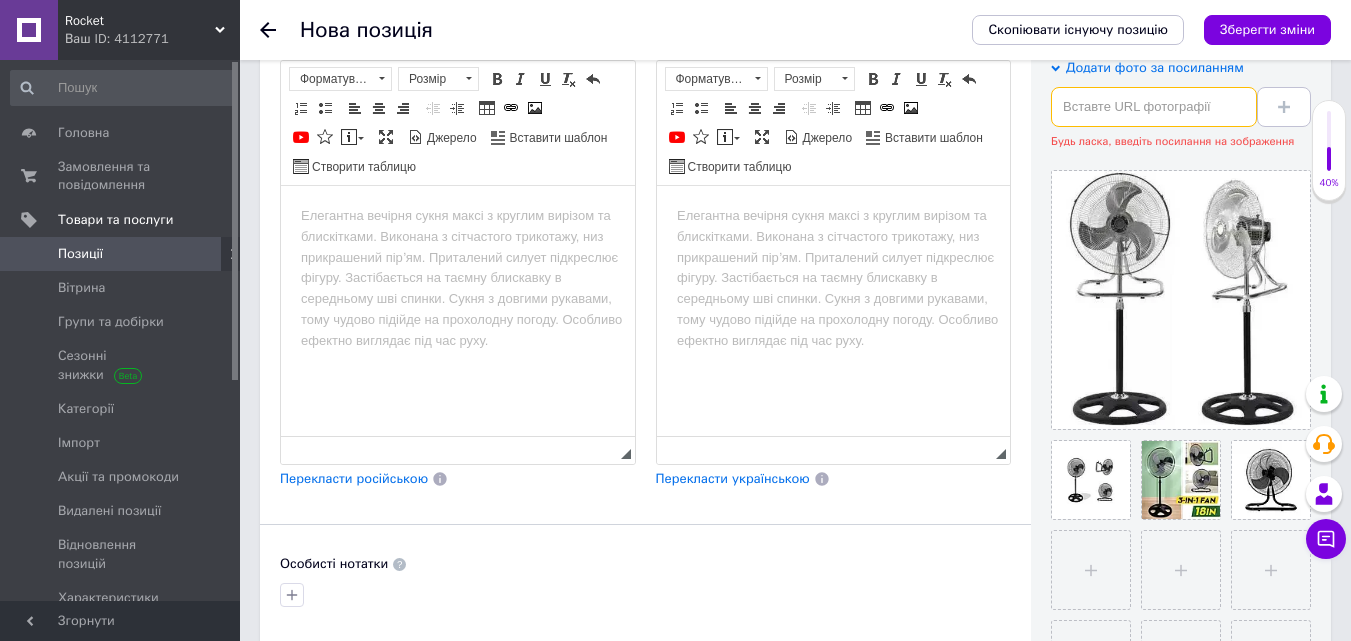 click at bounding box center (1154, 107) 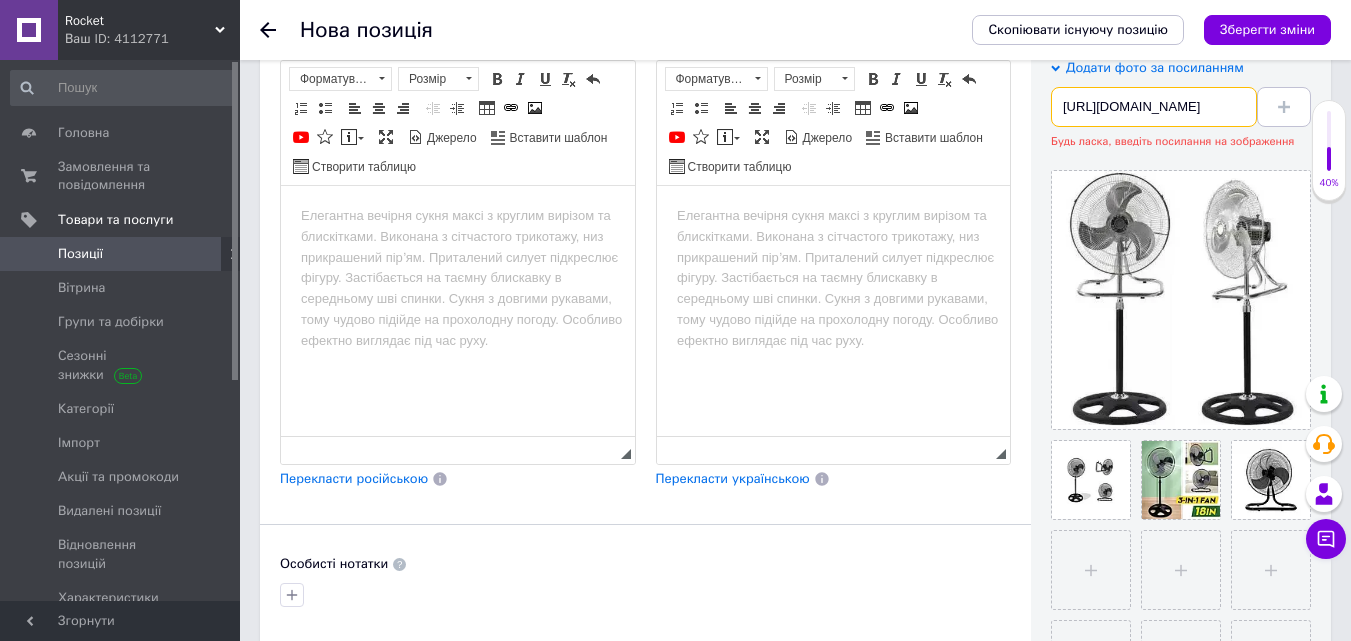 scroll, scrollTop: 0, scrollLeft: 864, axis: horizontal 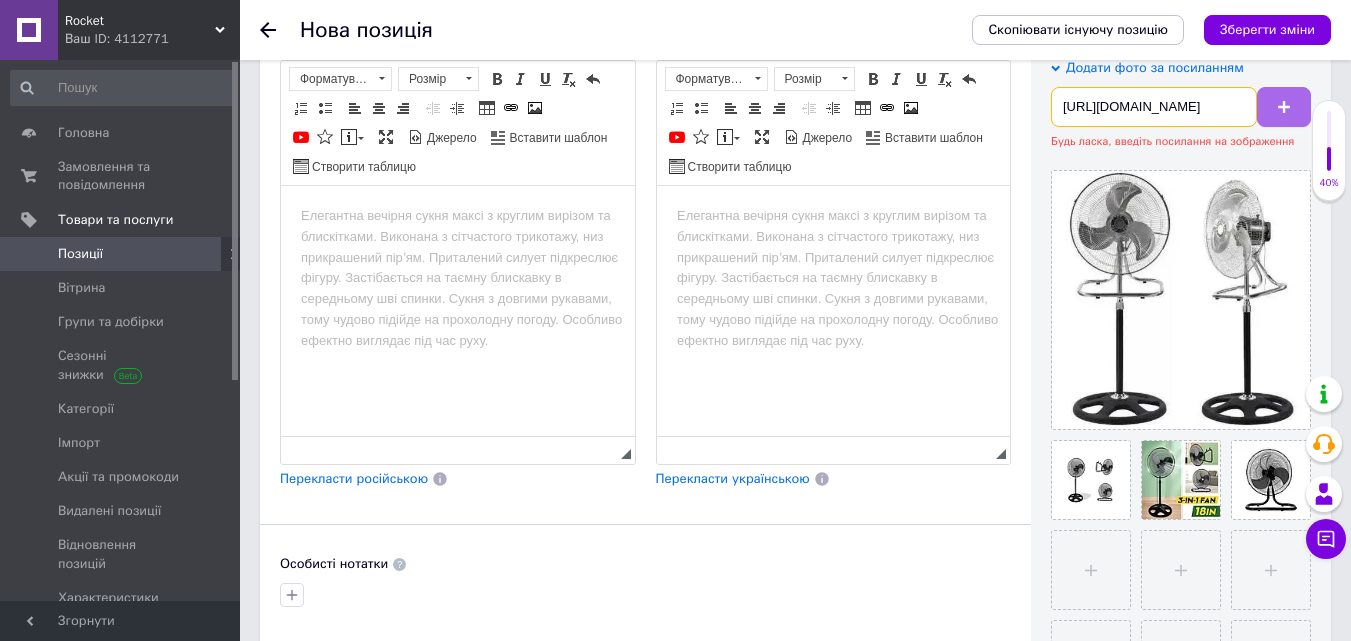 type on "[URL][DOMAIN_NAME]" 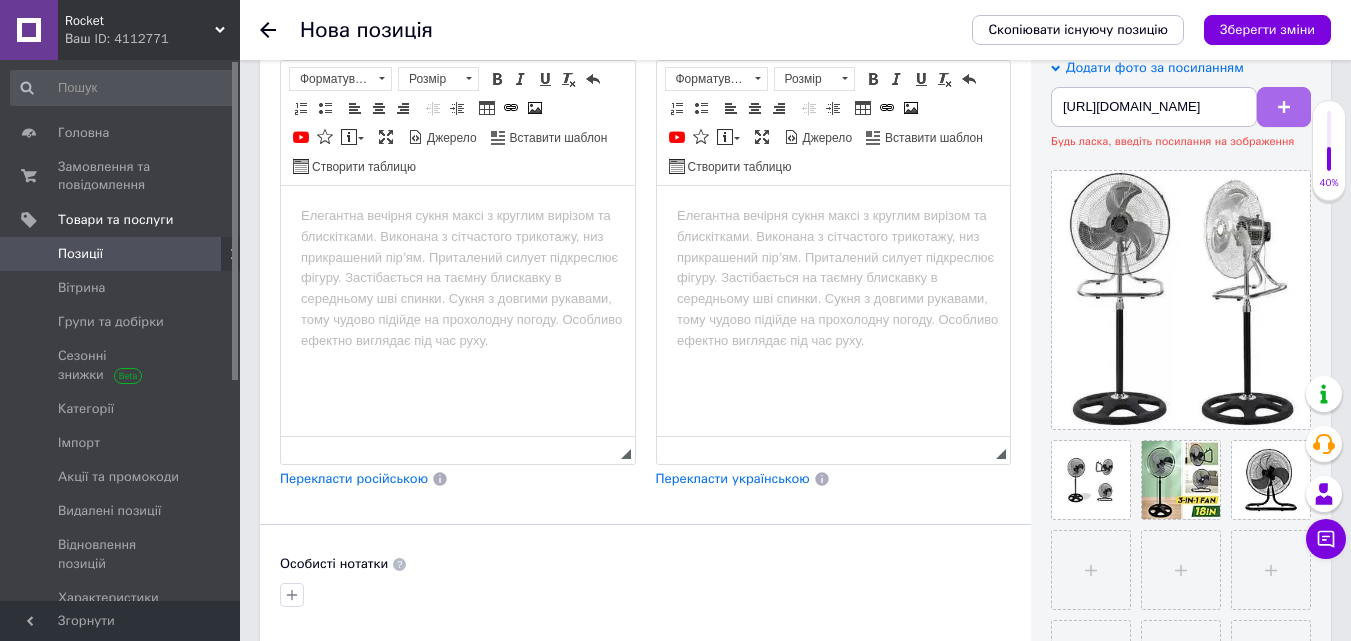 click at bounding box center [1284, 107] 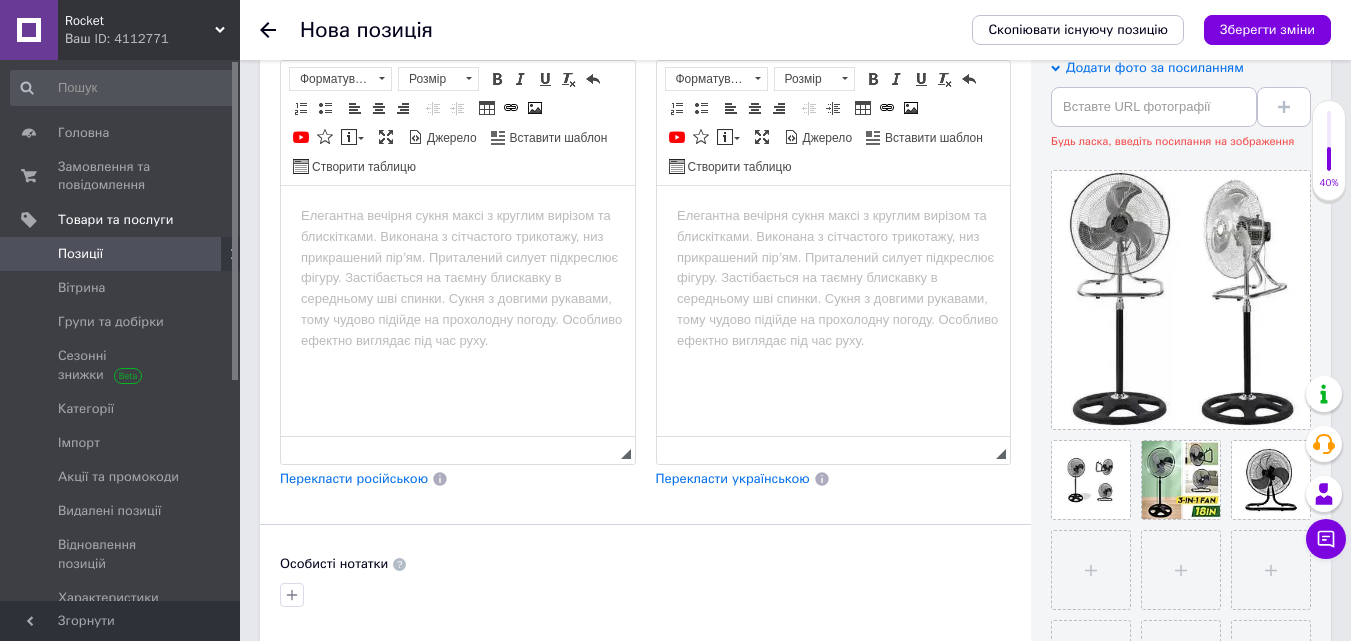 click at bounding box center [458, 216] 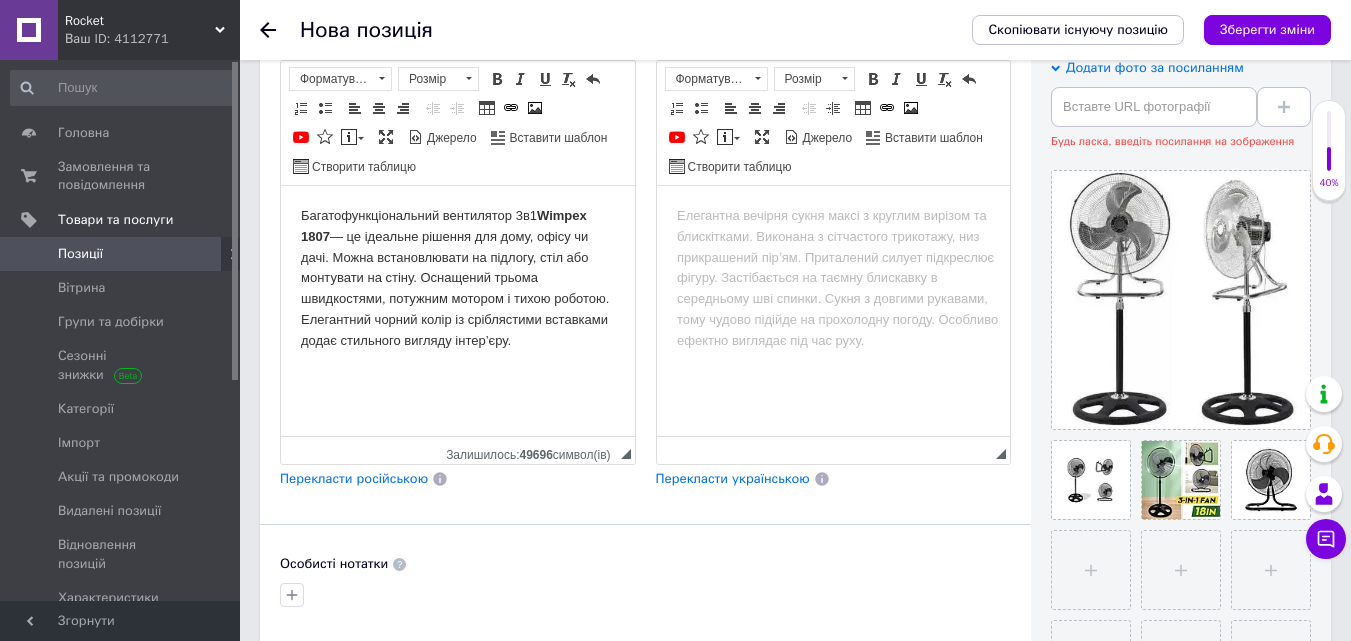 click on "Багатофункціональний вентилятор 3в1  Wimpex 1807  — це ідеальне рішення для дому, офісу чи дачі. Можна встановлювати на підлогу, стіл або монтувати на стіну. Оснащений трьома швидкостями, потужним мотором і тихою роботою. Елегантний чорний колір із сріблястими вставками додає стильного вигляду інтер’єру." at bounding box center [458, 279] 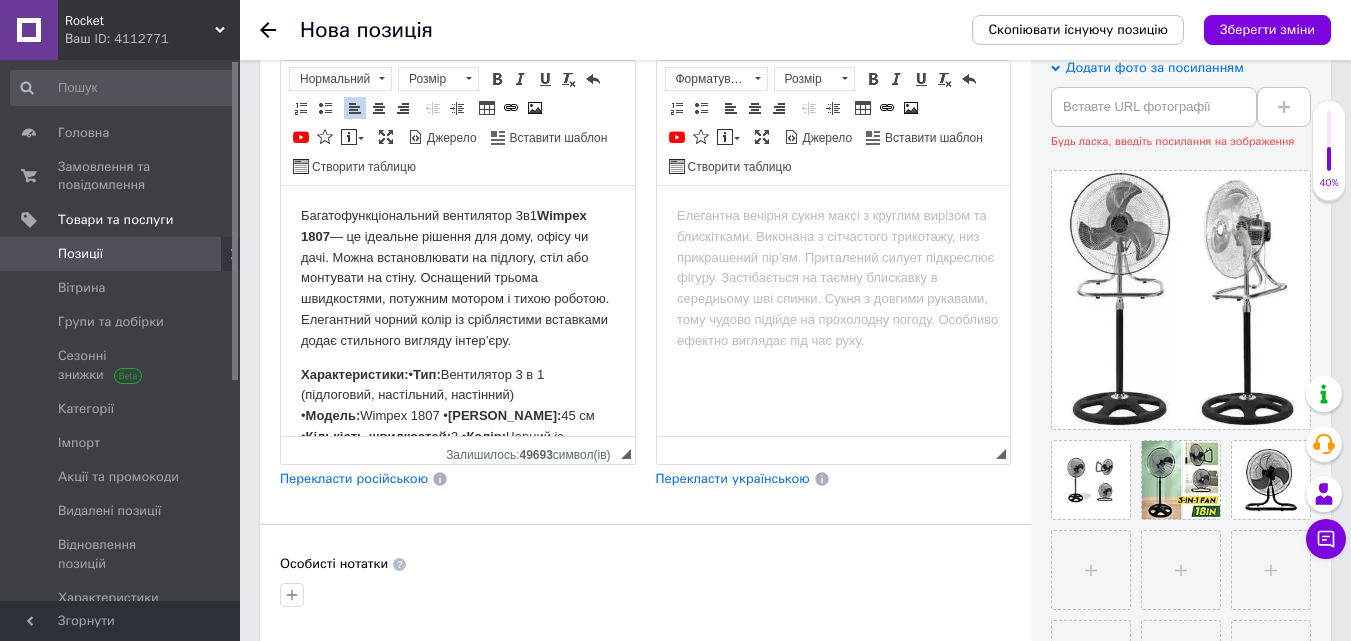scroll, scrollTop: 112, scrollLeft: 0, axis: vertical 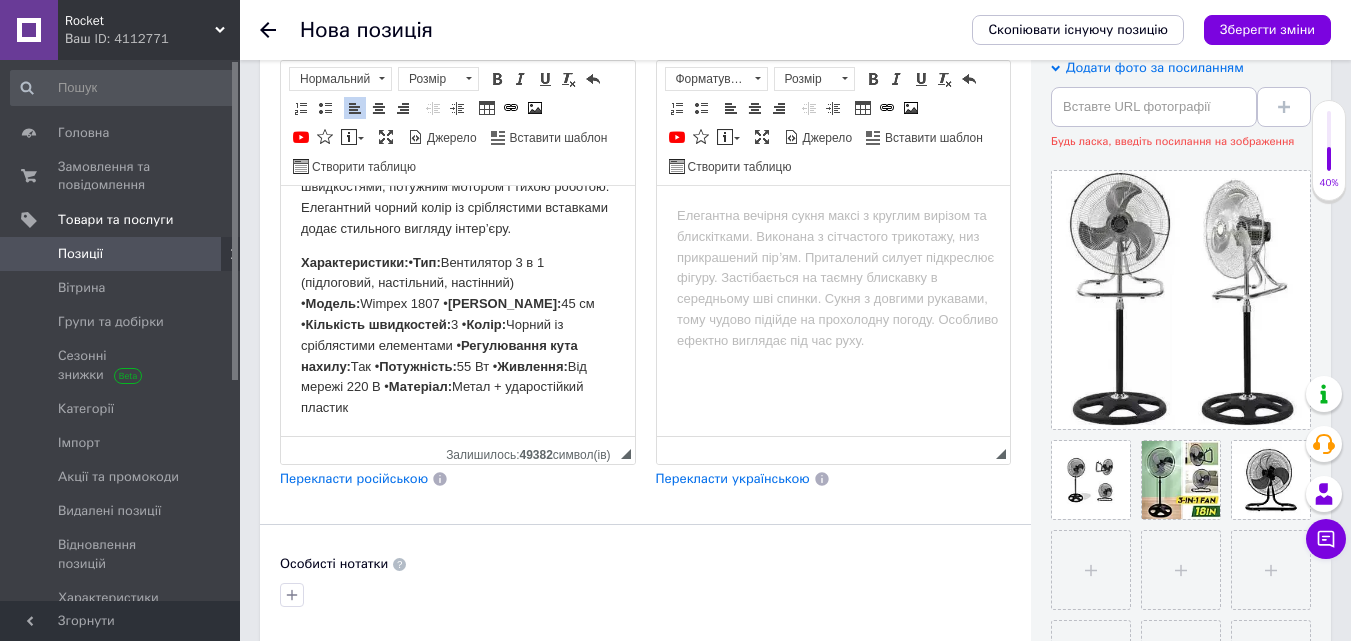 click on "Характеристики:  •  Тип:  Вентилятор 3 в 1 (підлоговий, настільний, настінний) •  Модель:  Wimpex 1807 •  Діаметр лопатей:  45 см •  Кількість швидкостей:  3 •  Колір:  Чорний із сріблястими елементами •  Регулювання кута нахилу:  Так •  Потужність:  55 Вт •  Живлення:  Від мережі 220 В •  Матеріал:  Метал + ударостійкий пластик" at bounding box center (458, 336) 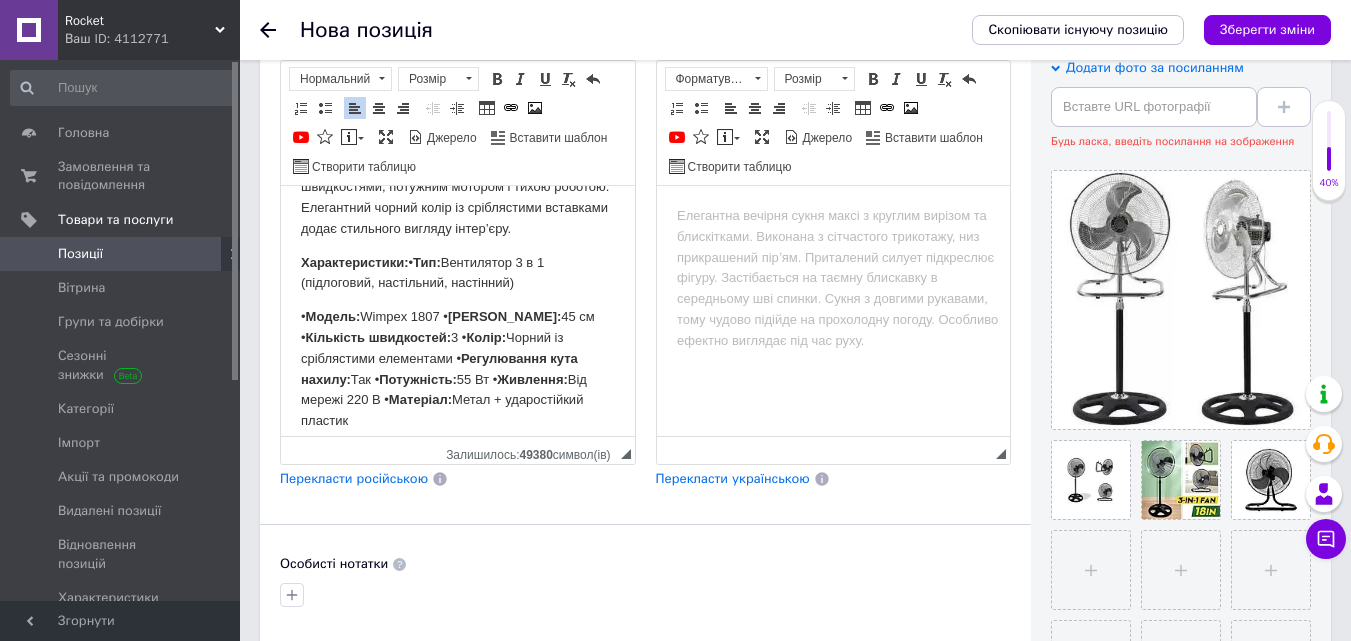 click on "Характеристики:  •  Тип:  Вентилятор 3 в 1 (підлоговий, настільний, настінний)" at bounding box center [458, 274] 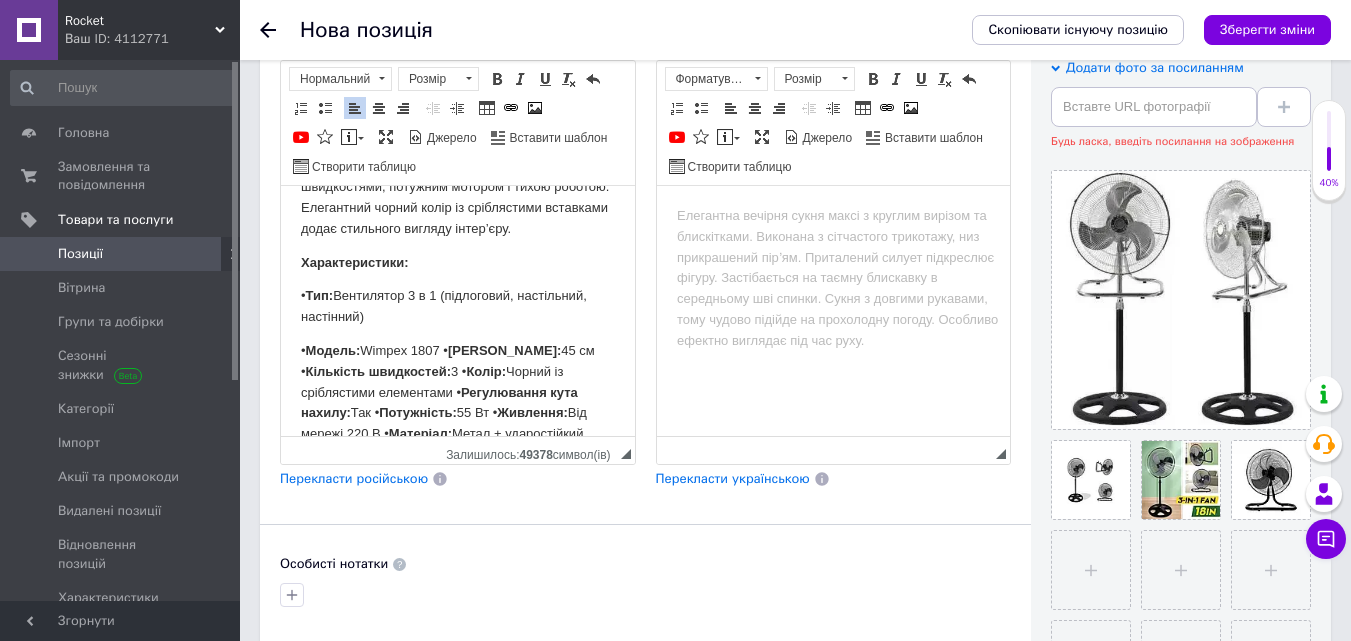click on "Багатофункціональний вентилятор 3в1  Wimpex 1807  — це ідеальне рішення для дому, офісу чи дачі. Можна встановлювати на підлогу, стіл або монтувати на стіну. Оснащений трьома швидкостями, потужним мотором і тихою роботою. Елегантний чорний колір із сріблястими вставками додає стильного вигляду інтер’єру. Характеристики:   •  Тип:  Вентилятор 3 в 1 (підлоговий, настільний, настінний)  •  Модель:  Wimpex 1807 •  Діаметр лопатей:  45 см •  Кількість швидкостей:  3 •  Колір:  Чорний із сріблястими елементами •  Регулювання кута нахилу:  Так •  Потужність:  55 Вт •  Живлення:" at bounding box center (458, 280) 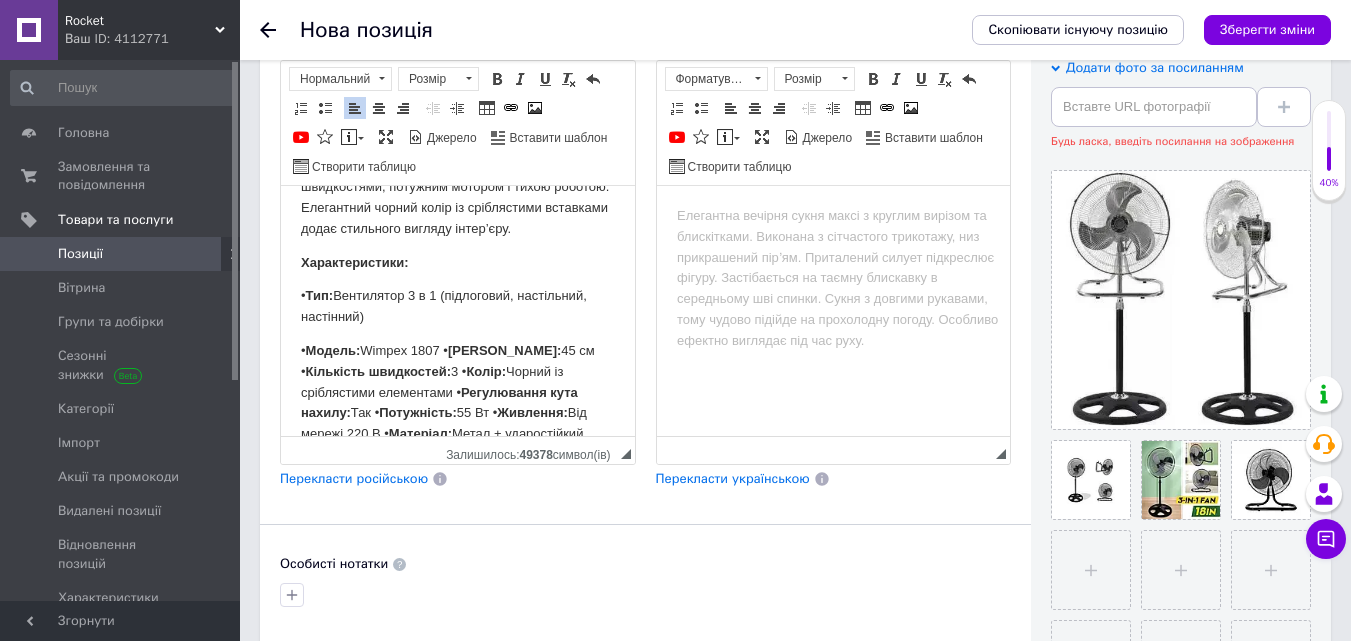 click on "•  Модель:  Wimpex 1807 •  Діаметр лопатей:  45 см •  Кількість швидкостей:  3 •  Колір:  Чорний із сріблястими елементами •  Регулювання кута нахилу:  Так •  Потужність:  55 Вт •  Живлення:  Від мережі 220 В •  Матеріал:  Метал + ударостійкий пластик" at bounding box center [458, 403] 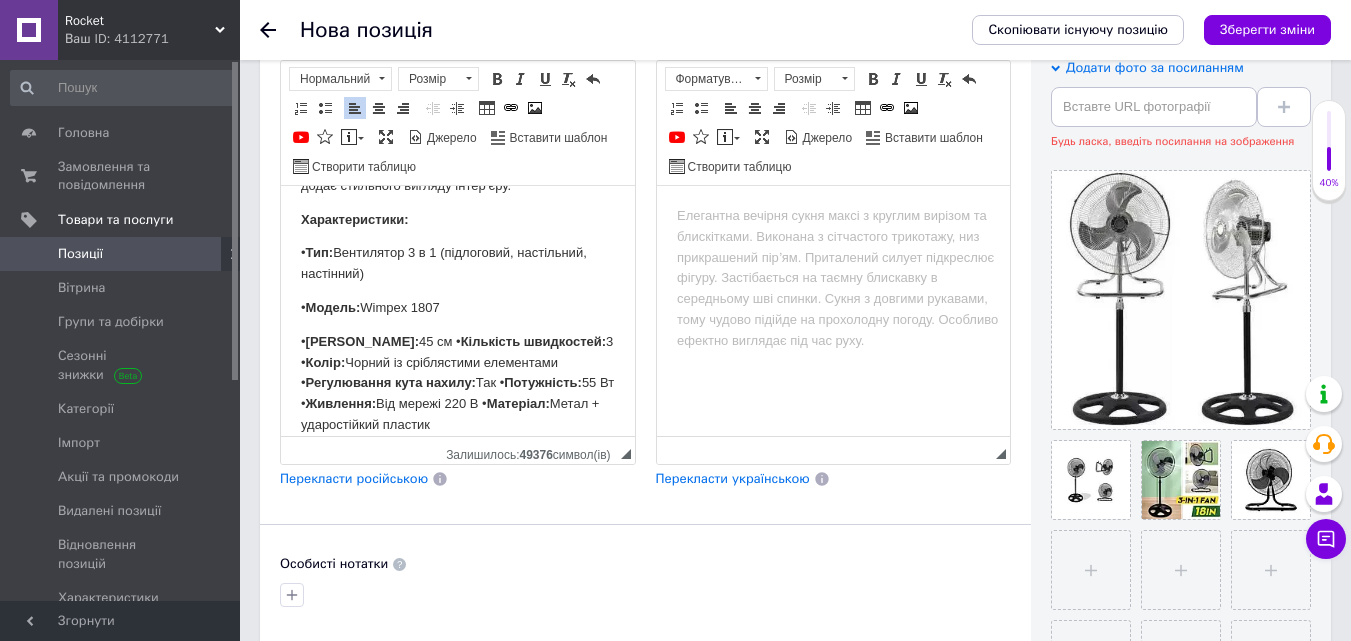 scroll, scrollTop: 196, scrollLeft: 0, axis: vertical 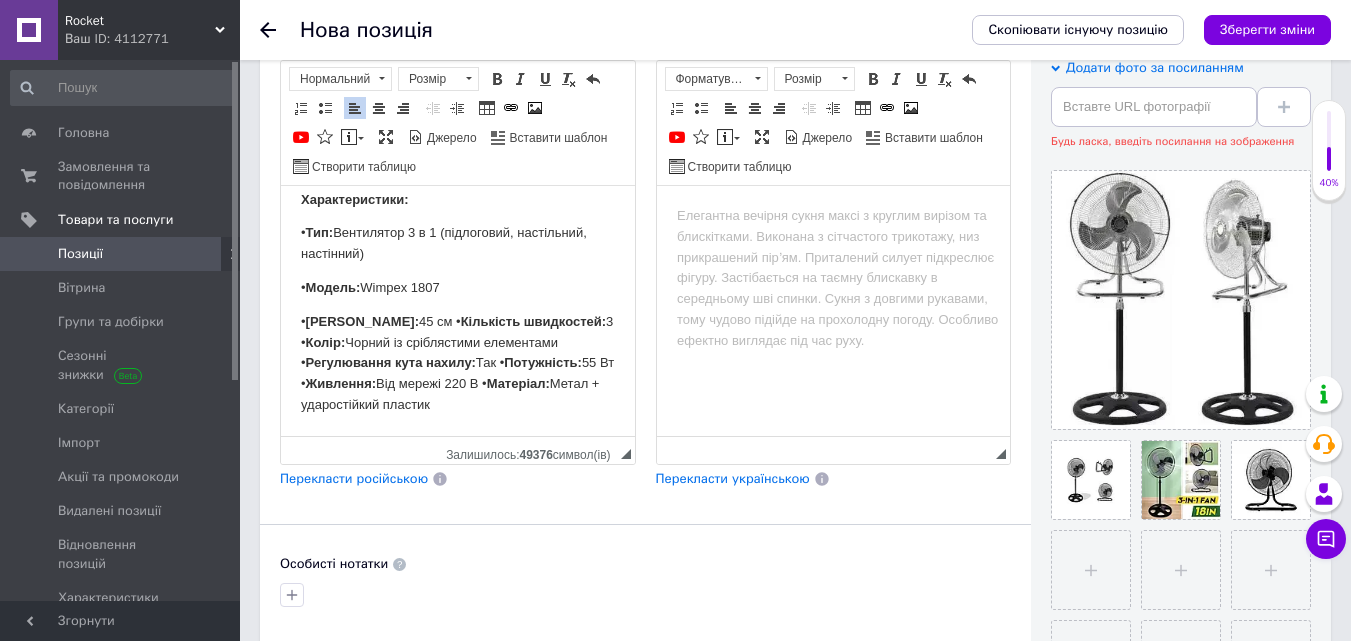 click on "•  Діаметр лопатей:  45 см •  Кількість швидкостей:  3 •  Колір:  Чорний із сріблястими елементами •  Регулювання кута нахилу:  Так •  Потужність:  55 Вт •  Живлення:  Від мережі 220 В •  Матеріал:  Метал + ударостійкий пластик" at bounding box center [458, 364] 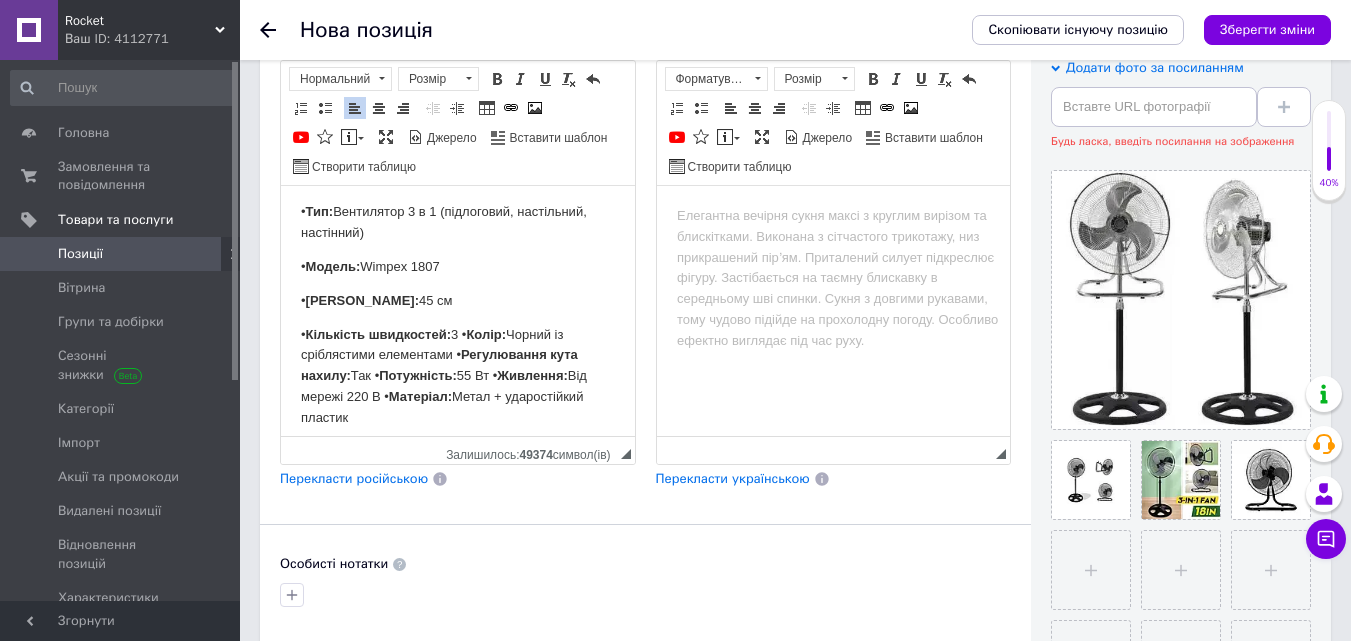 click on "•  Кількість швидкостей:  3 •  Колір:  Чорний із сріблястими елементами •  Регулювання кута нахилу:  Так •  Потужність:  55 Вт •  Живлення:  Від мережі 220 В •  Матеріал:  Метал + ударостійкий пластик" at bounding box center [458, 377] 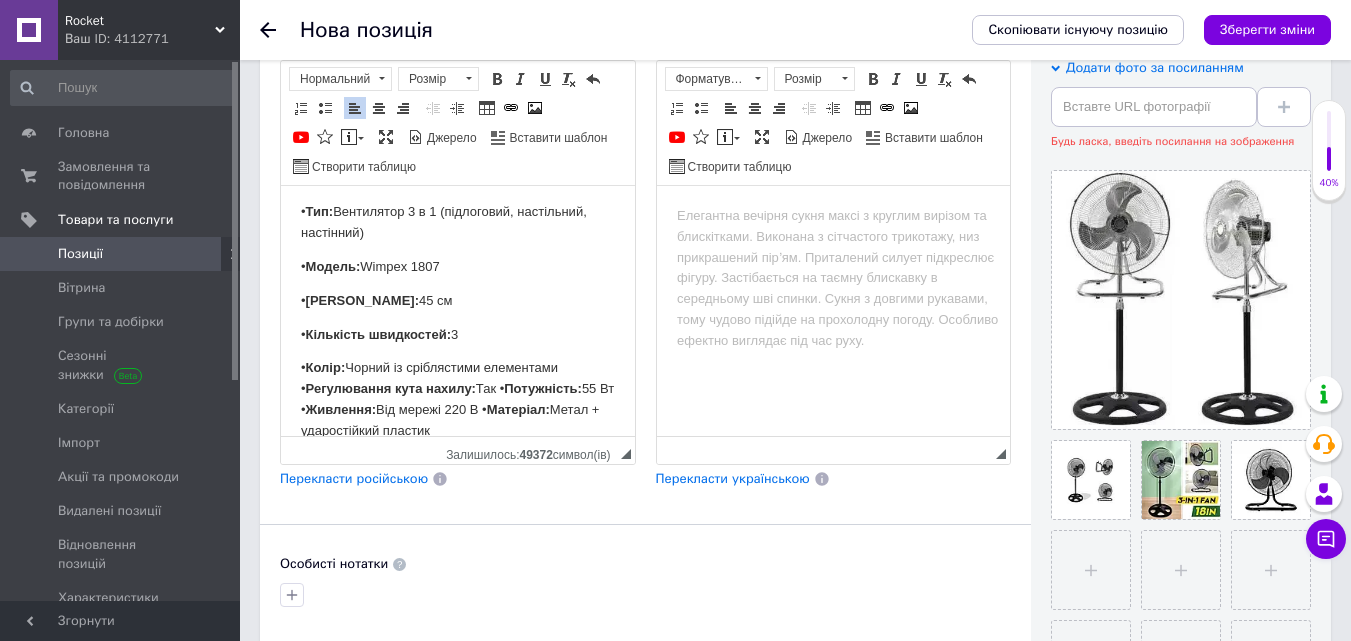 click on "•  Колір:  Чорний із сріблястими елементами •  Регулювання кута нахилу:  Так •  Потужність:  55 Вт •  Живлення:  Від мережі 220 В •  Матеріал:  Метал + ударостійкий пластик" at bounding box center [458, 399] 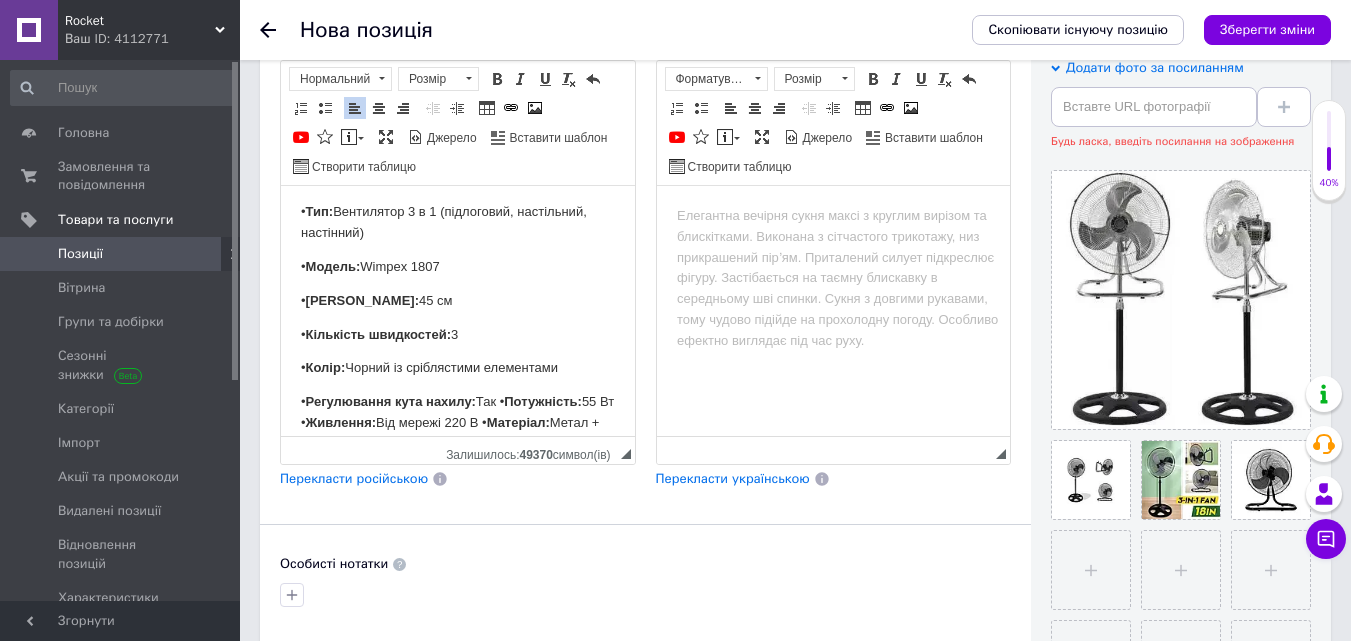 click on "•  Регулювання кута нахилу:  Так •  Потужність:  55 Вт •  Живлення:  Від мережі 220 В •  Матеріал:  Метал + ударостійкий пластик" at bounding box center (458, 423) 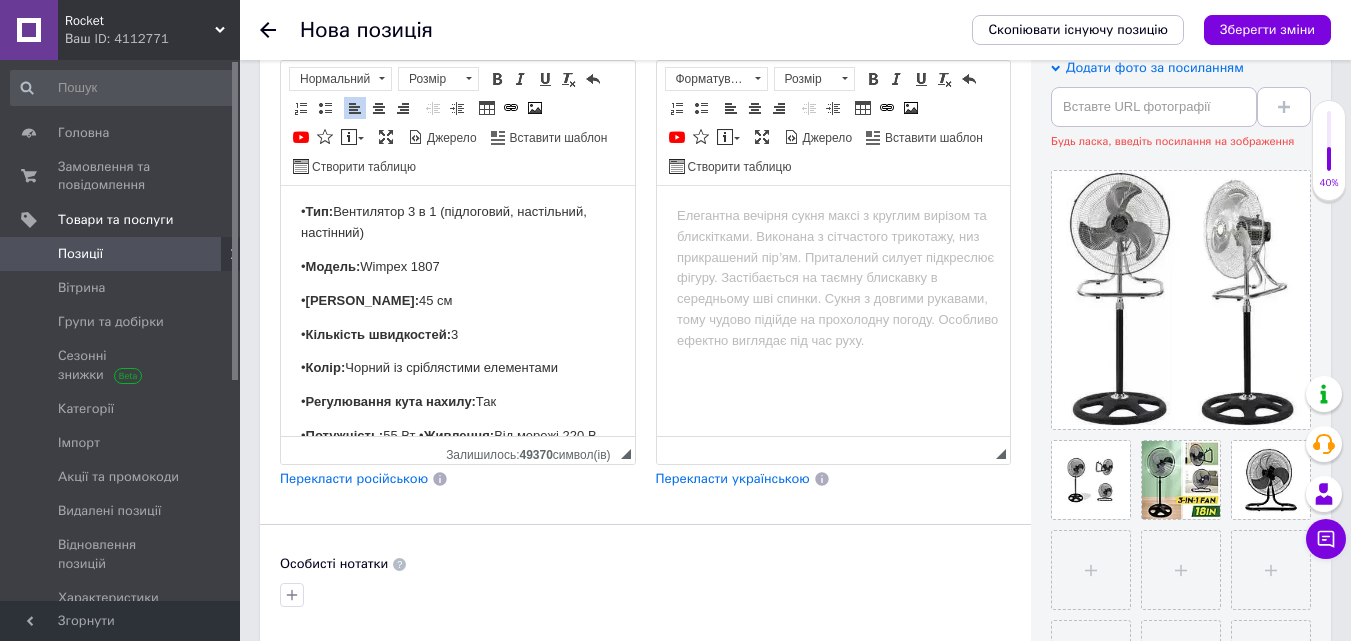scroll, scrollTop: 224, scrollLeft: 0, axis: vertical 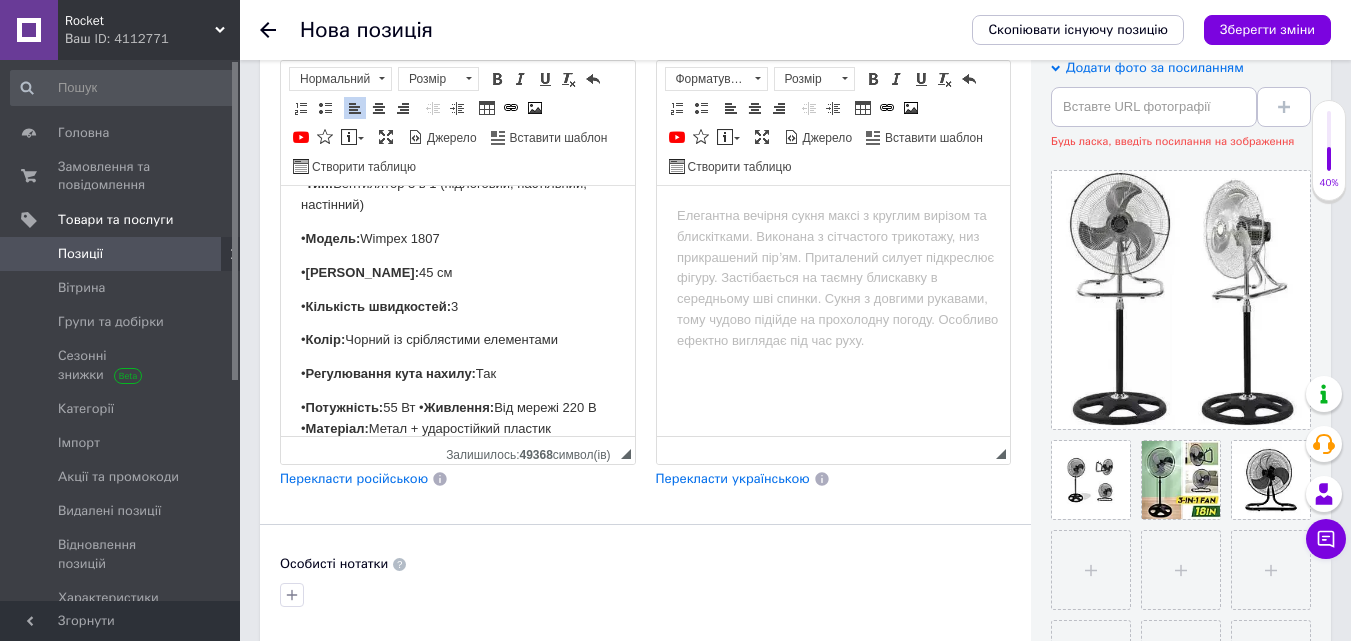 click on "•  Потужність:  55 Вт •  Живлення:  Від мережі 220 В •  Матеріал:  Метал + ударостійкий пластик" at bounding box center [458, 419] 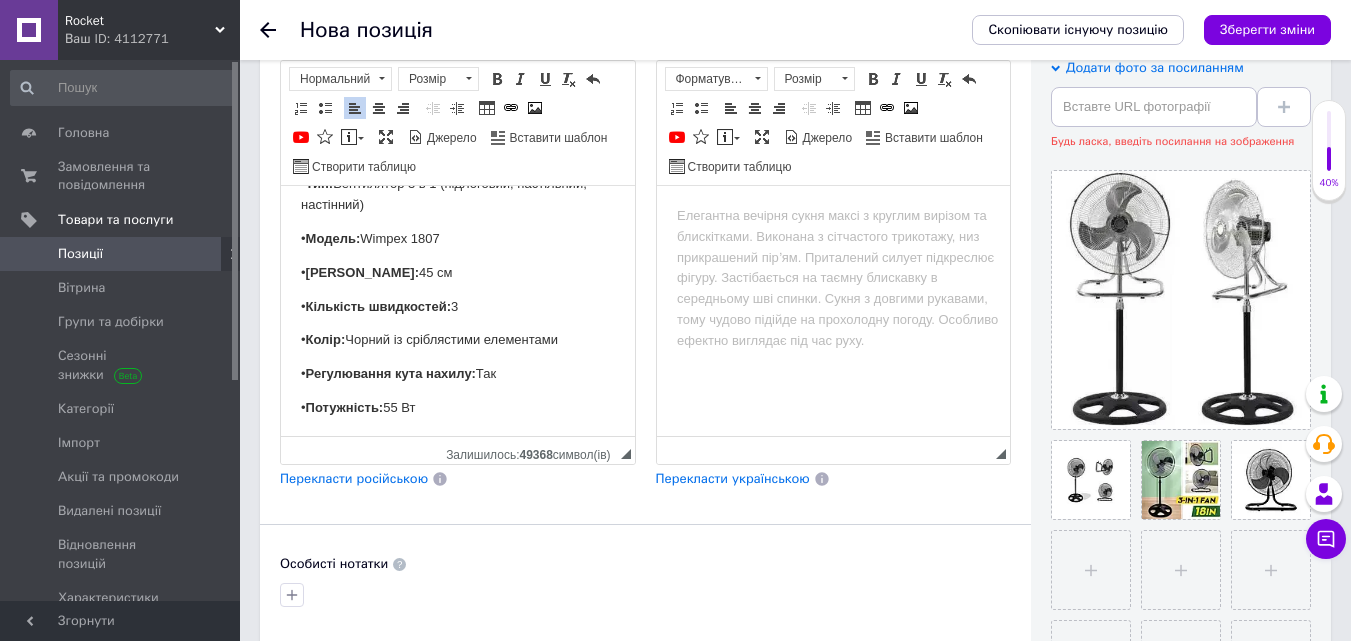scroll, scrollTop: 258, scrollLeft: 0, axis: vertical 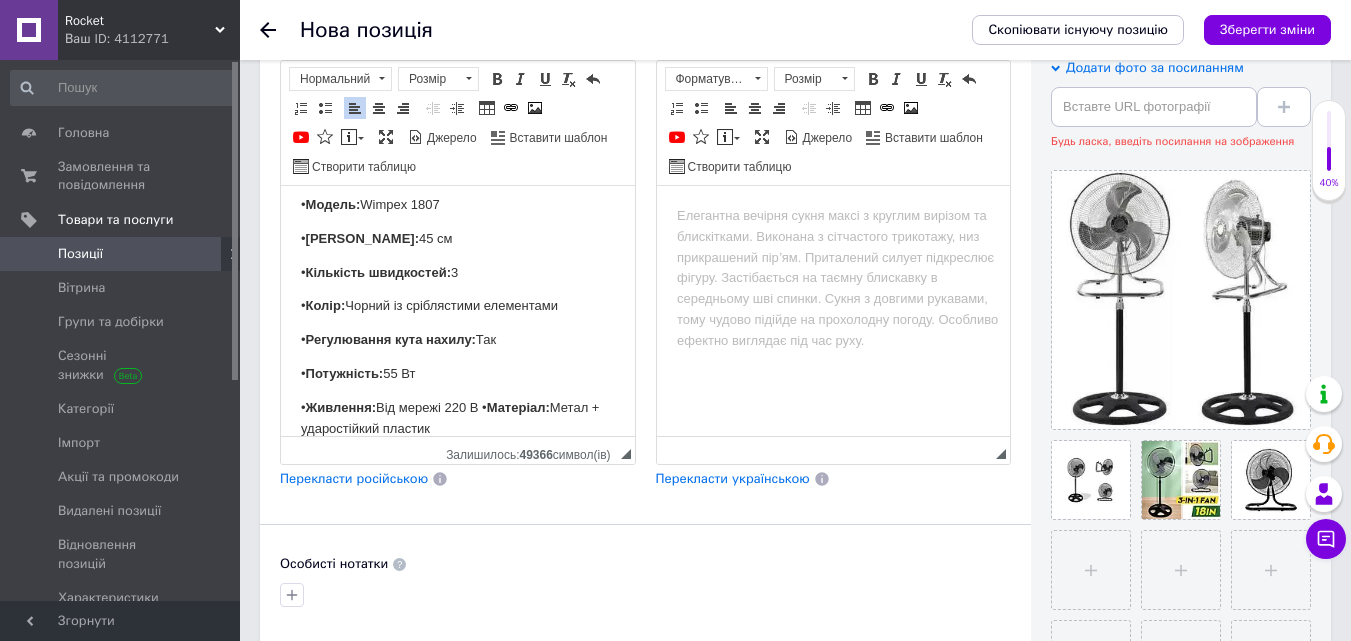 click on "•  Живлення:  Від мережі 220 В •  Матеріал:  Метал + ударостійкий пластик" at bounding box center [458, 419] 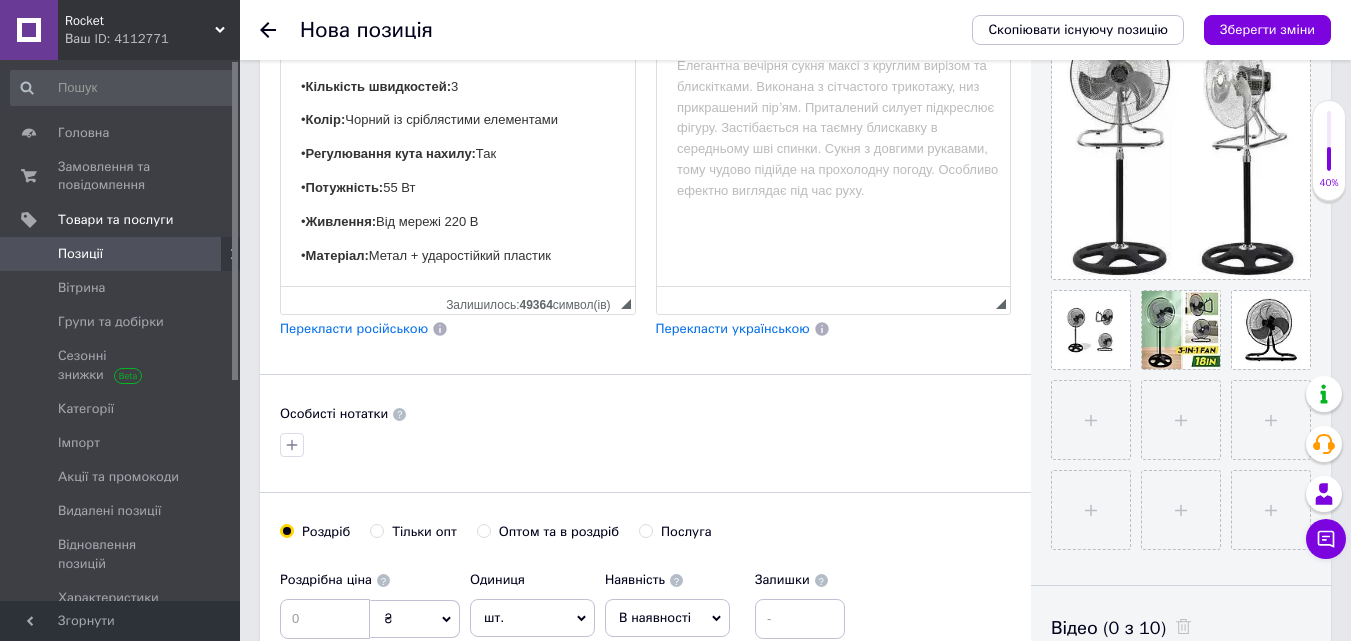 scroll, scrollTop: 600, scrollLeft: 0, axis: vertical 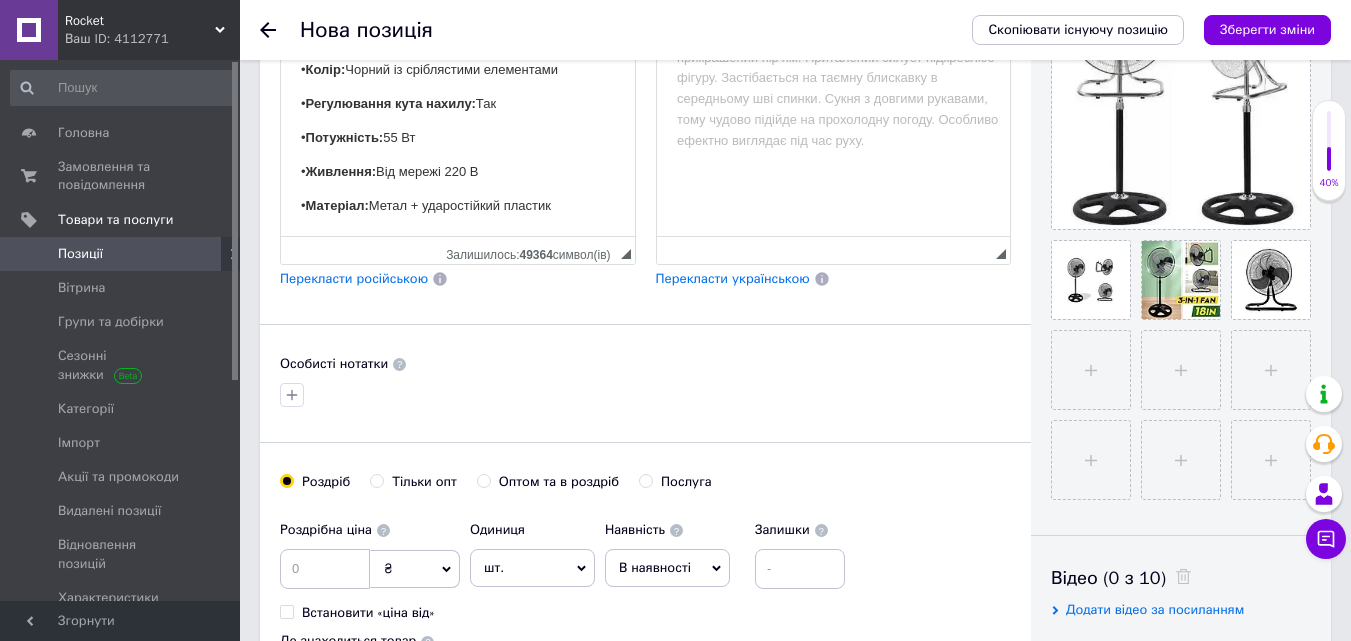 click on "•  Матеріал:  Метал + ударостійкий пластик" at bounding box center (458, 207) 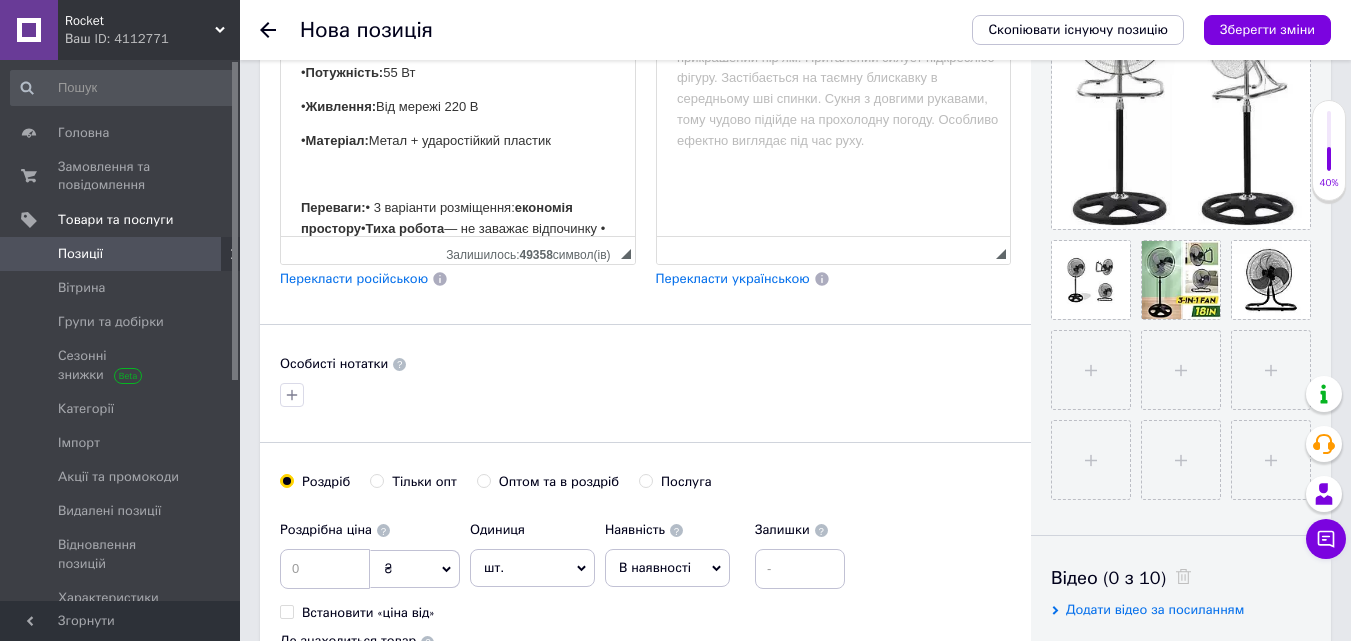 scroll, scrollTop: 463, scrollLeft: 0, axis: vertical 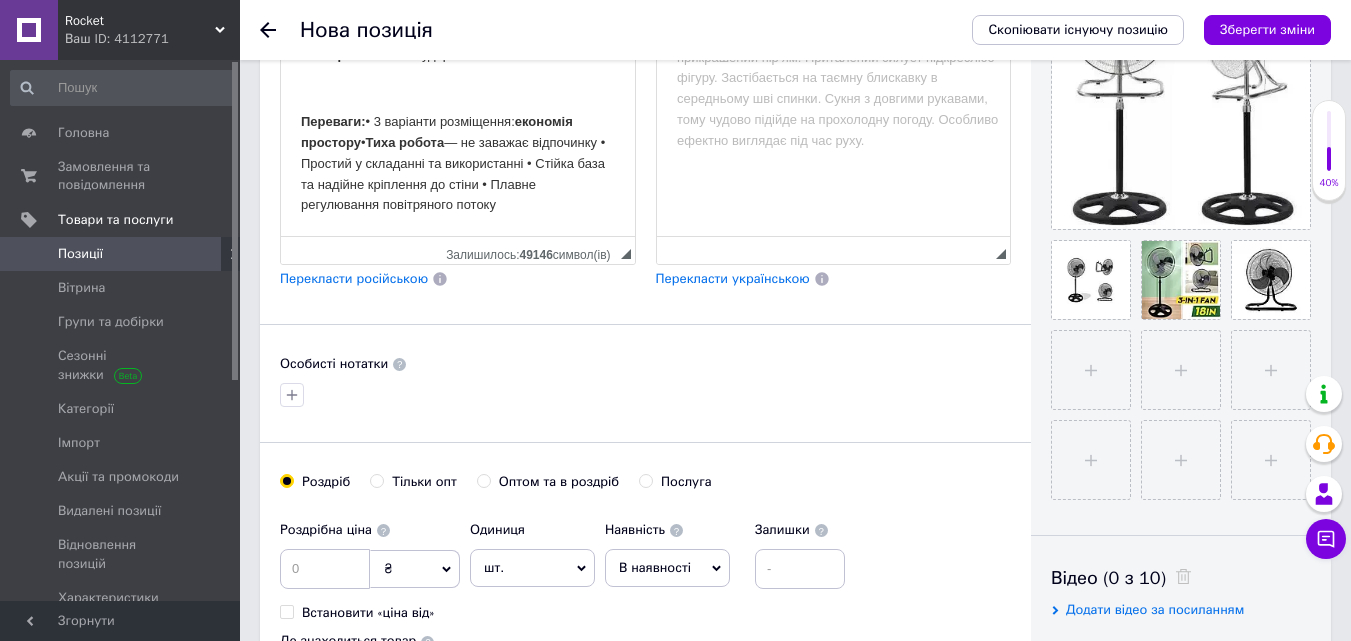 click on "Переваги:  • 3 варіанти розміщення:  економія простору  •  Тиха робота  — не заважає відпочинку • Простий у складанні та використанні • Стійка база та надійне кріплення до стіни • Плавне регулювання повітряного потоку" at bounding box center (458, 165) 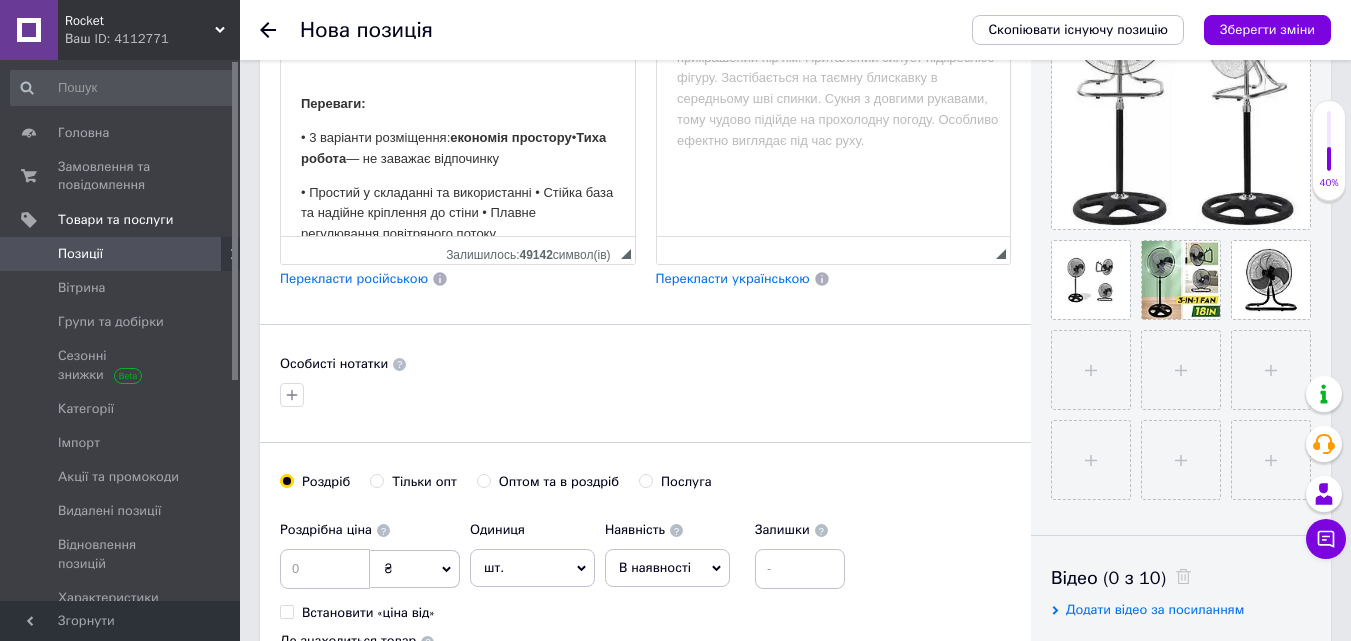 scroll, scrollTop: 469, scrollLeft: 0, axis: vertical 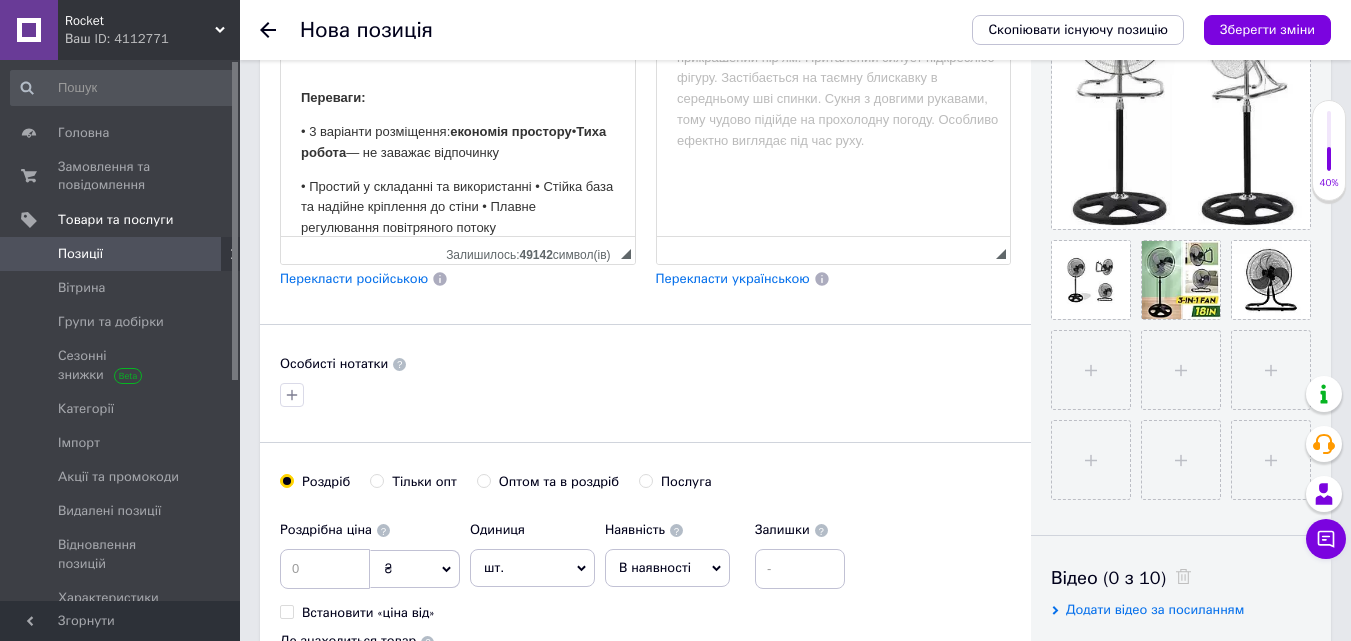 click on "• Простий у складанні та використанні • Стійка база та надійне кріплення до стіни • Плавне регулювання повітряного потоку" at bounding box center [458, 209] 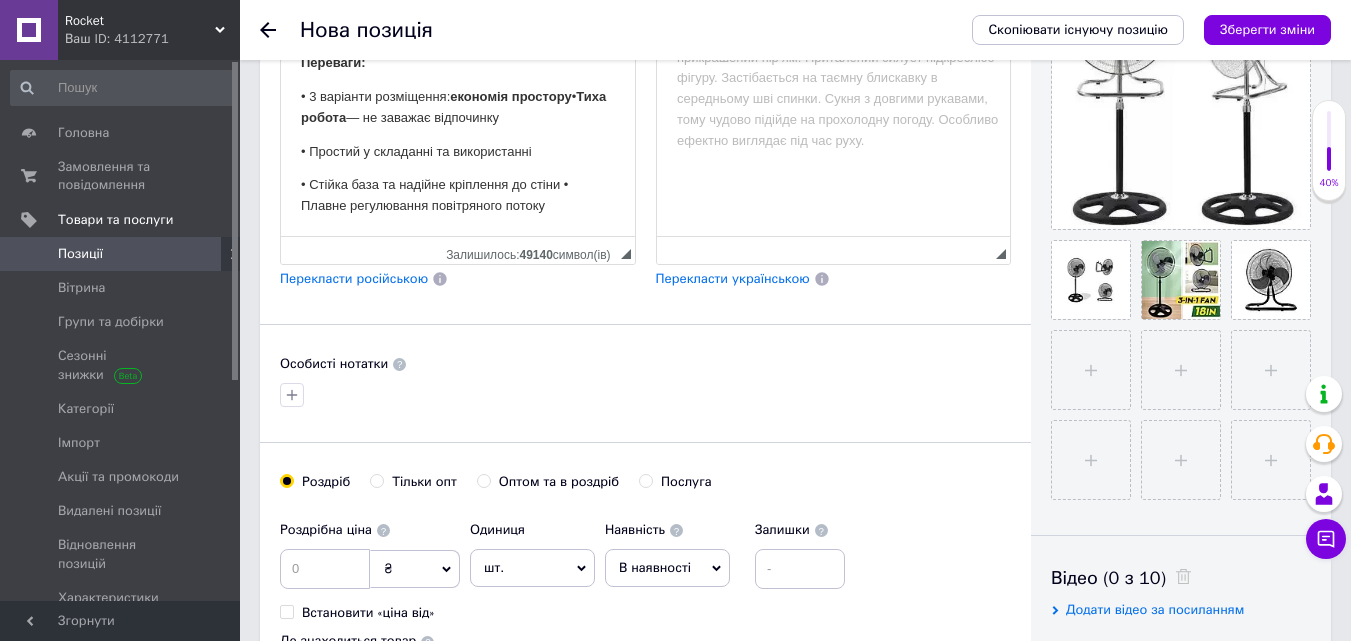 scroll, scrollTop: 526, scrollLeft: 0, axis: vertical 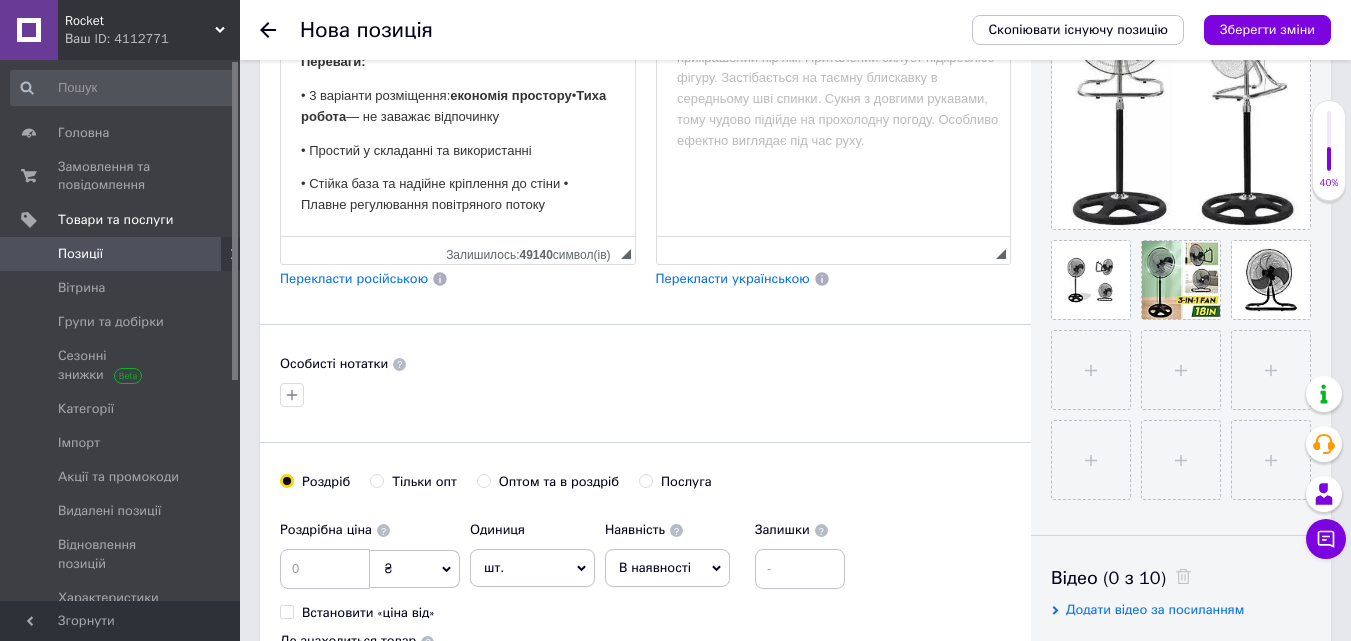 click on "• Стійка база та надійне кріплення до стіни • Плавне регулювання повітряного потоку" at bounding box center [458, 196] 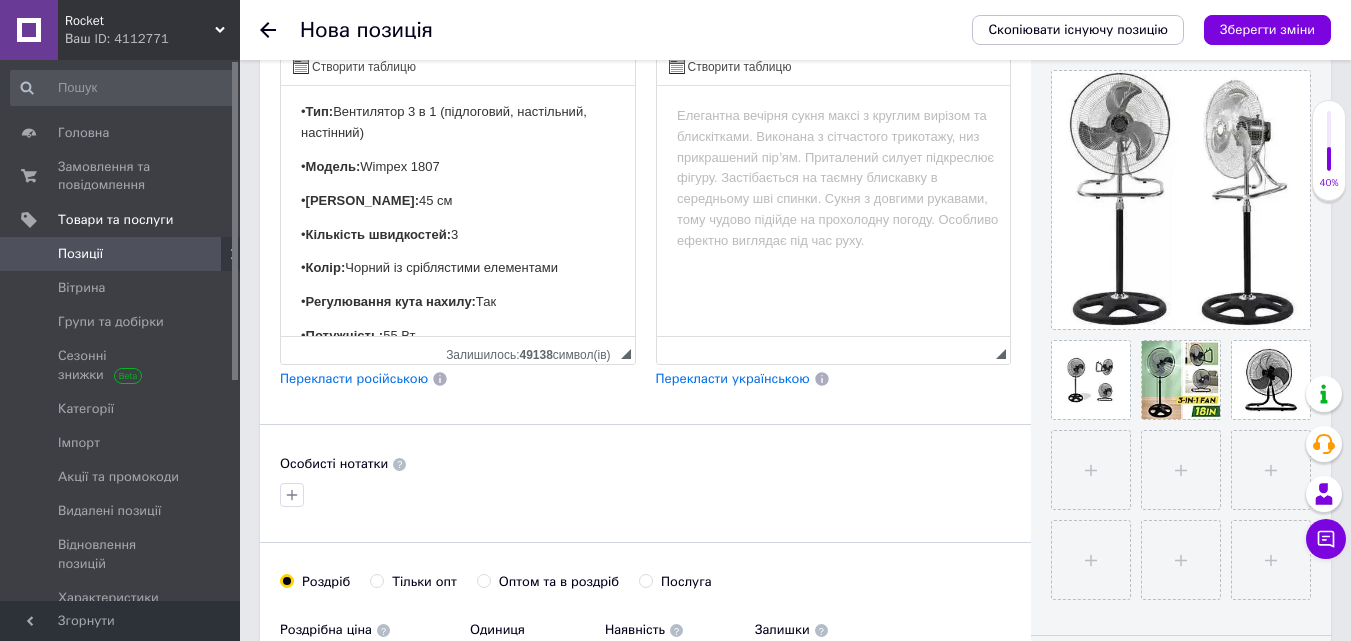 scroll, scrollTop: 0, scrollLeft: 0, axis: both 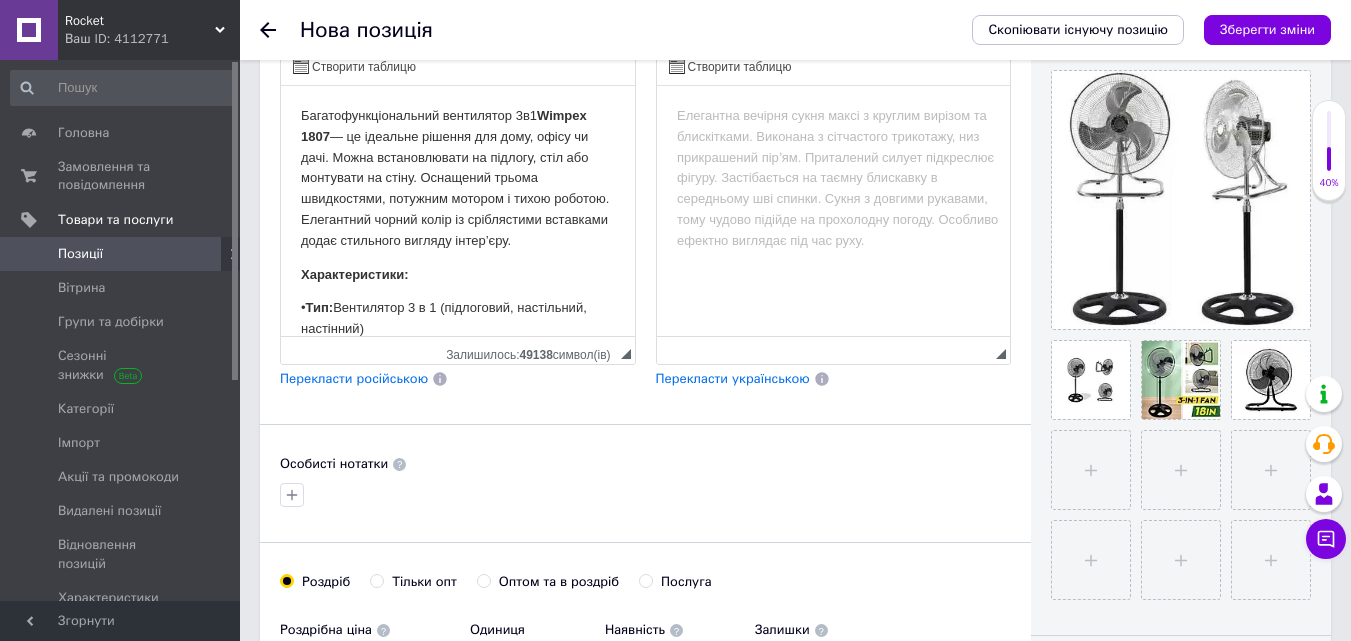 click on "Перекласти російською" at bounding box center [354, 378] 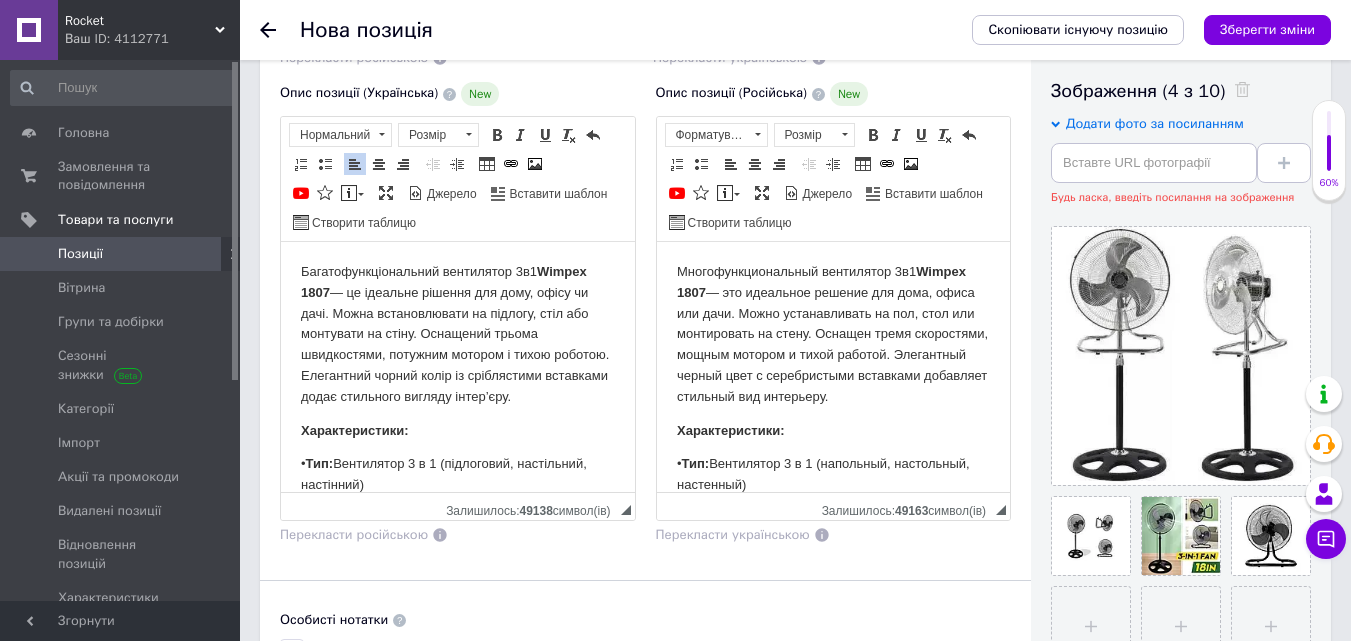 scroll, scrollTop: 300, scrollLeft: 0, axis: vertical 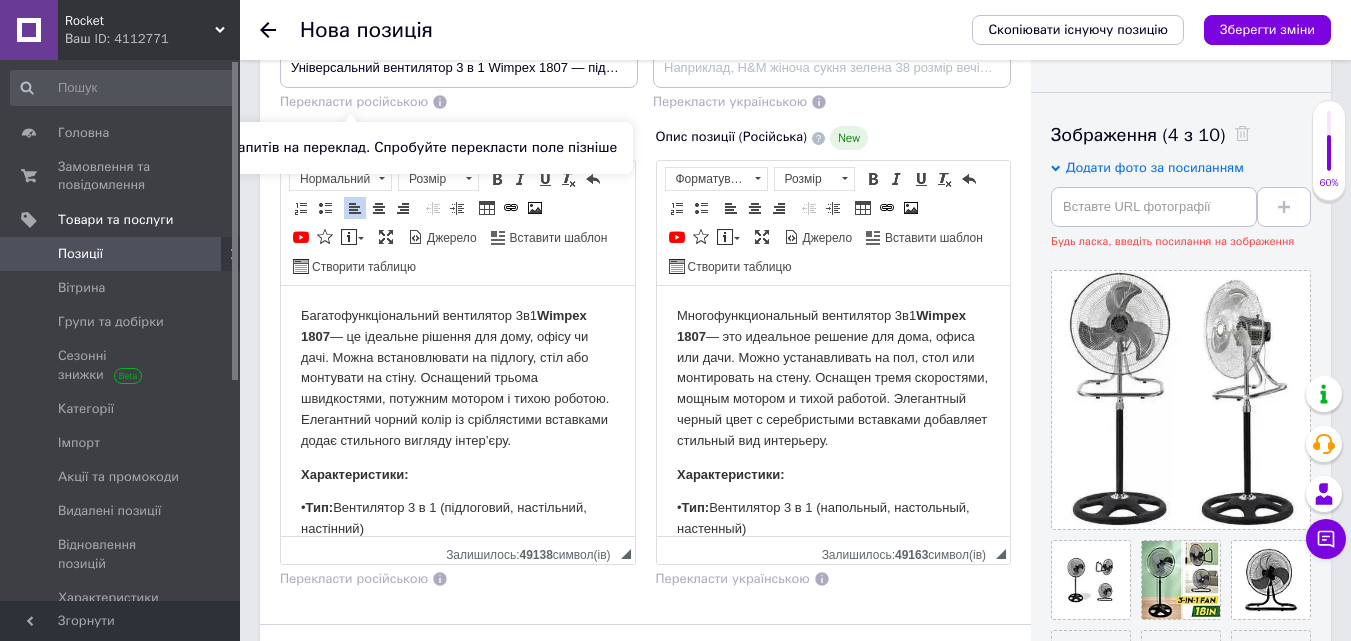 click on "Перекласти російською" at bounding box center (354, 101) 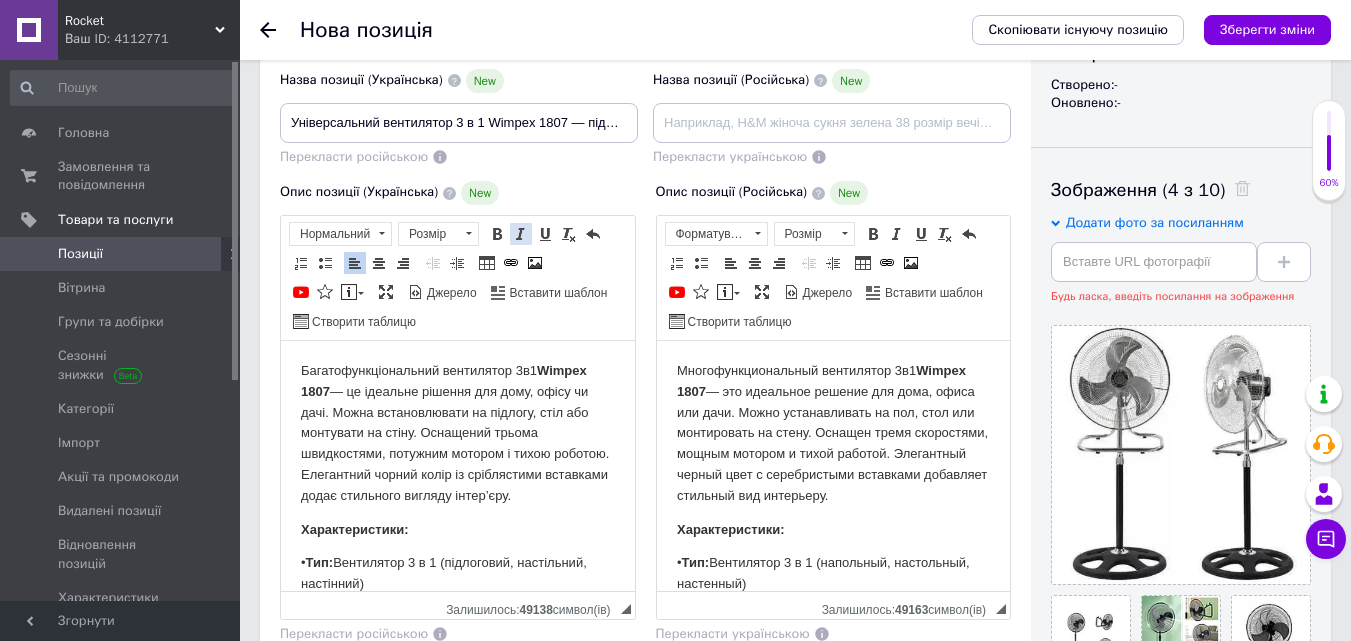 scroll, scrollTop: 200, scrollLeft: 0, axis: vertical 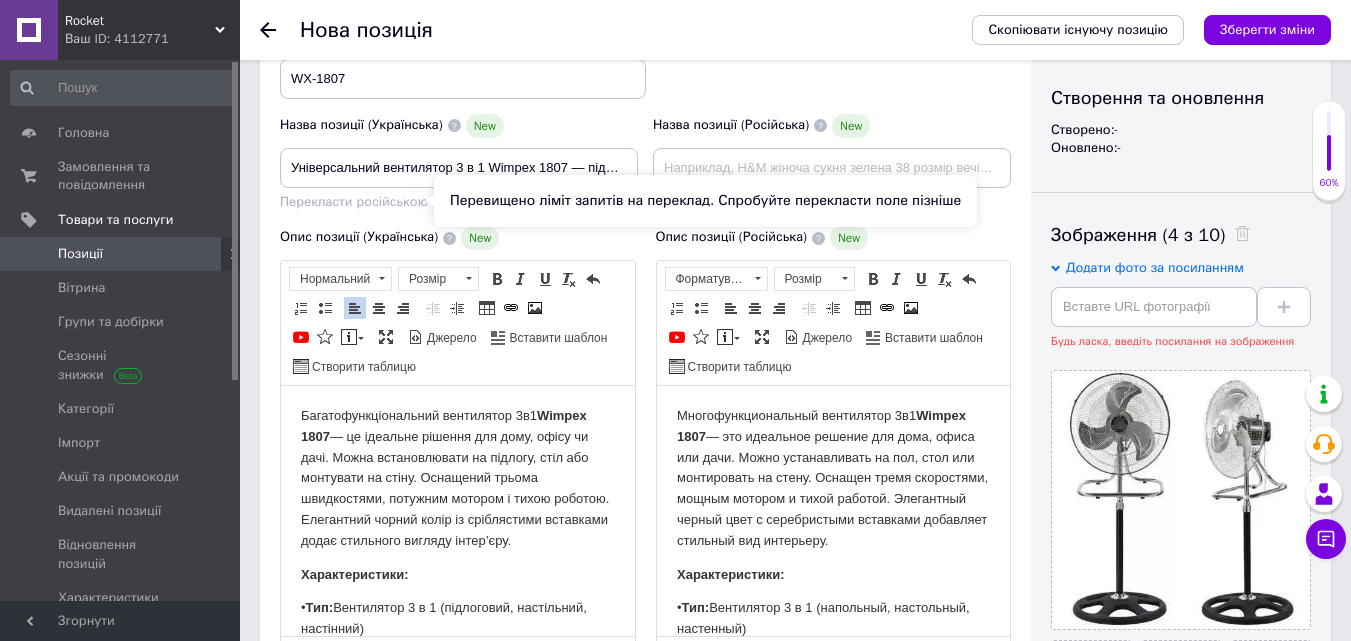 click on "Перекласти російською" at bounding box center (354, 201) 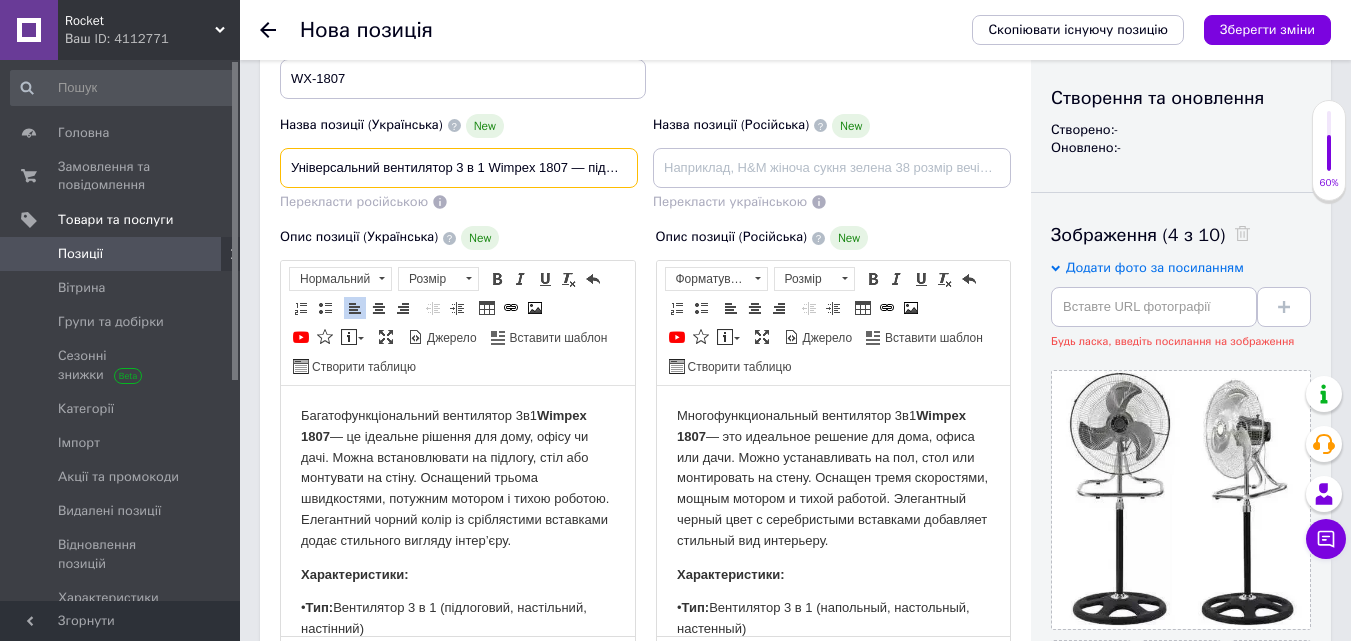 click on "Універсальний вентилятор 3 в 1 Wimpex 1807 — підлоговий, настільний, настінний | 45 см, 3 швидкості" at bounding box center [459, 168] 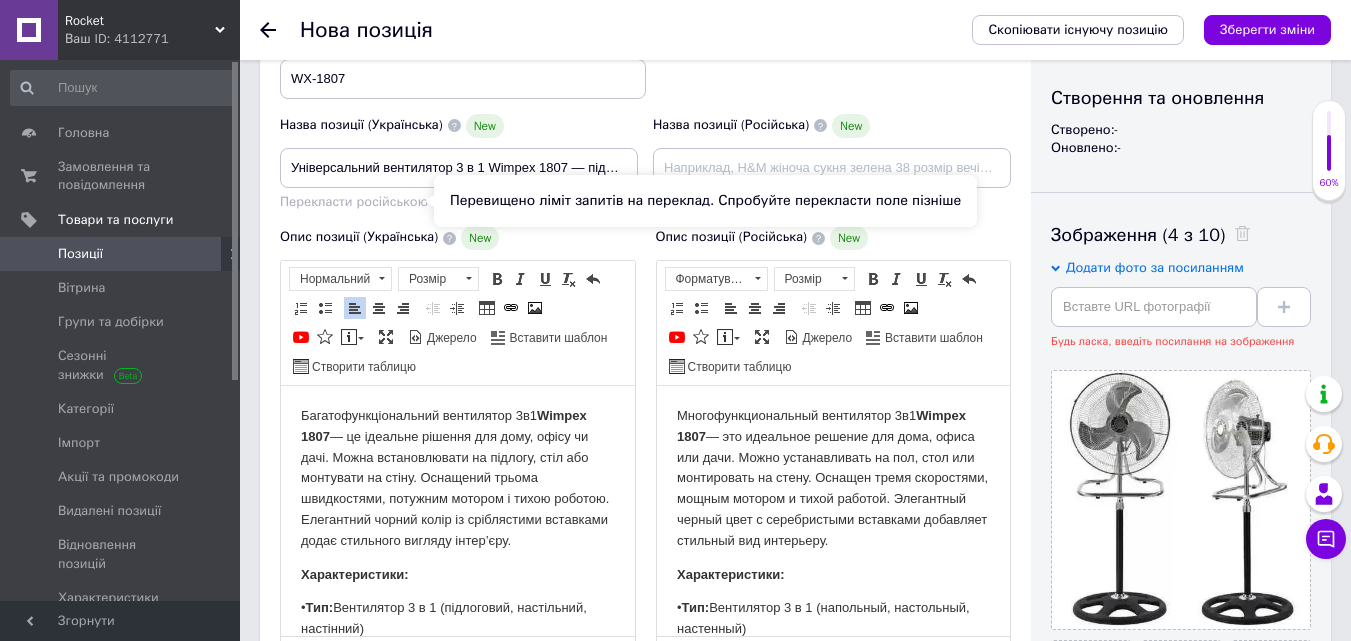 click on "Перекласти російською" at bounding box center (354, 201) 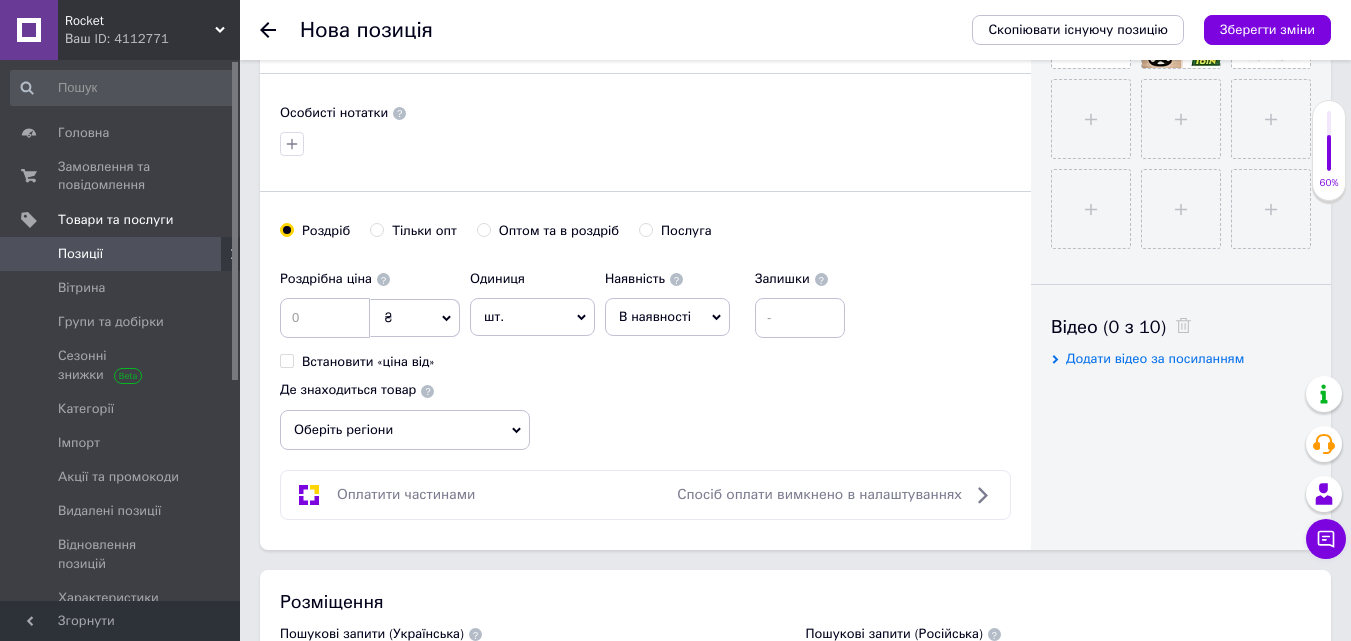 scroll, scrollTop: 800, scrollLeft: 0, axis: vertical 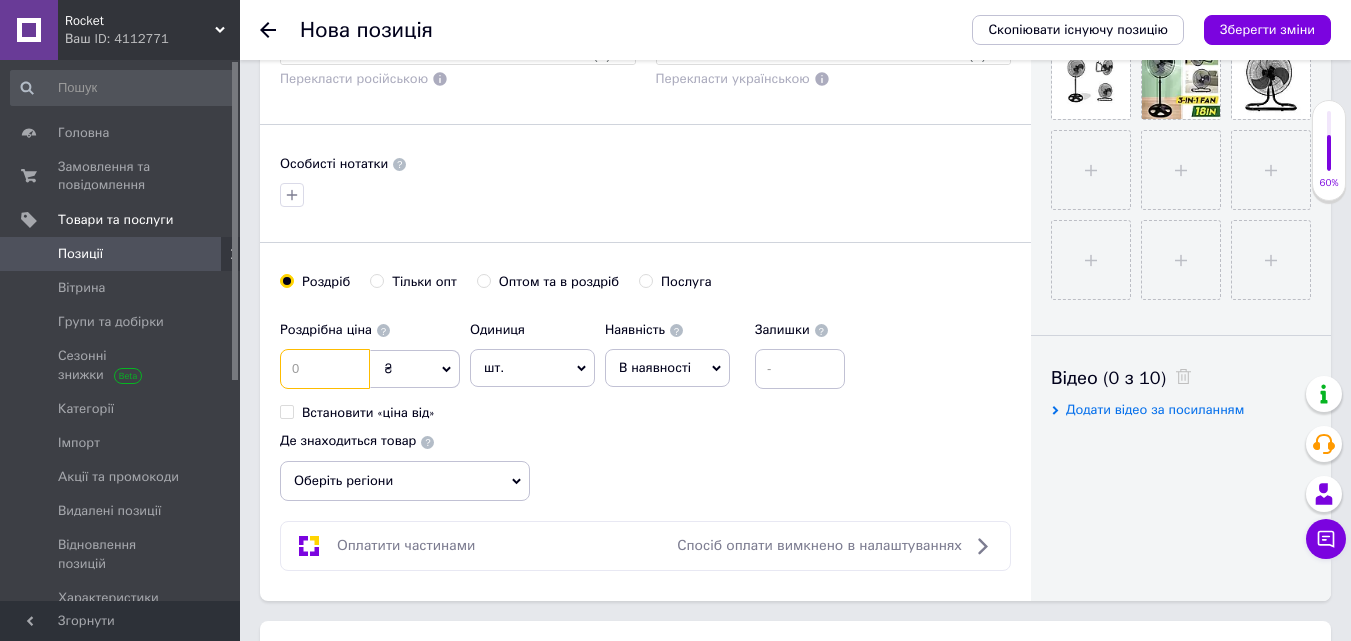 click at bounding box center [325, 369] 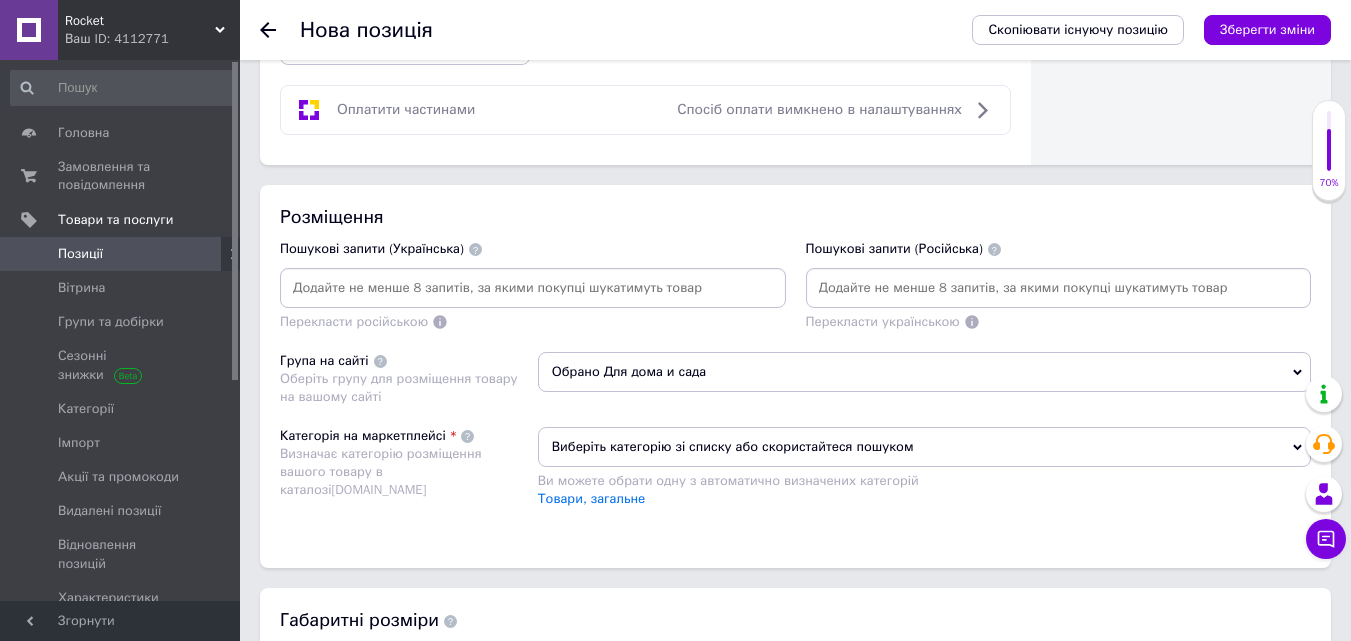 scroll, scrollTop: 1300, scrollLeft: 0, axis: vertical 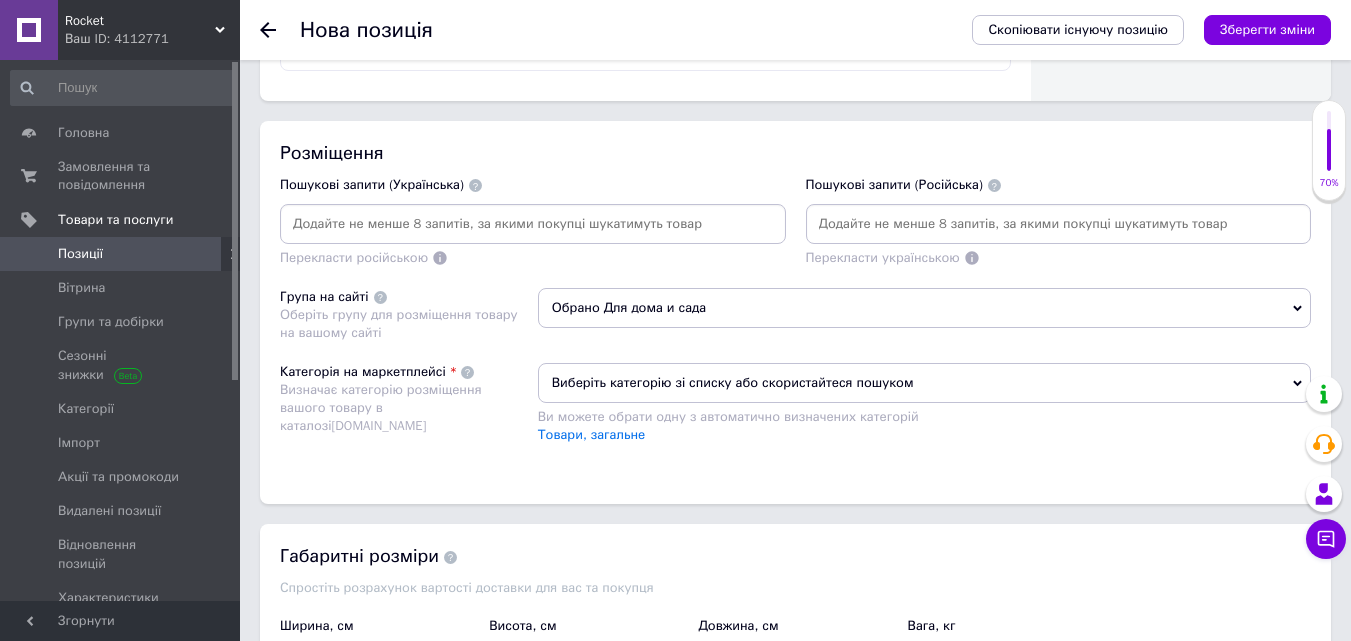 type on "899" 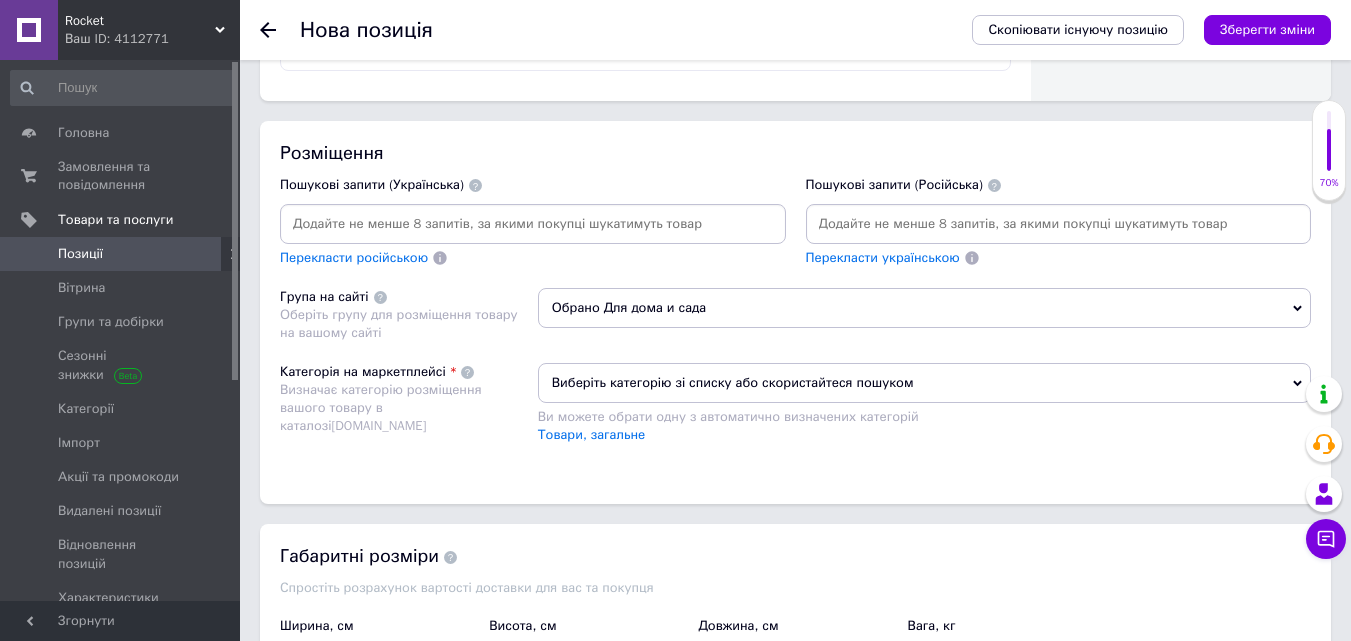 click at bounding box center (533, 224) 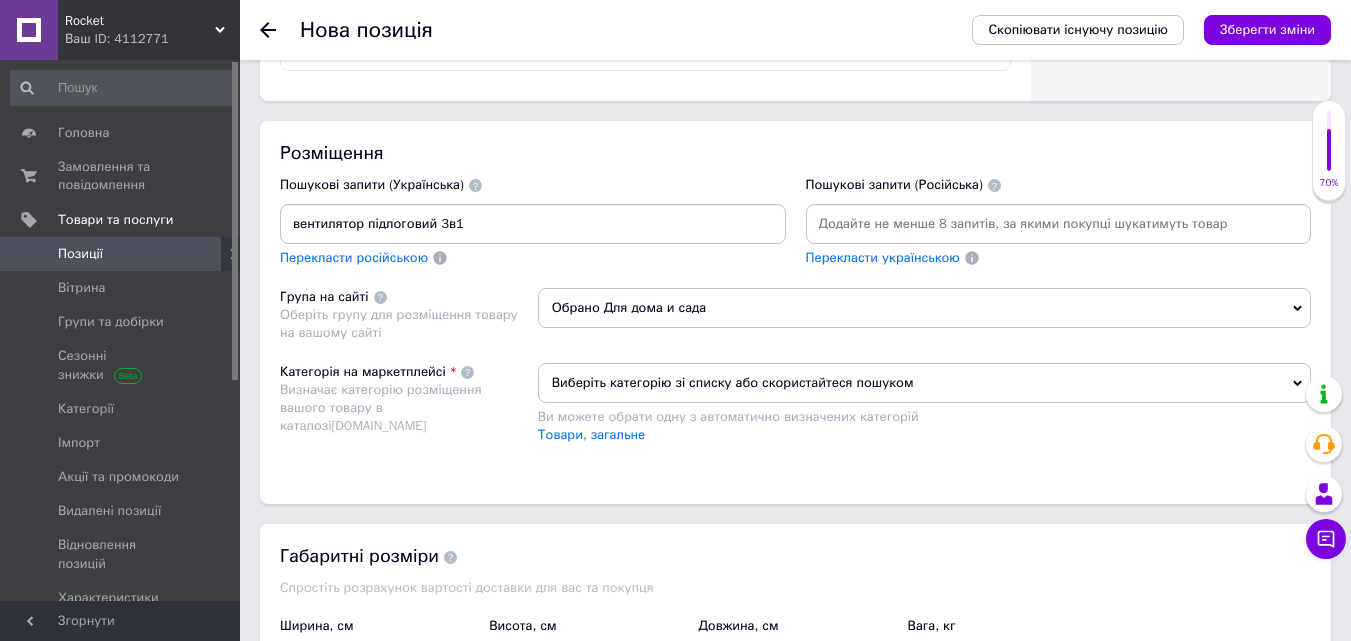 type on "вентилятор підлоговий 3в1" 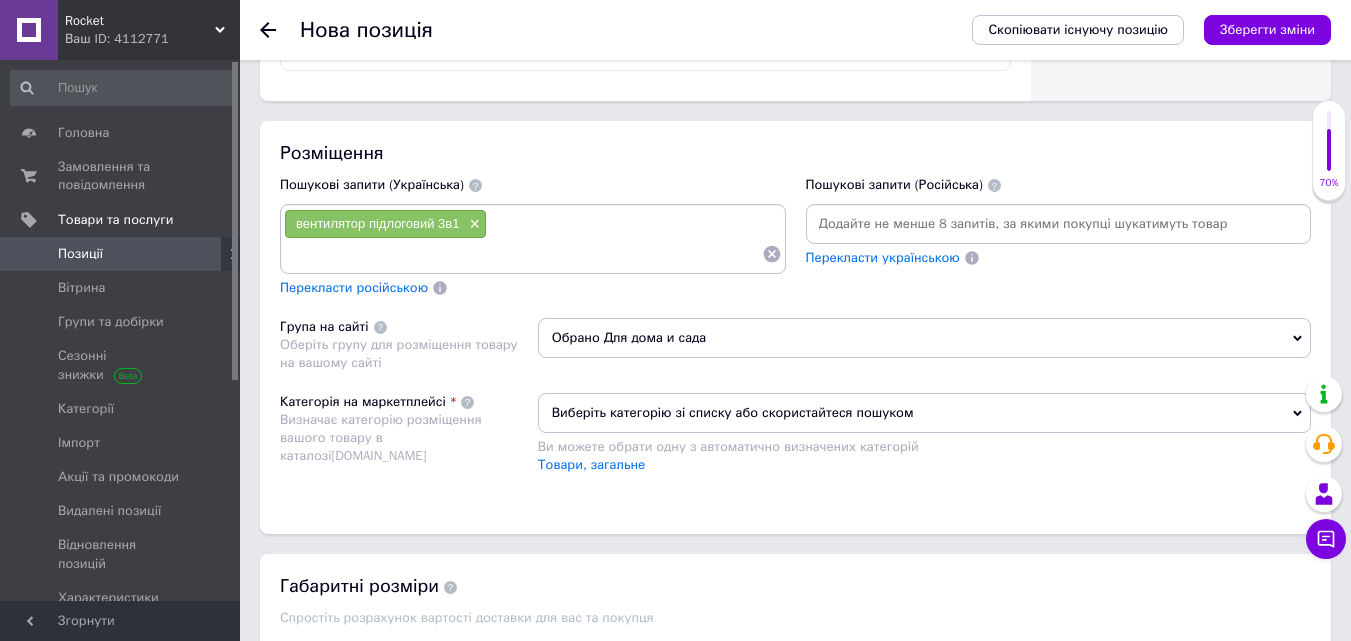 paste on "вентилятор настінний чорний" 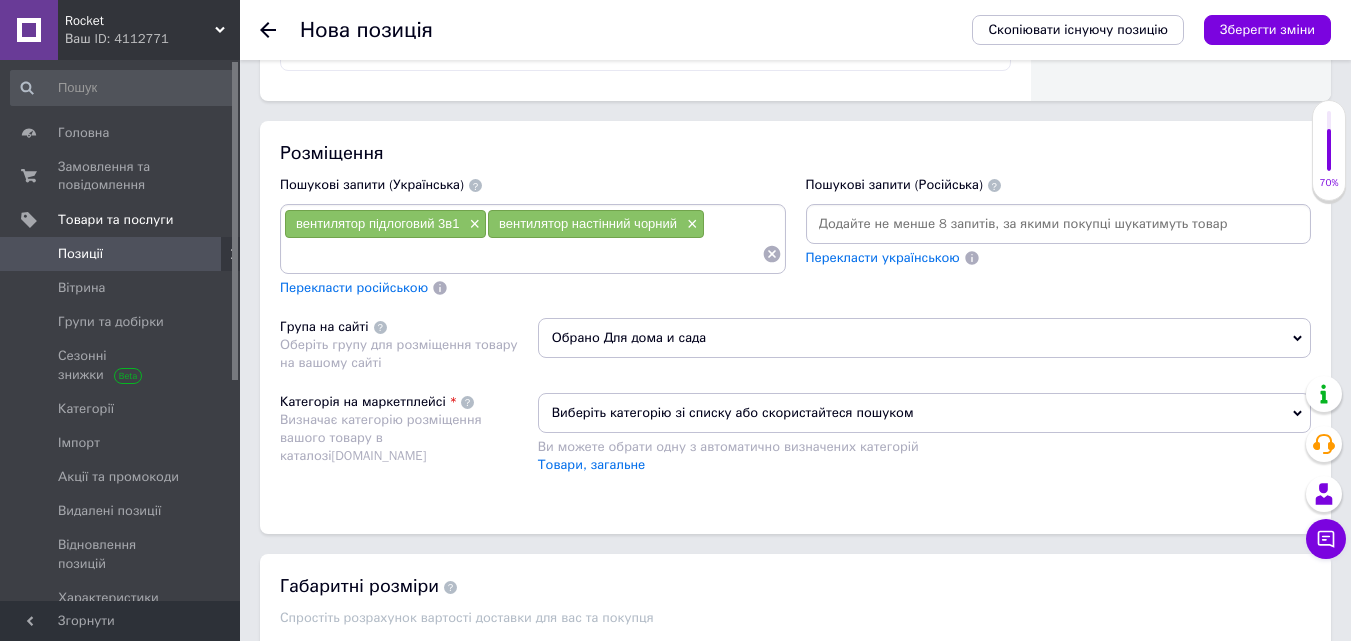 paste on "вентилятор настільний з трьома швидкостями" 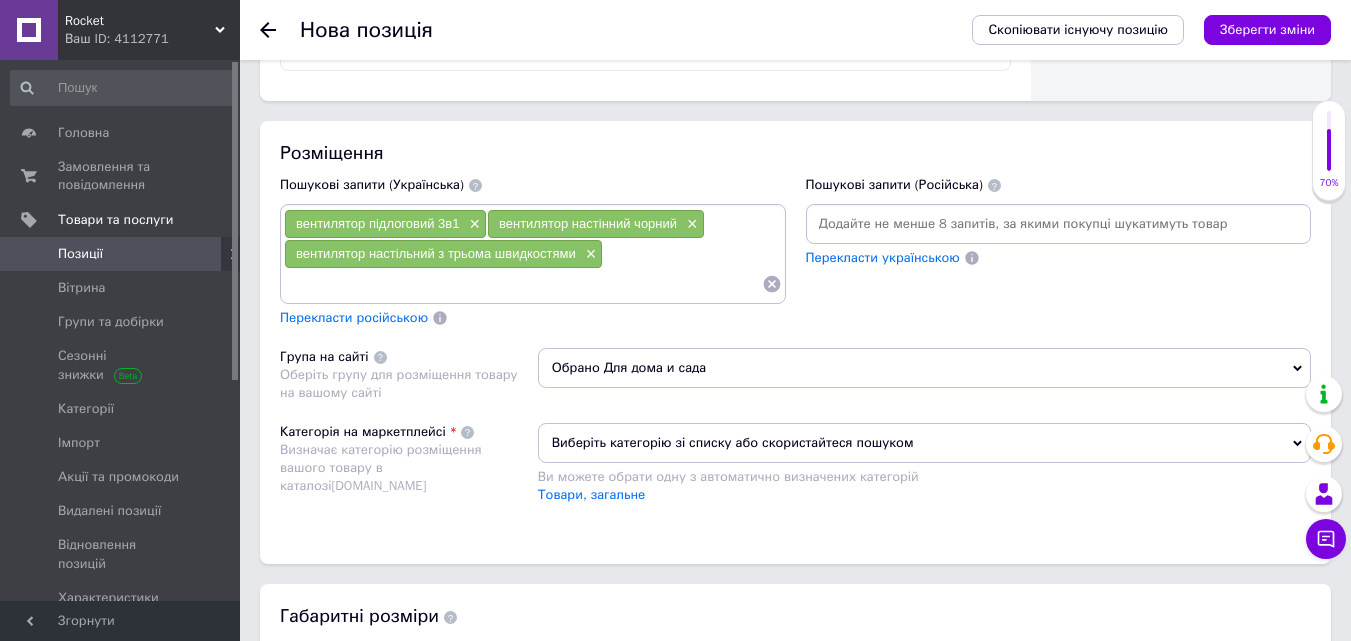paste on "вентилятор wimpex 1807 купити" 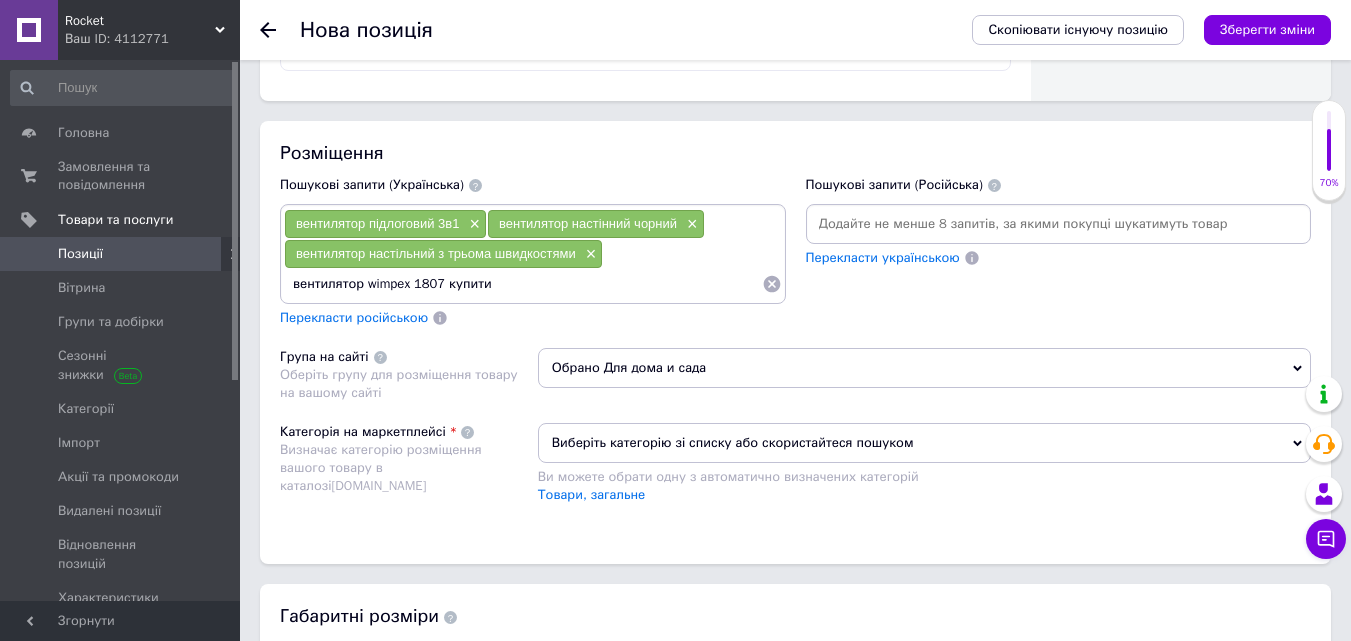 type on "вентилятор wimpex 1807 купити" 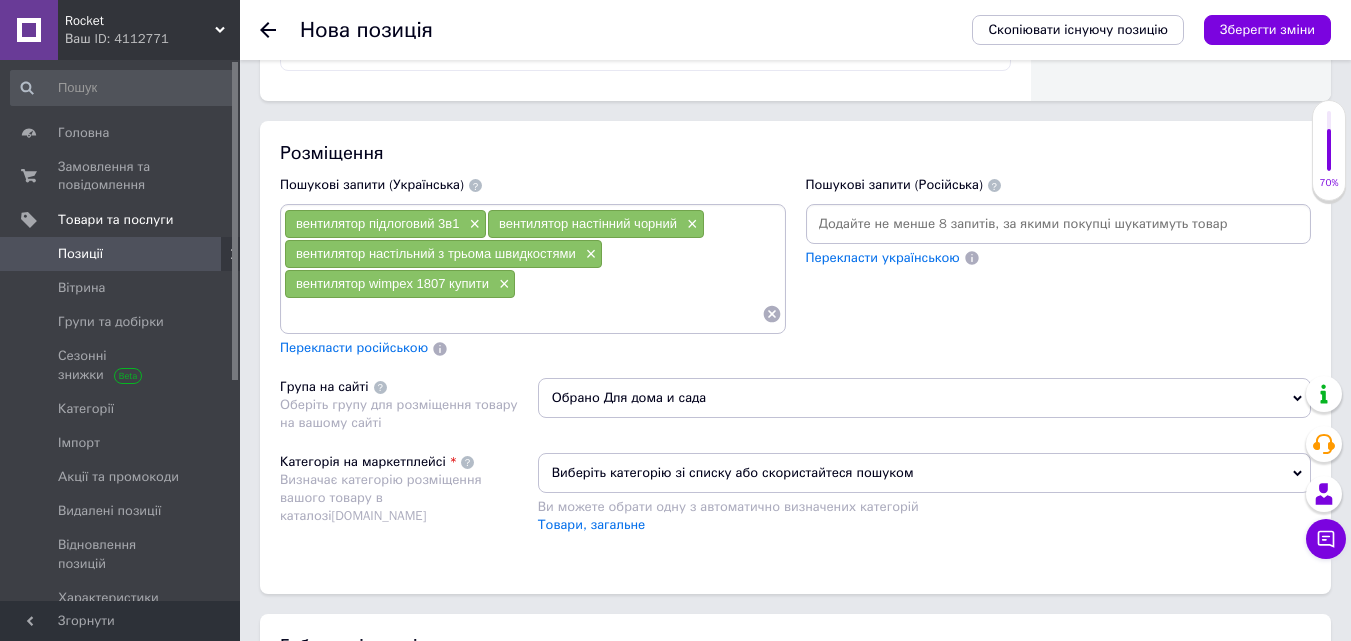 paste on "універсальний вентилятор для дому" 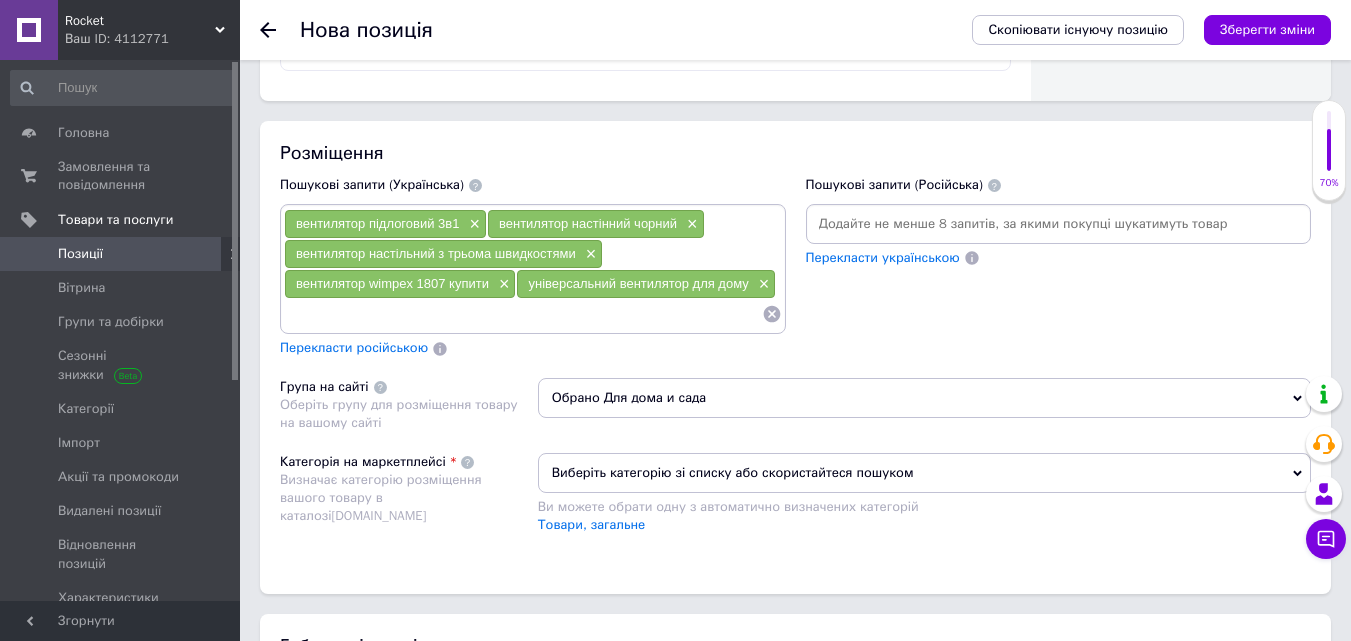 paste on "вентилятор чорний сріблястий" 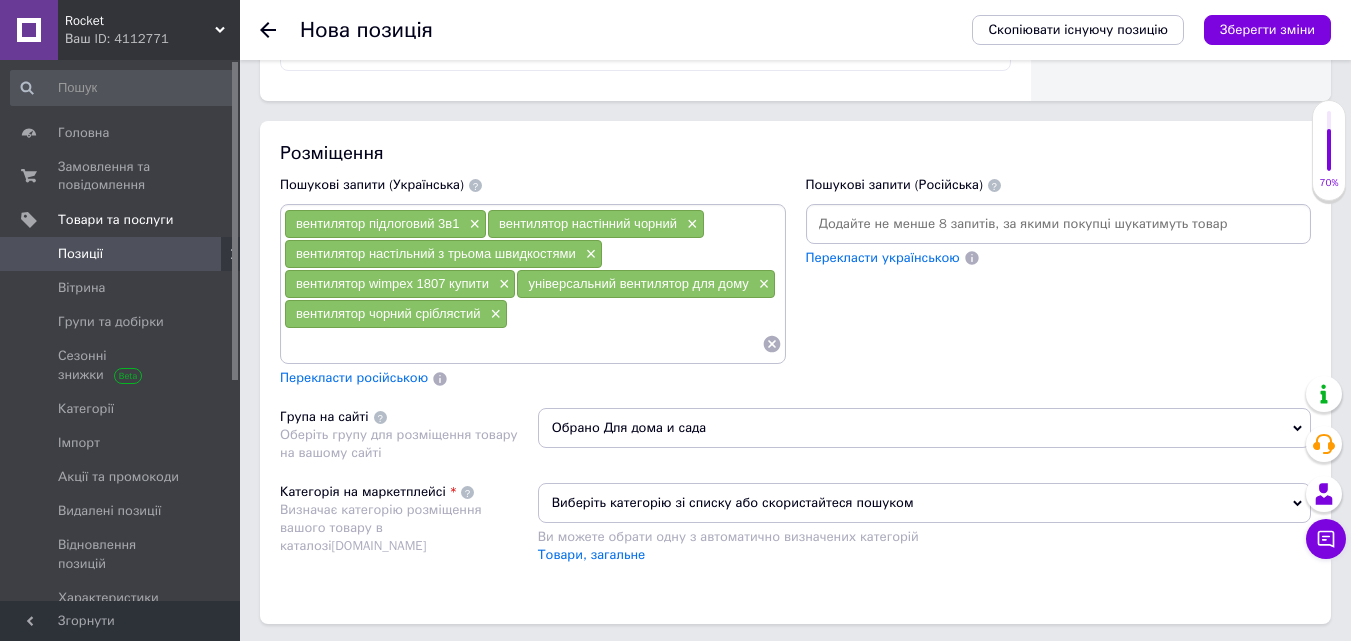 paste on "вентилятор охолоджувач кімнатний" 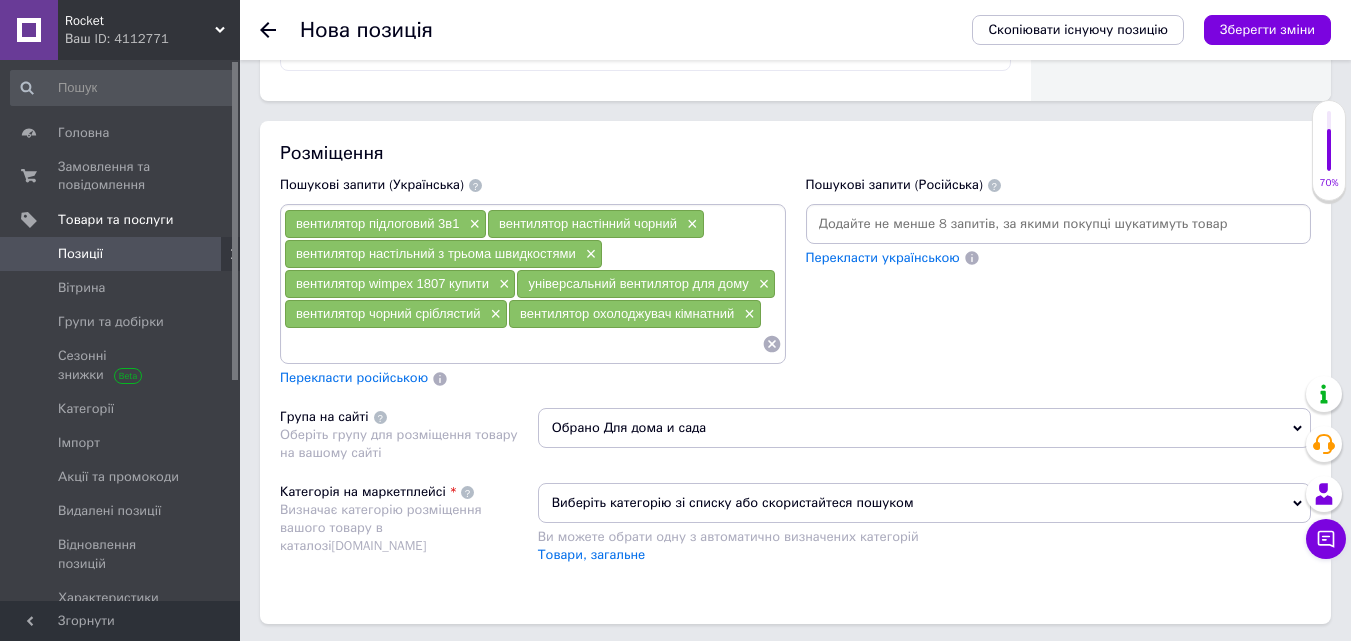 paste on "вентилятор з великою решіткою" 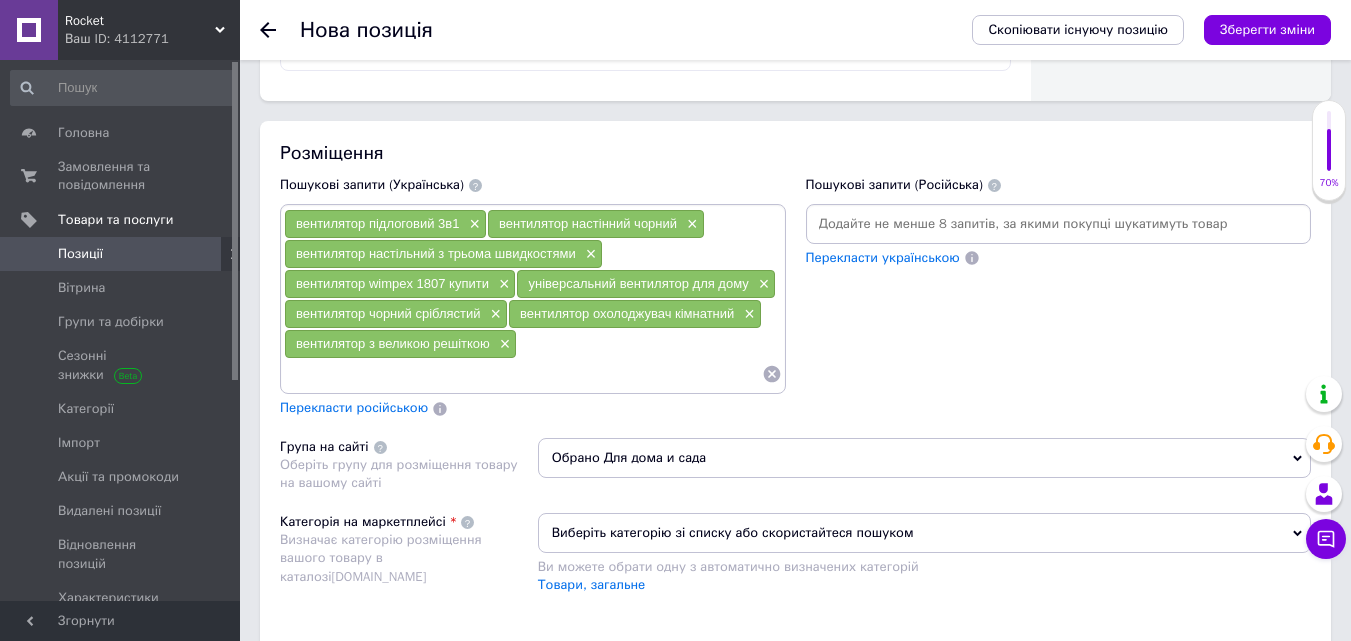 paste on "вентилятор на літо 3 в 1" 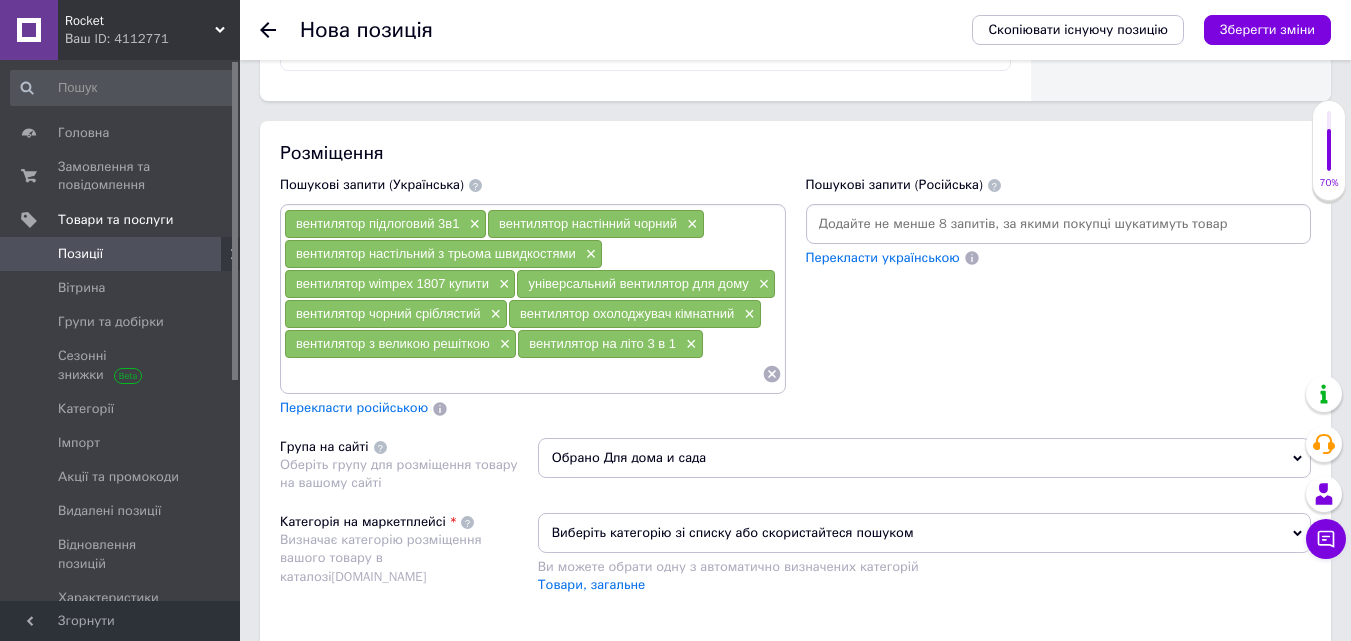 paste on "мультифункціональний вентилятор 45 см" 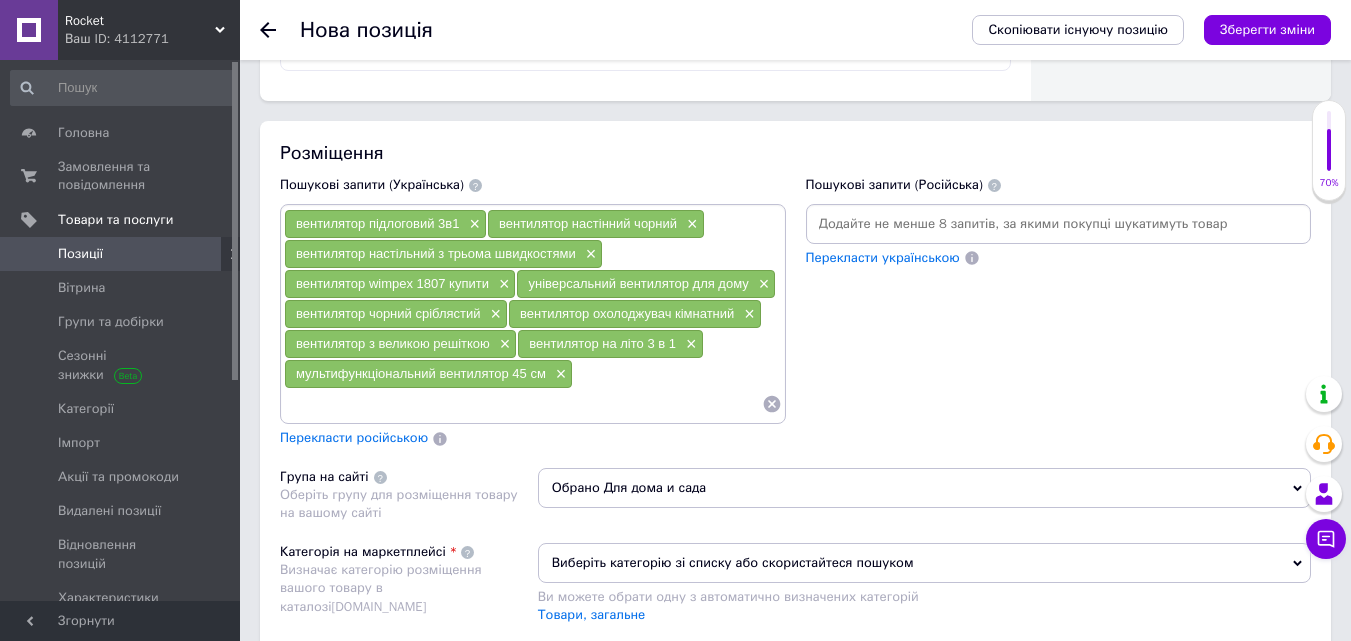 paste on "потужний вентилятор для дому" 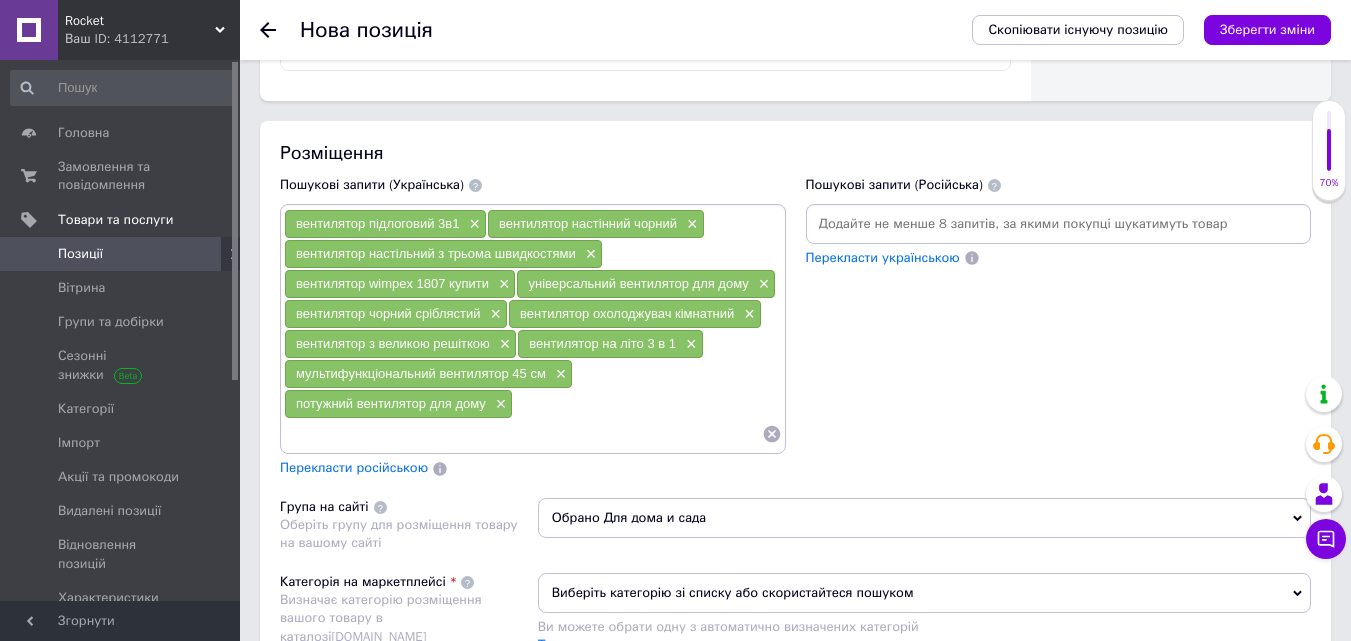 paste on "вентилятор з регулюванням напрямку повітря" 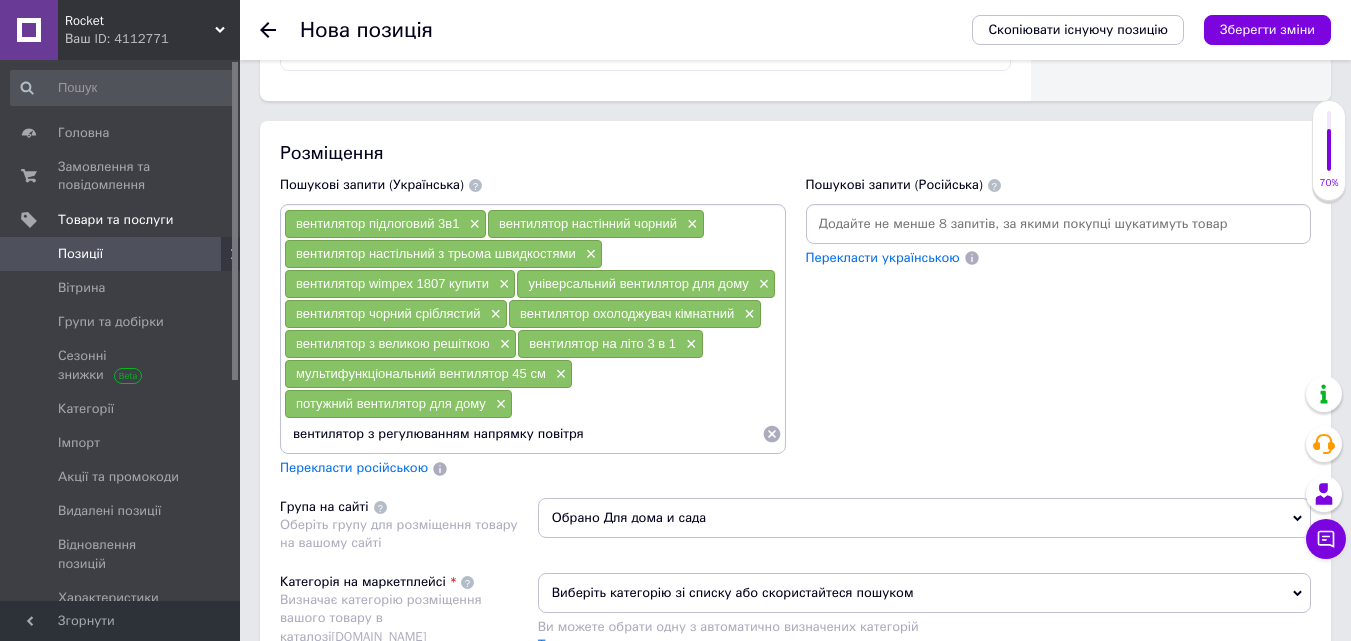 type 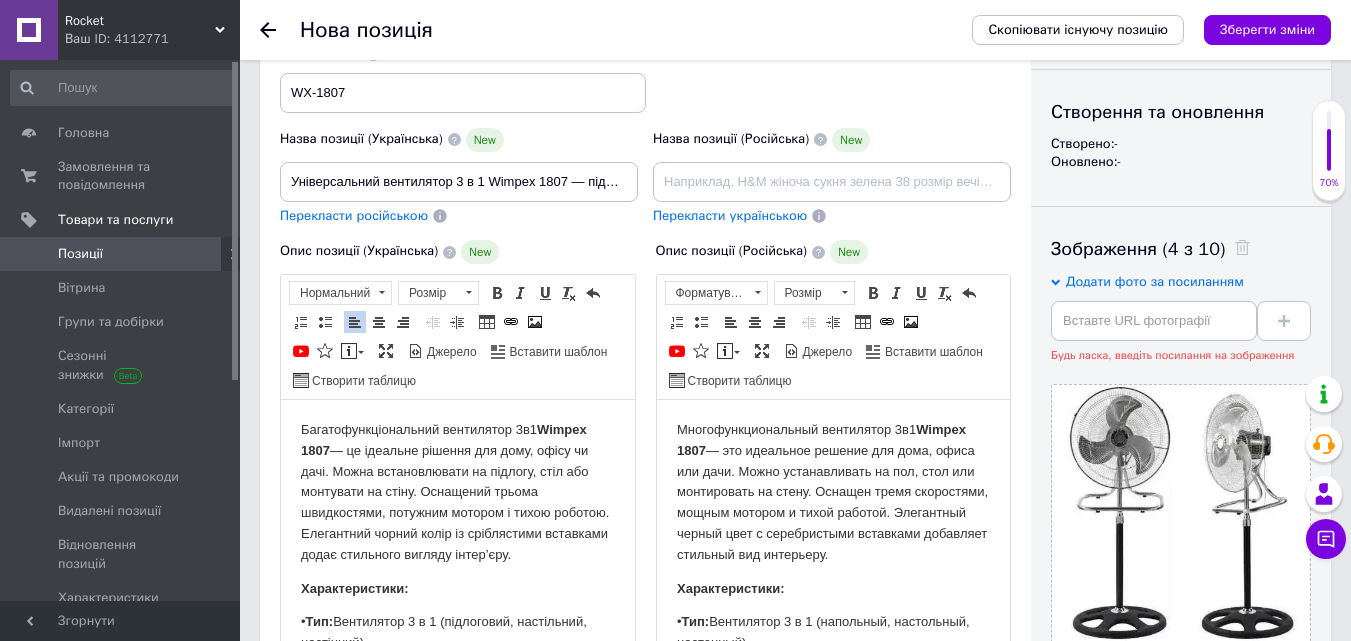 scroll, scrollTop: 0, scrollLeft: 0, axis: both 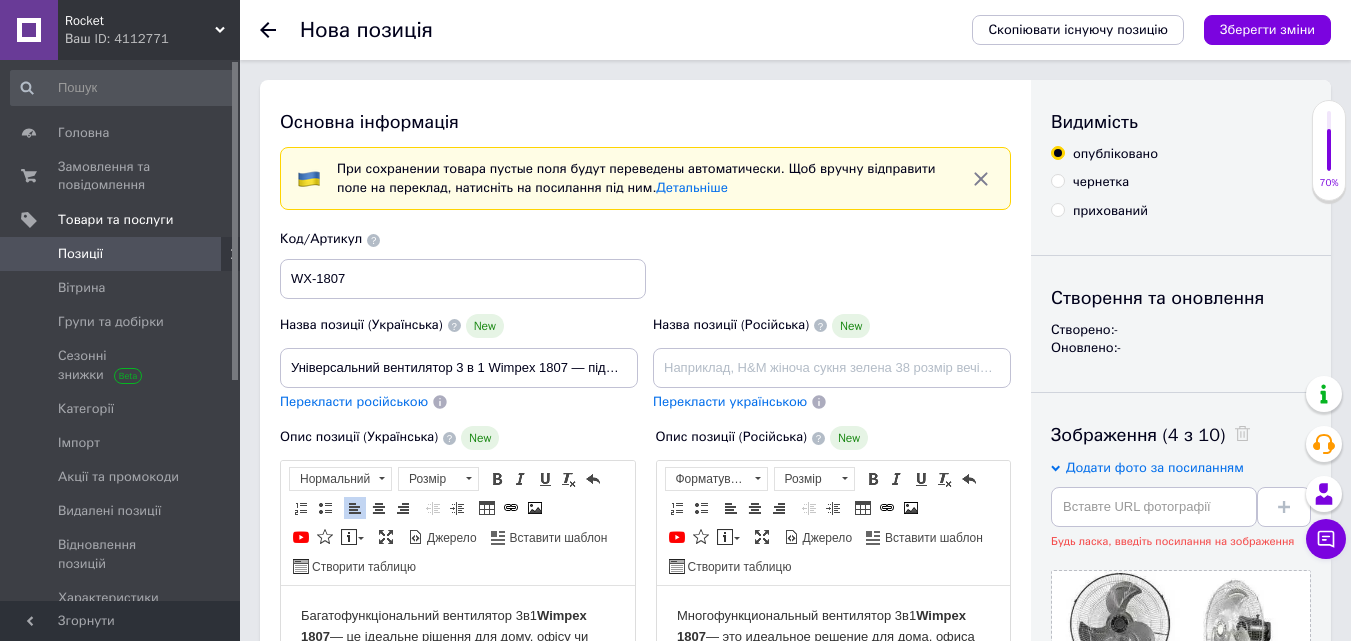 click on "Перекласти російською" at bounding box center [354, 401] 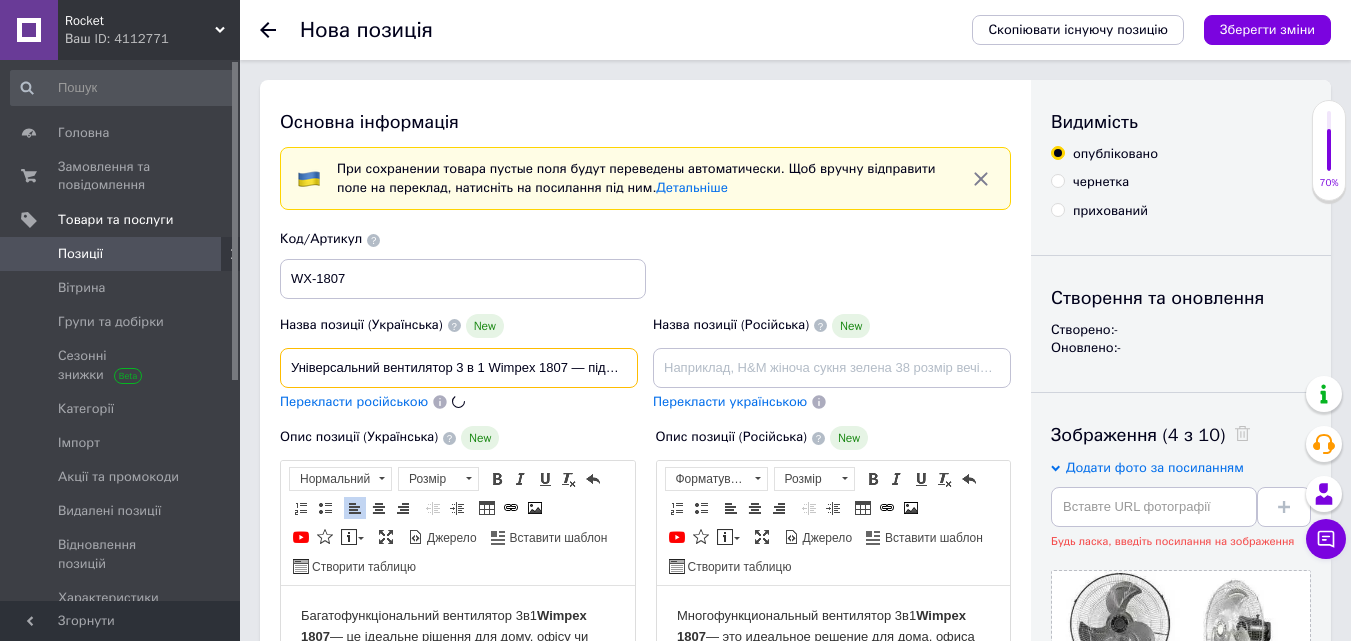 click on "Універсальний вентилятор 3 в 1 Wimpex 1807 — підлоговий, настільний, настінний | 45 см, 3 швидкості" at bounding box center (459, 368) 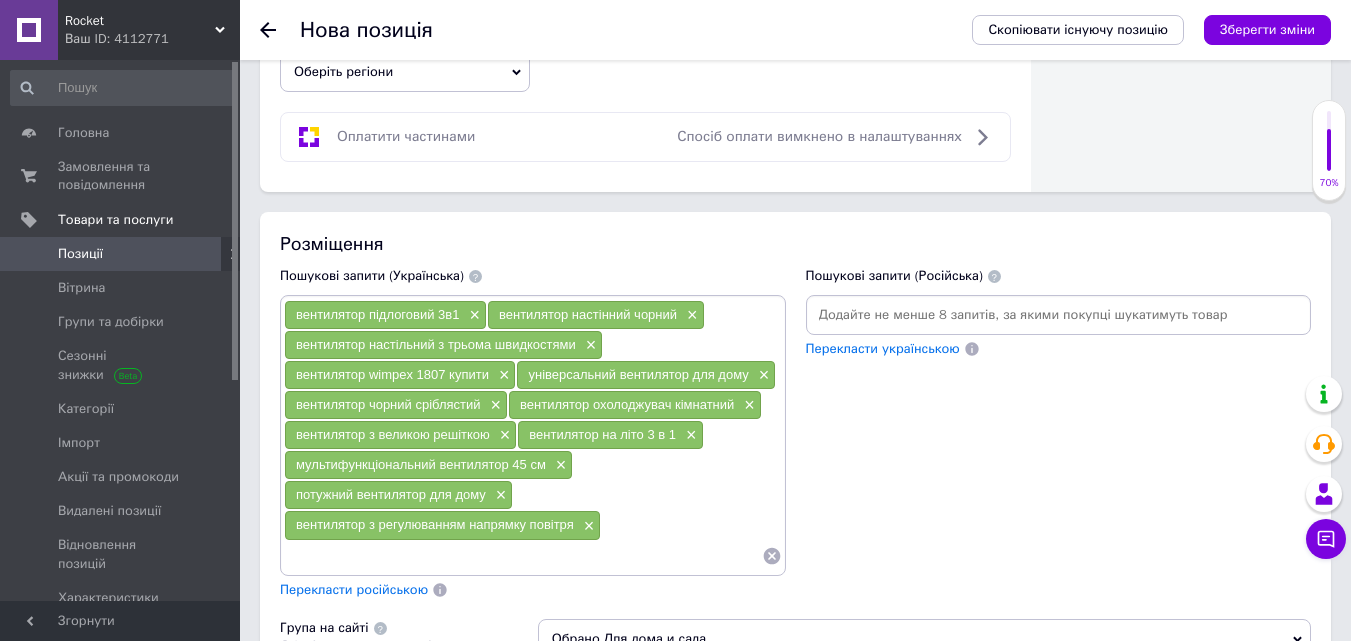 scroll, scrollTop: 1400, scrollLeft: 0, axis: vertical 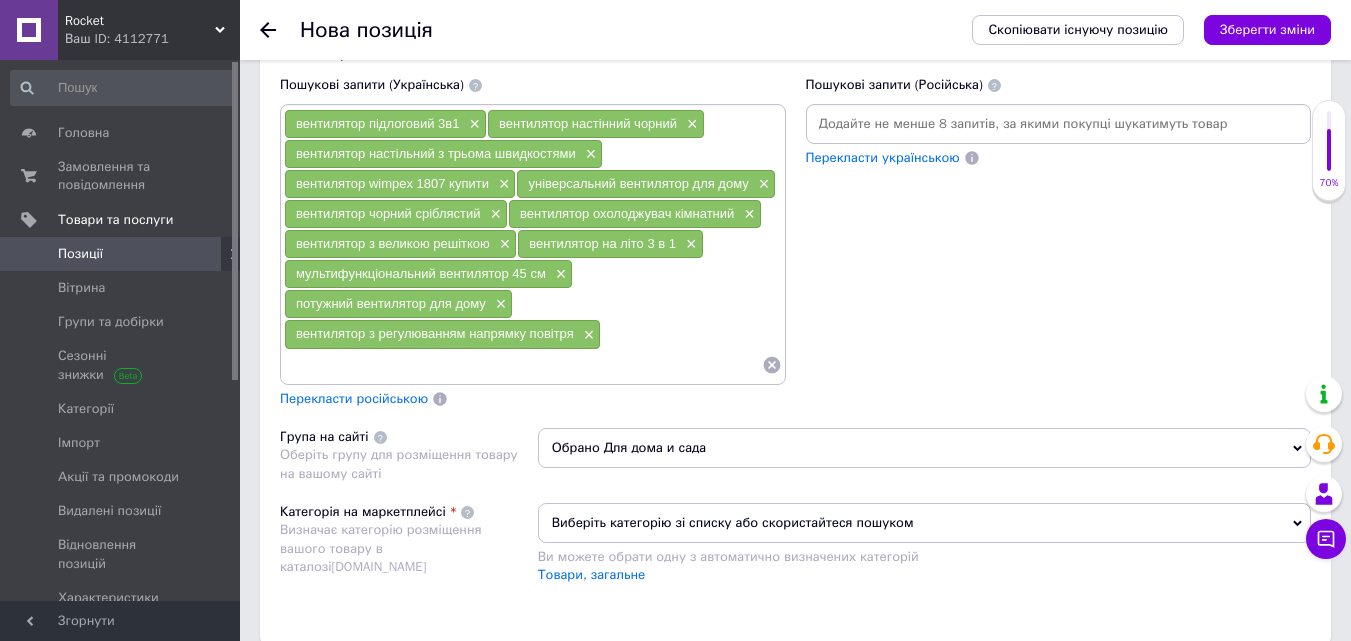 click on "Перекласти російською" at bounding box center (354, 398) 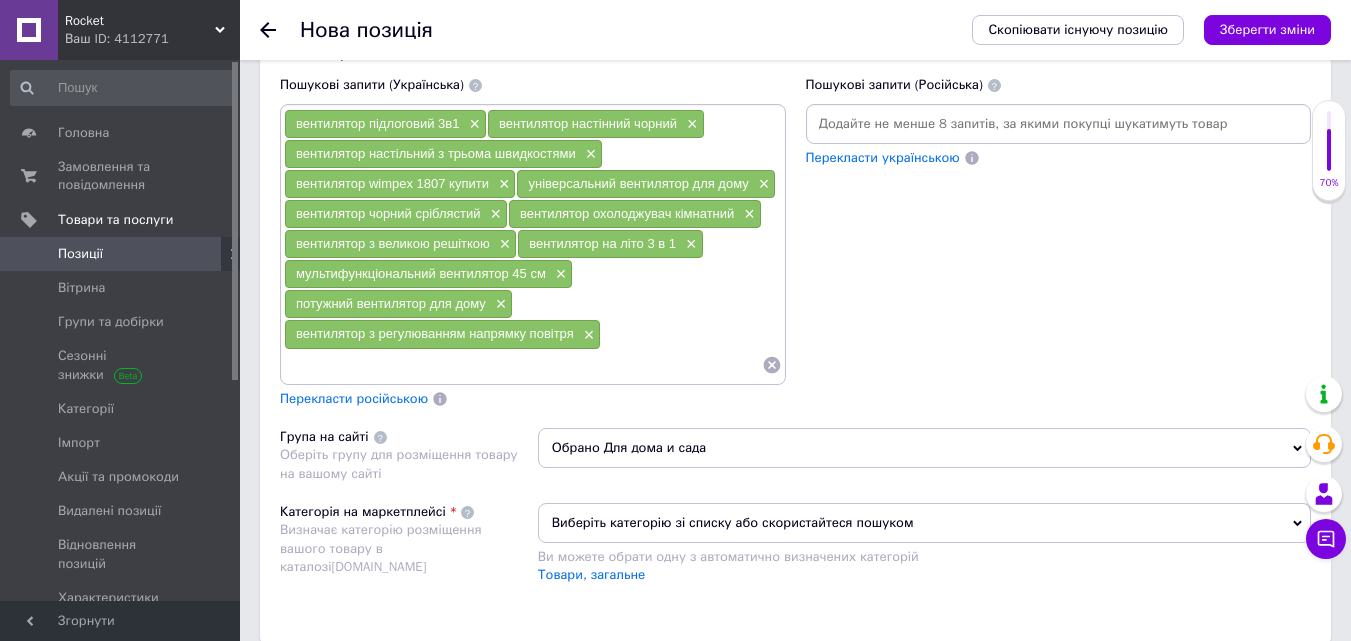 click on "Перекласти російською" at bounding box center [354, 398] 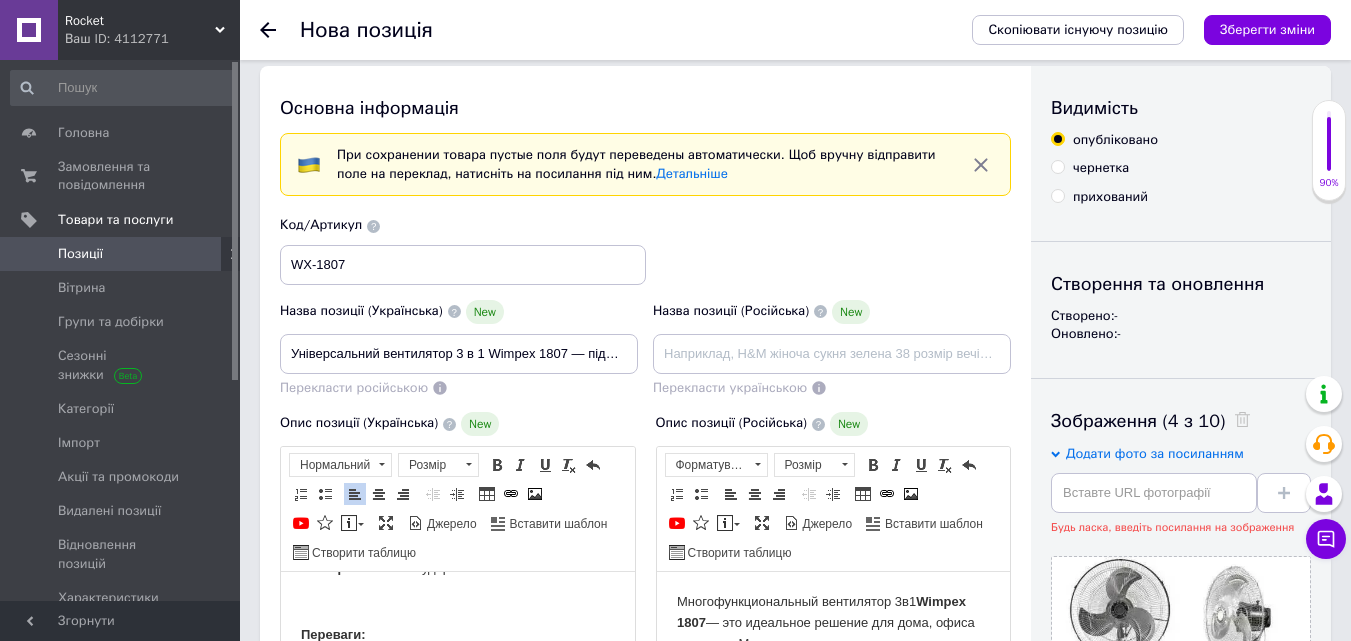 scroll, scrollTop: 0, scrollLeft: 0, axis: both 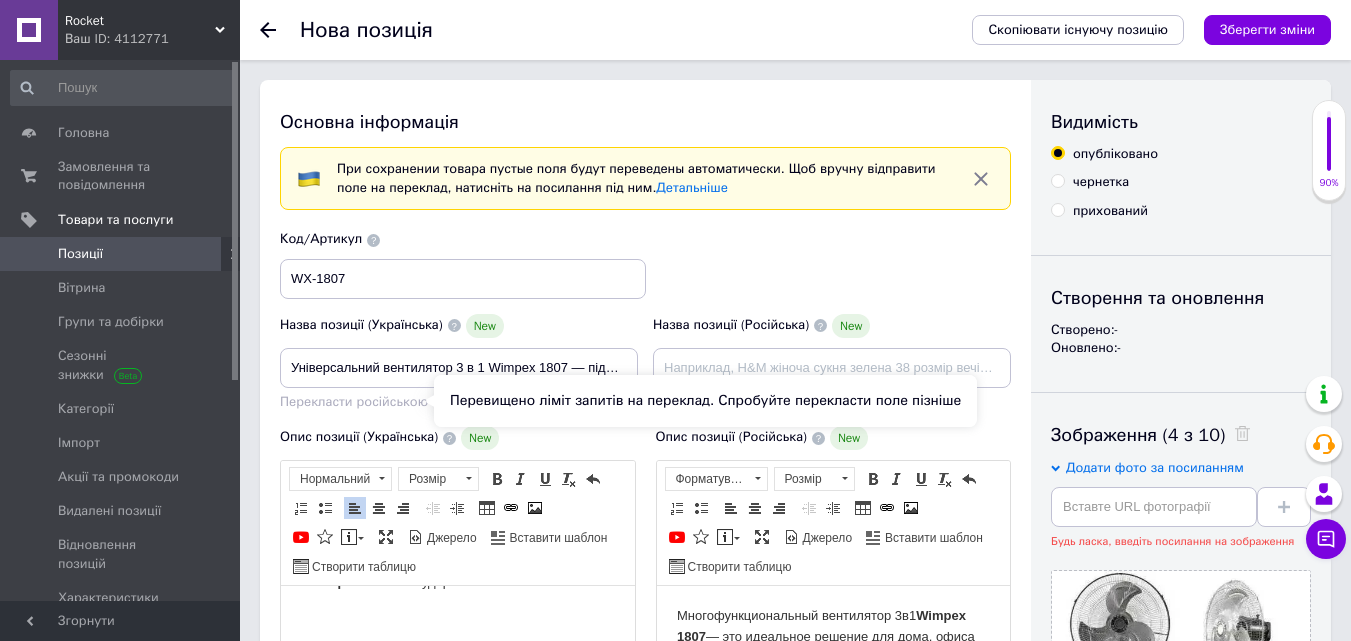 click on "Перекласти російською" at bounding box center [354, 401] 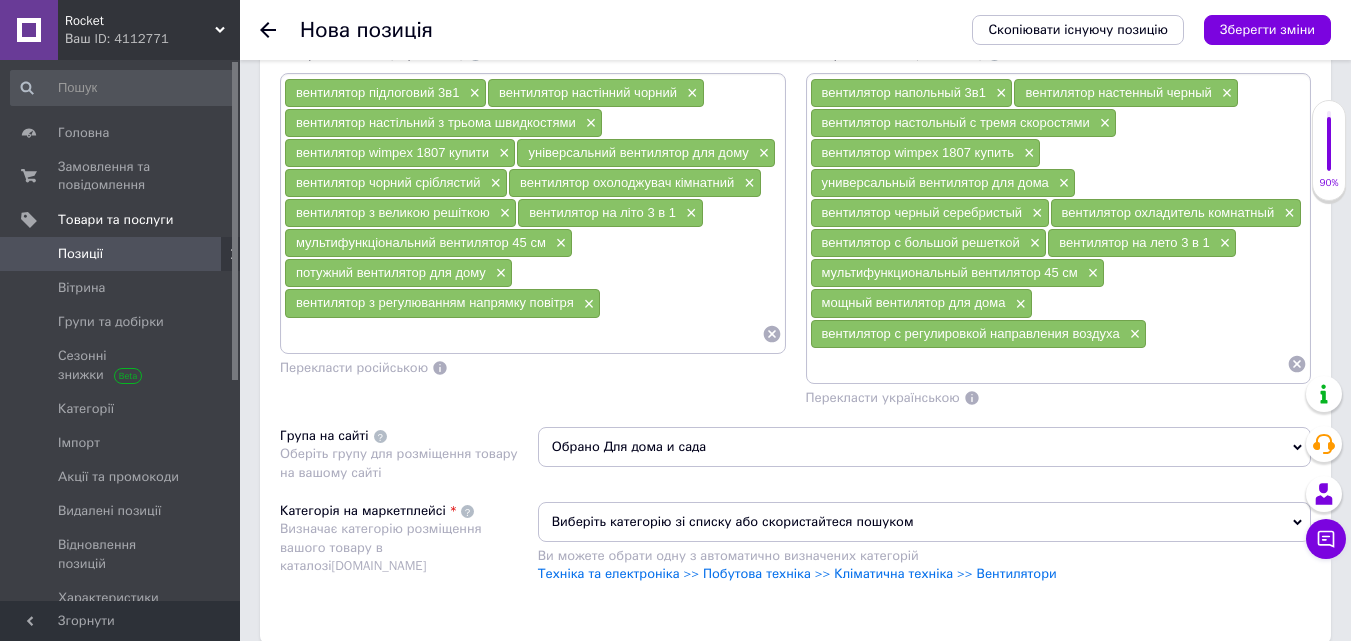 scroll, scrollTop: 1600, scrollLeft: 0, axis: vertical 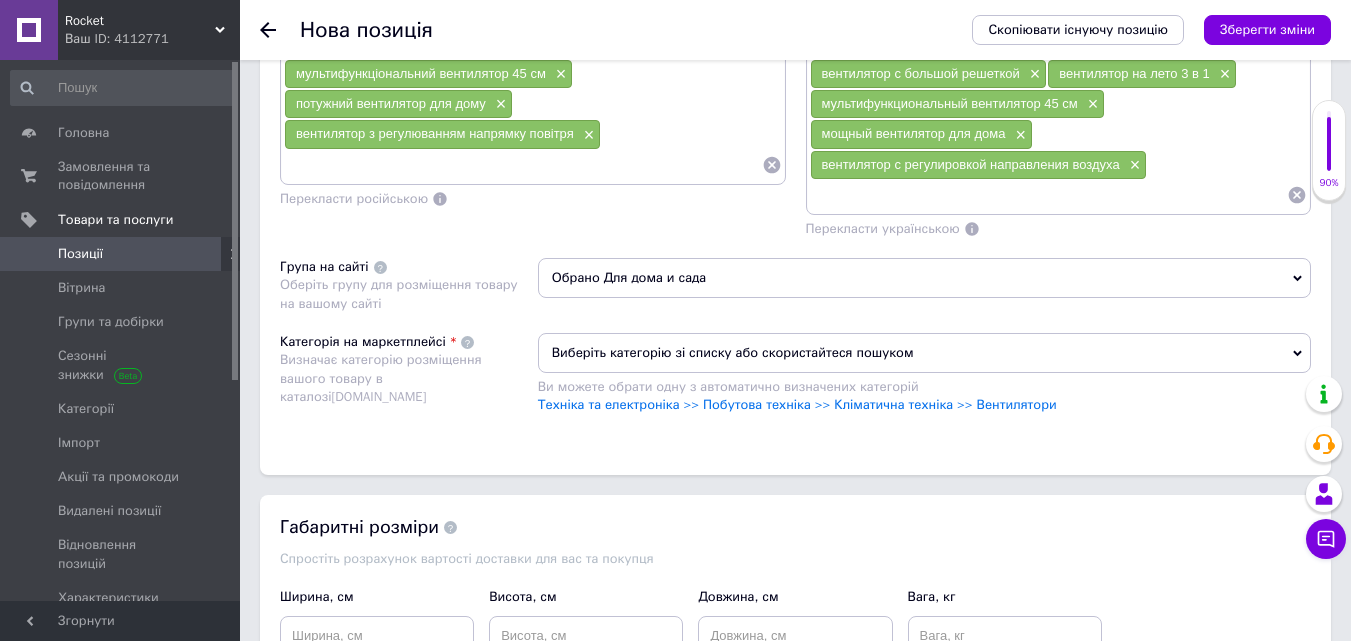 click on "Обрано Для дома и сада" at bounding box center (924, 278) 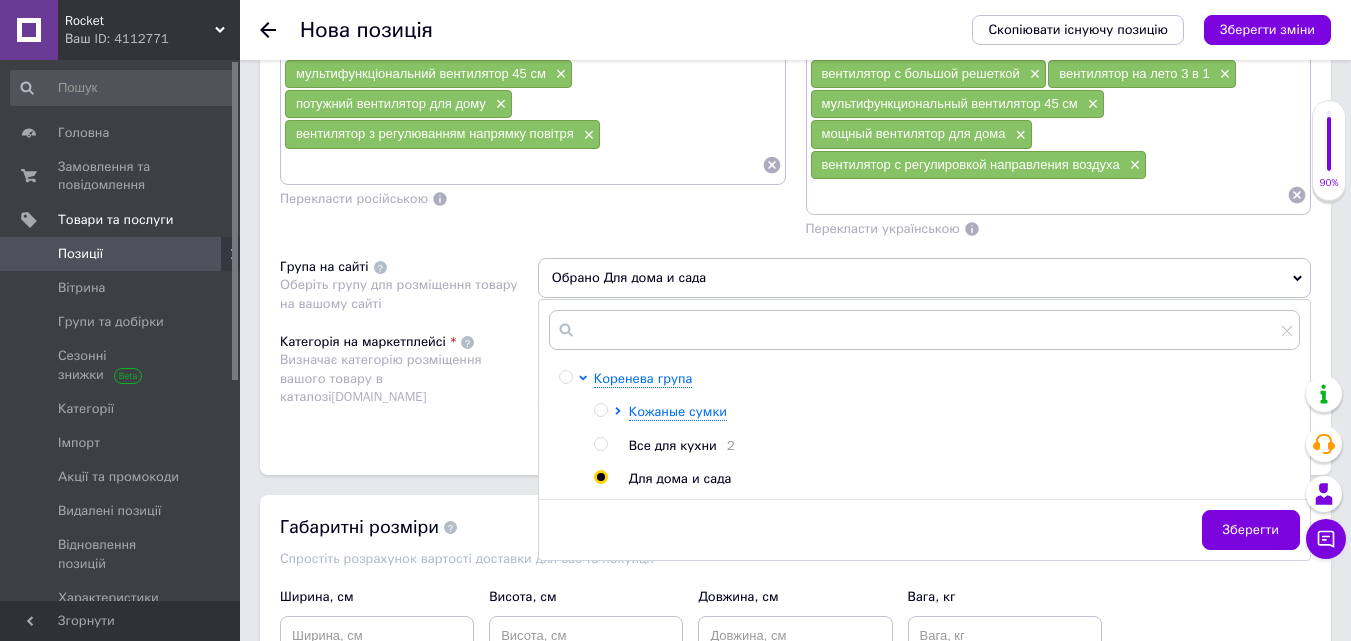 click on "Розміщення Пошукові запити (Українська) вентилятор підлоговий 3в1 × вентилятор настінний чорний × вентилятор настільний з трьома швидкостями × вентилятор wimpex 1807 купити × універсальний вентилятор для дому × вентилятор чорний сріблястий × вентилятор охолоджувач кімнатний × вентилятор з великою решіткою × вентилятор на літо 3 в 1 × мультифункціональний вентилятор 45 см × потужний вентилятор для дому × вентилятор з регулюванням напрямку повітря × Перекласти російською Пошукові запити (Російська) вентилятор напольный 3в1 ×  вентилятор настенный черный × × 2" at bounding box center (795, 148) 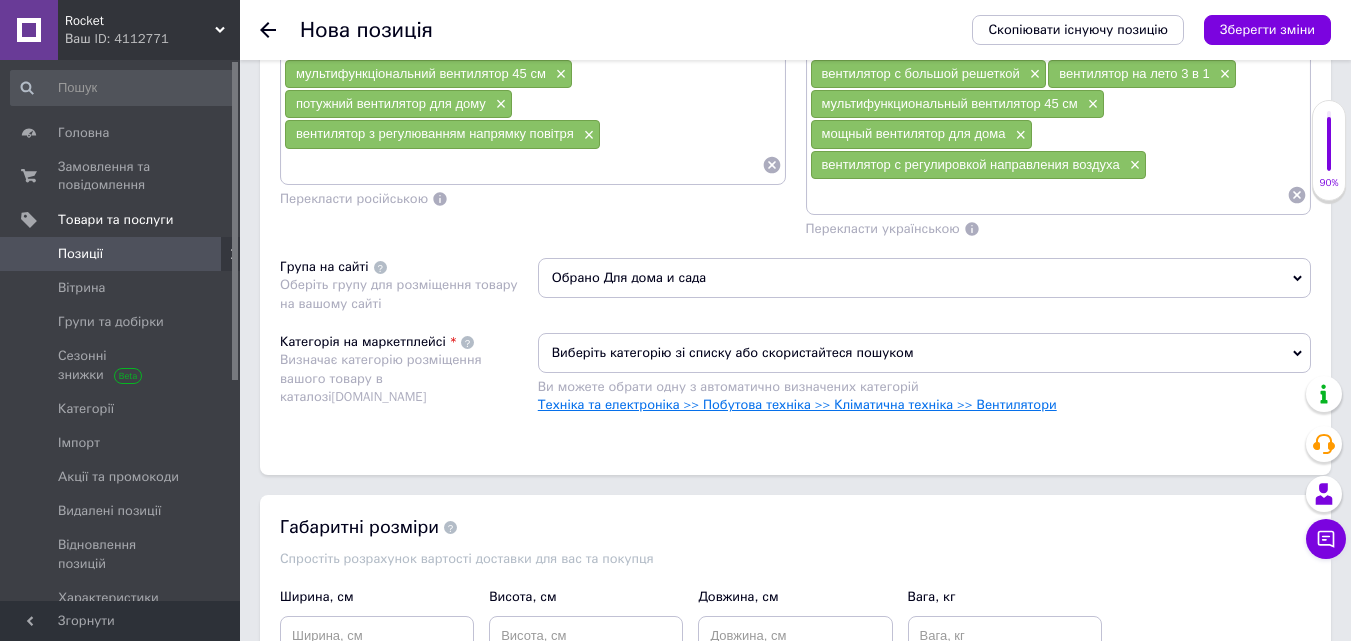 click on "Техніка та електроніка >> Побутова техніка >> Кліматична техніка >> Вентилятори" at bounding box center [797, 404] 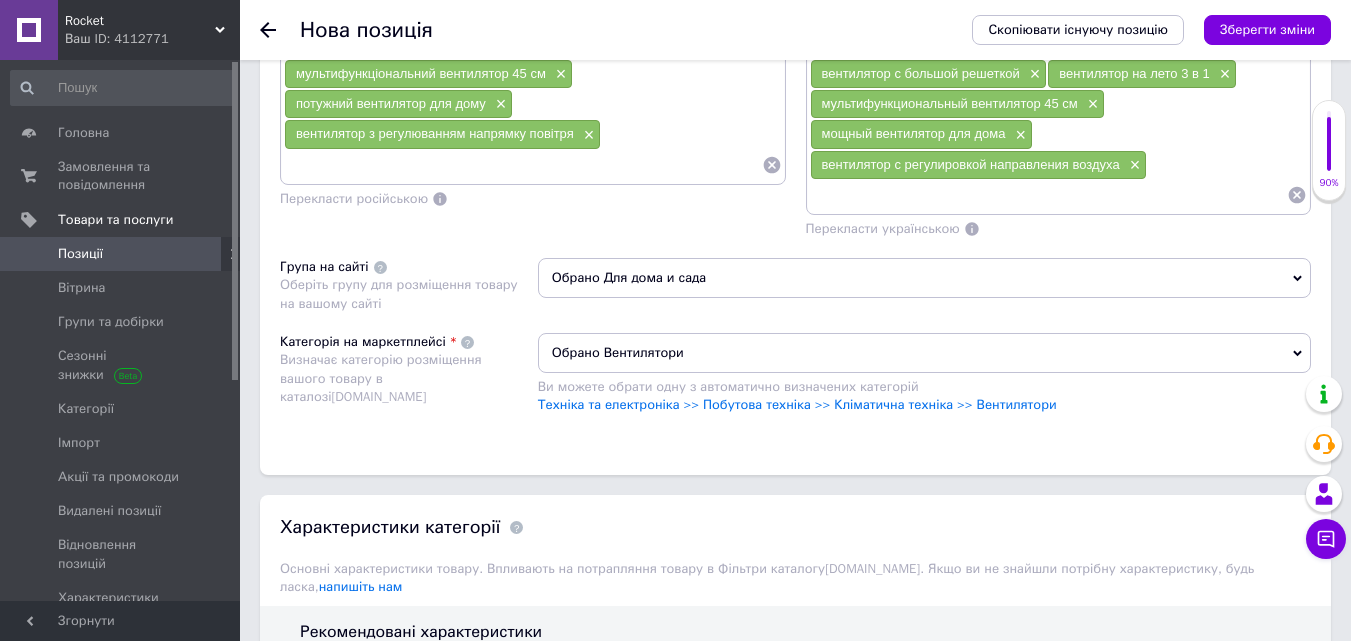 click on "Обрано Вентилятори" at bounding box center (924, 353) 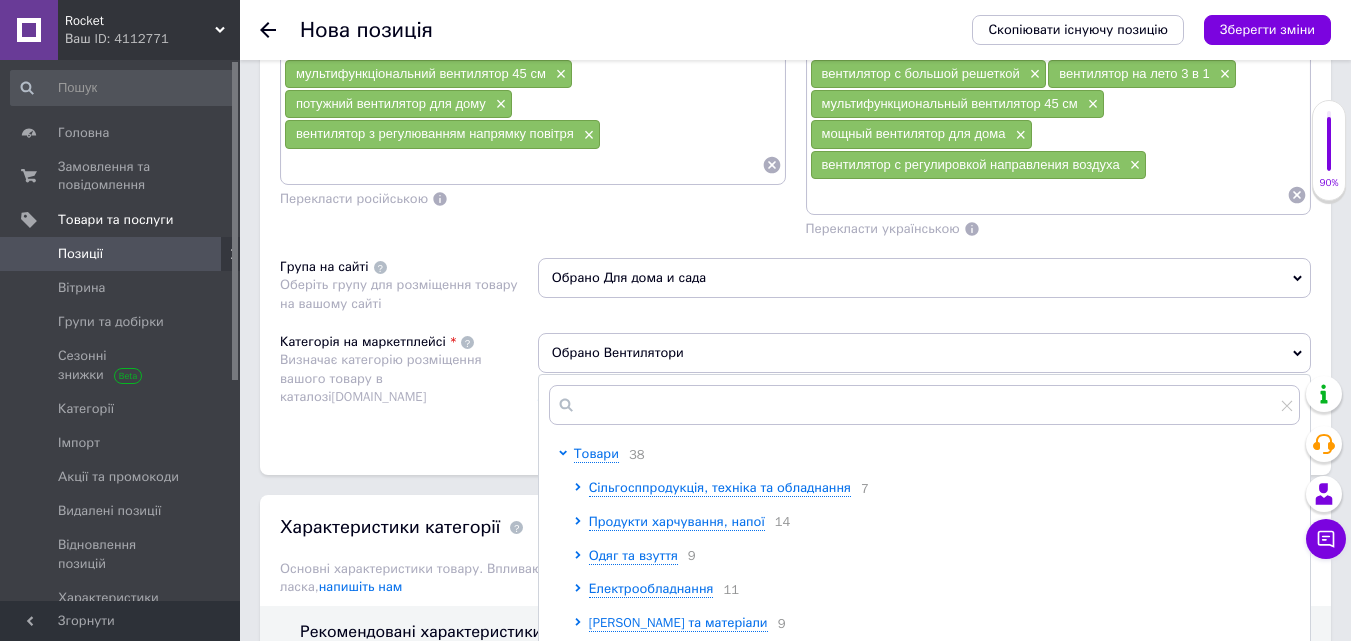 click on "Обрано Вентилятори" at bounding box center [924, 353] 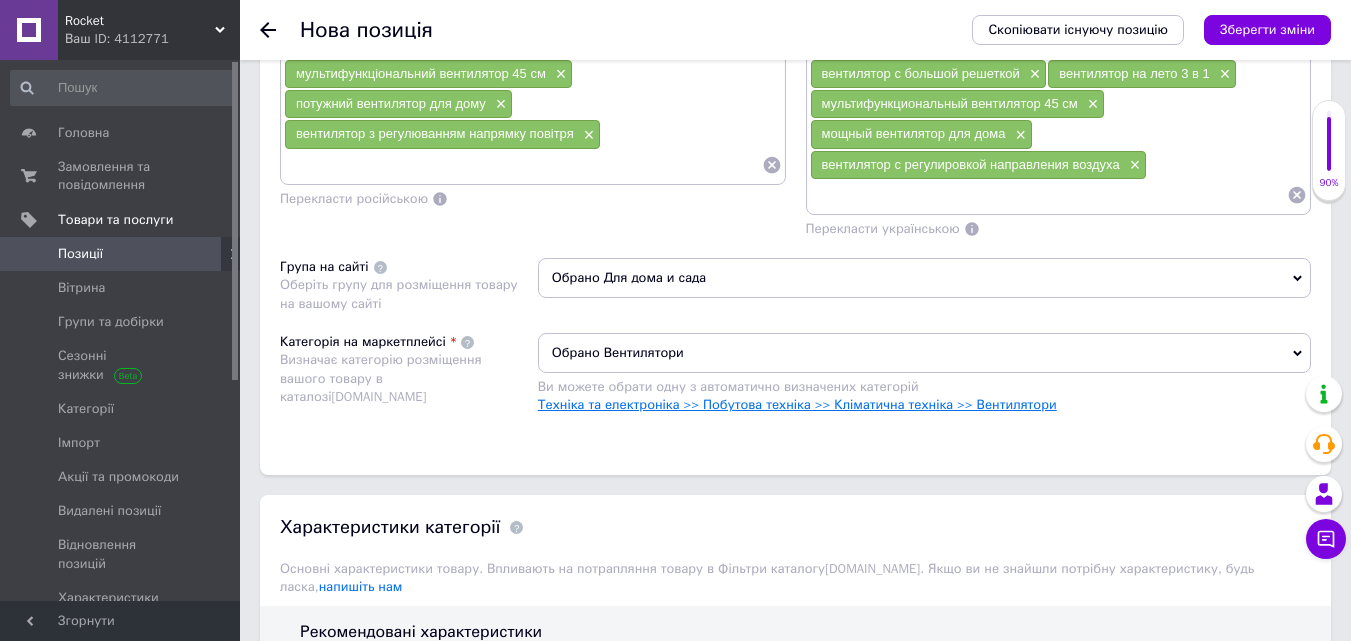 click on "Техніка та електроніка >> Побутова техніка >> Кліматична техніка >> Вентилятори" at bounding box center (797, 404) 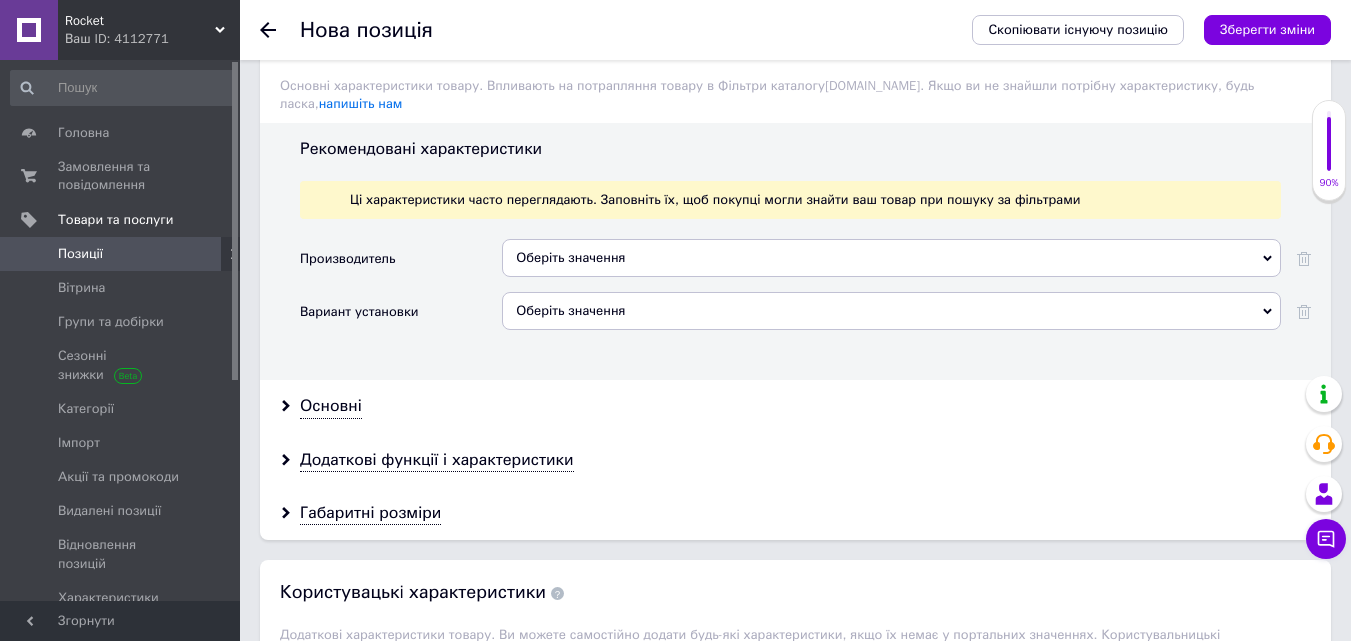 scroll, scrollTop: 2100, scrollLeft: 0, axis: vertical 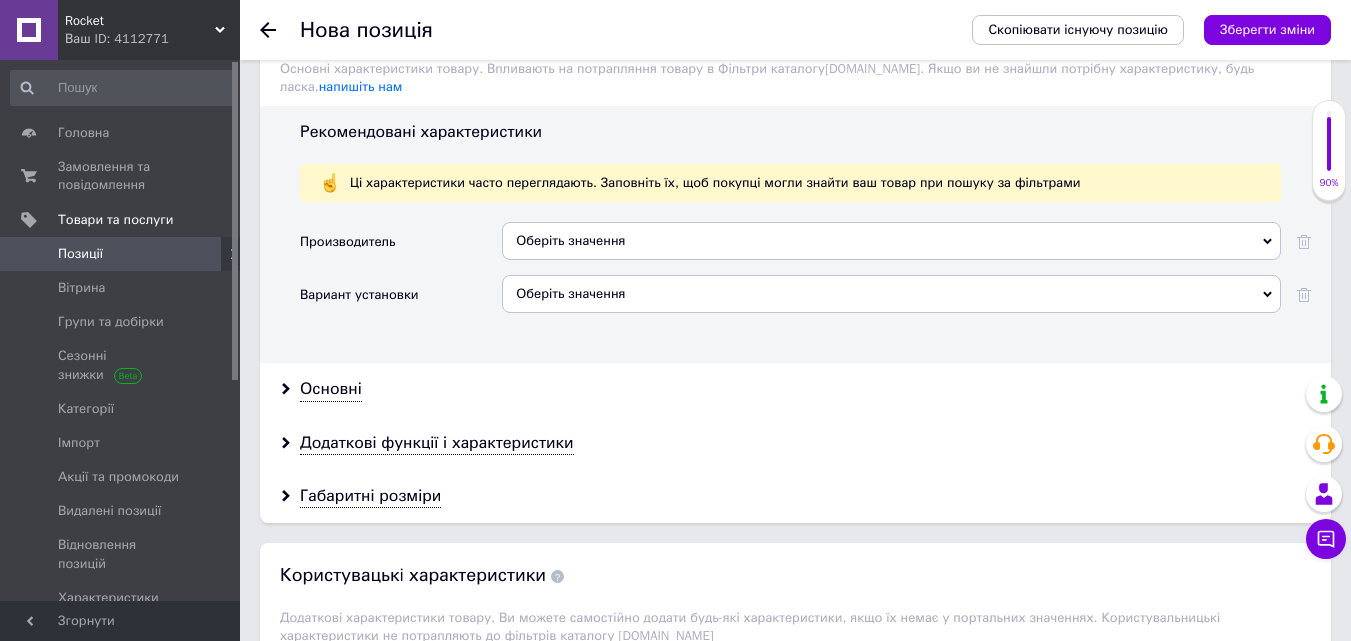 click on "Оберіть значення" at bounding box center [891, 241] 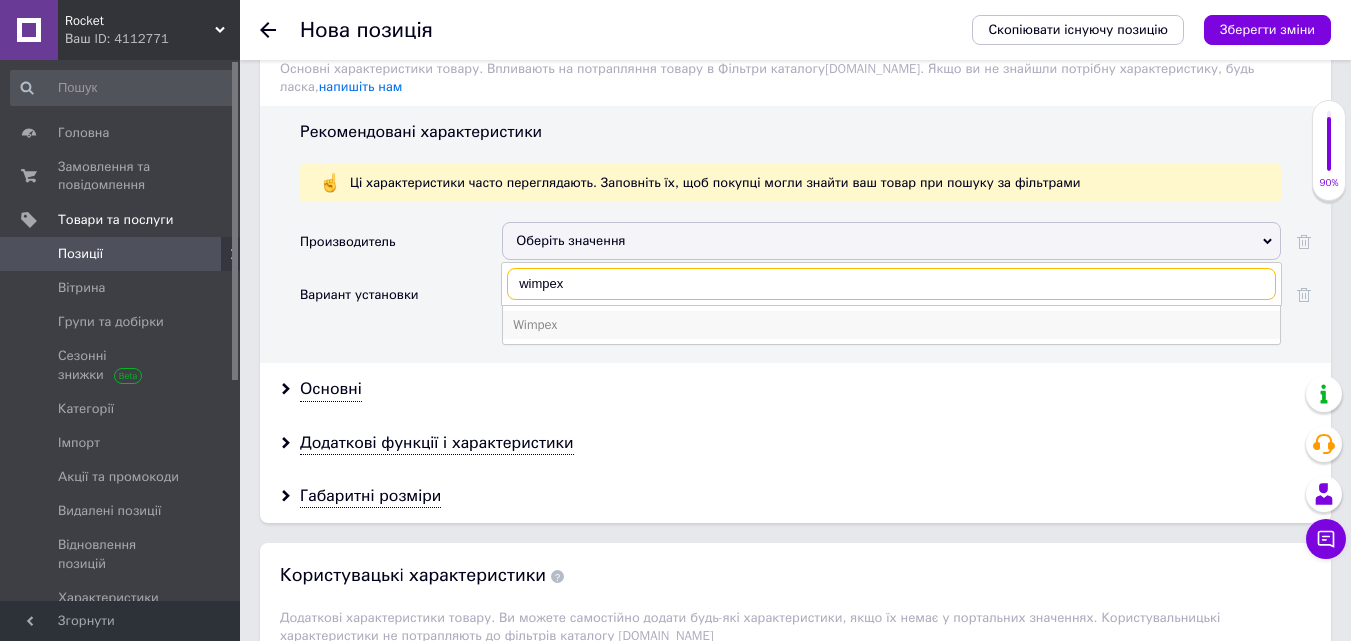 type on "wimpex" 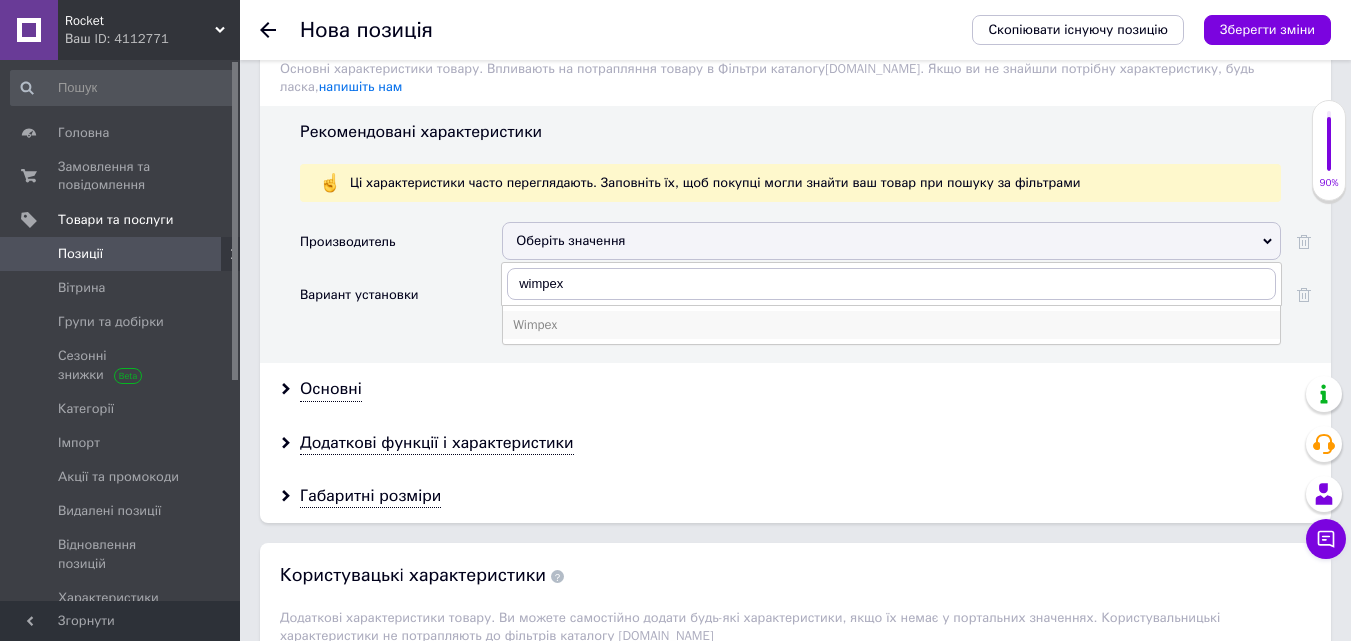 click on "Wimpex" at bounding box center [891, 325] 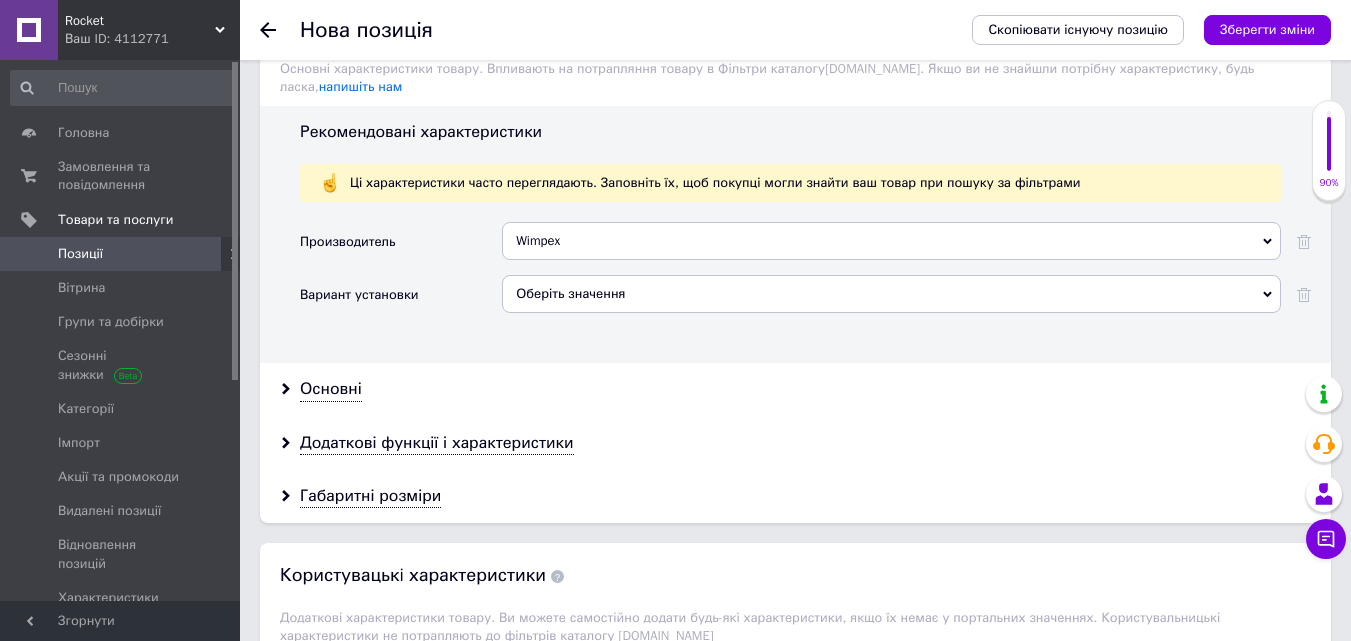click on "Оберіть значення" at bounding box center (891, 294) 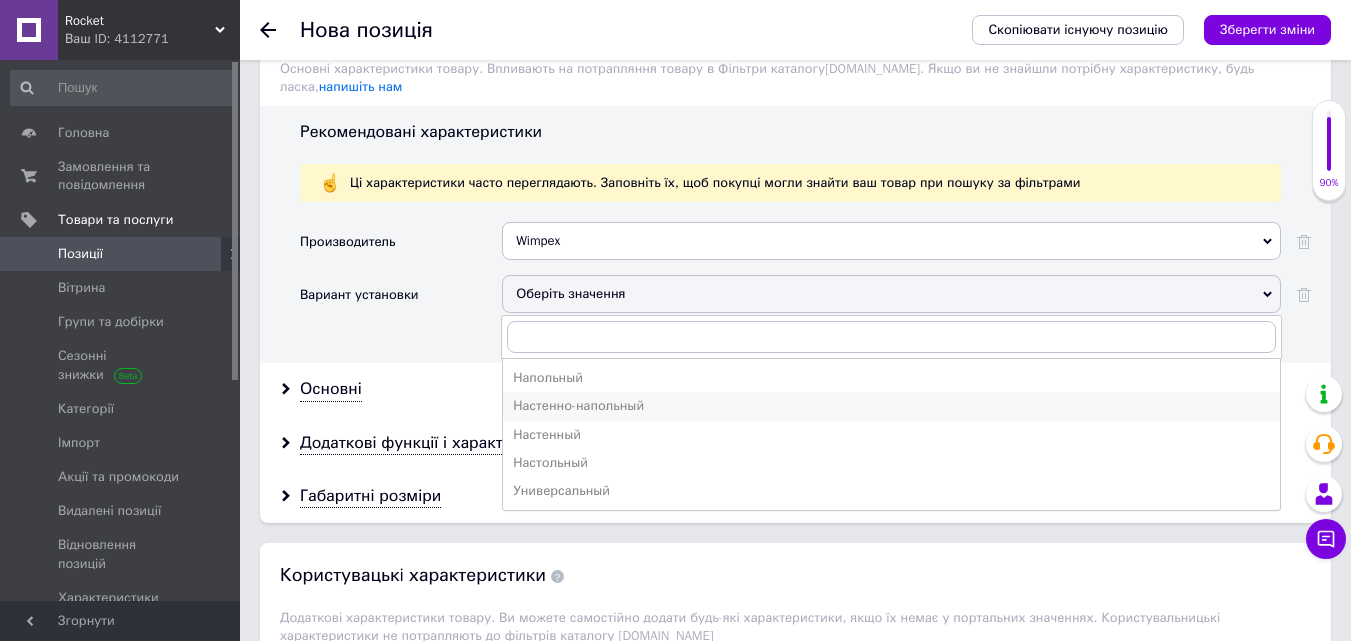 click on "Настенно-напольный" at bounding box center [891, 406] 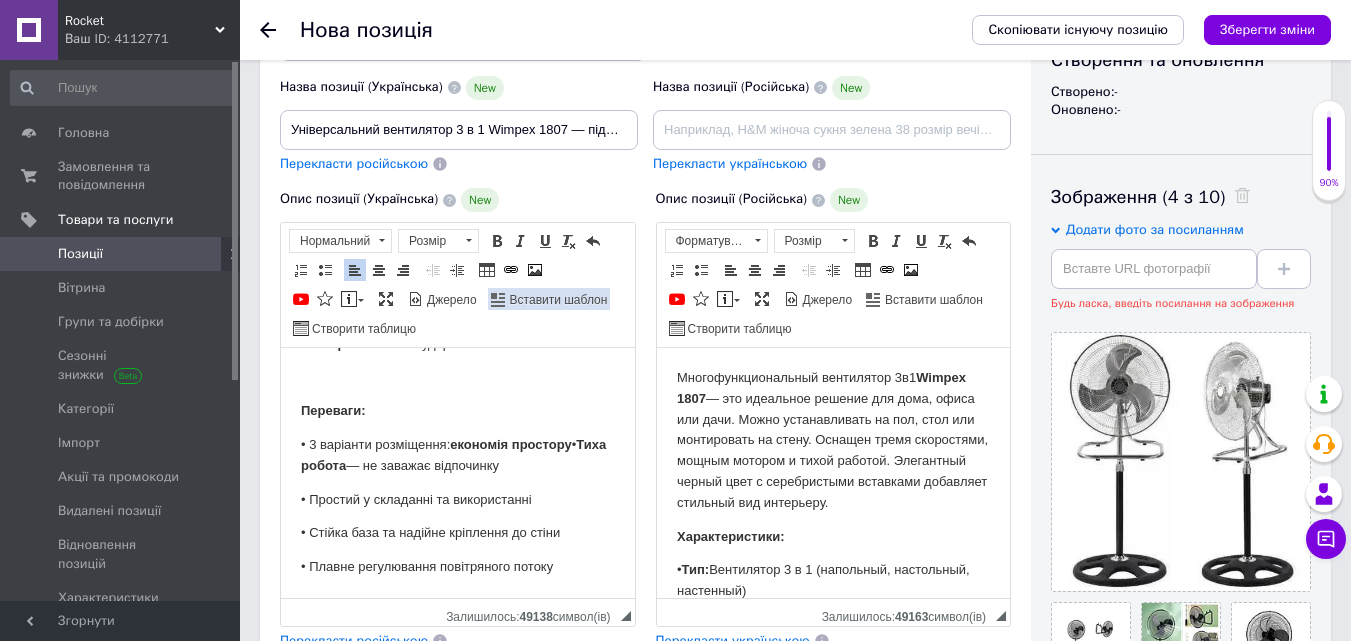 scroll, scrollTop: 300, scrollLeft: 0, axis: vertical 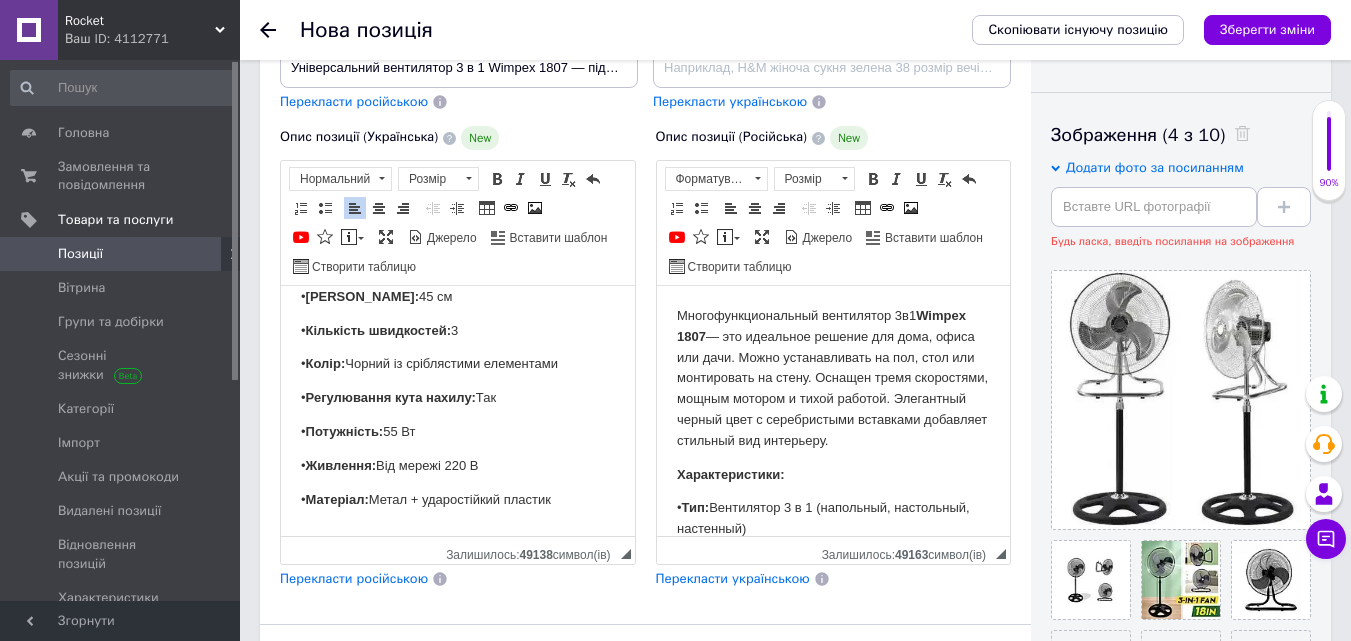 click on "•  Потужність:  55 Вт" at bounding box center (458, 432) 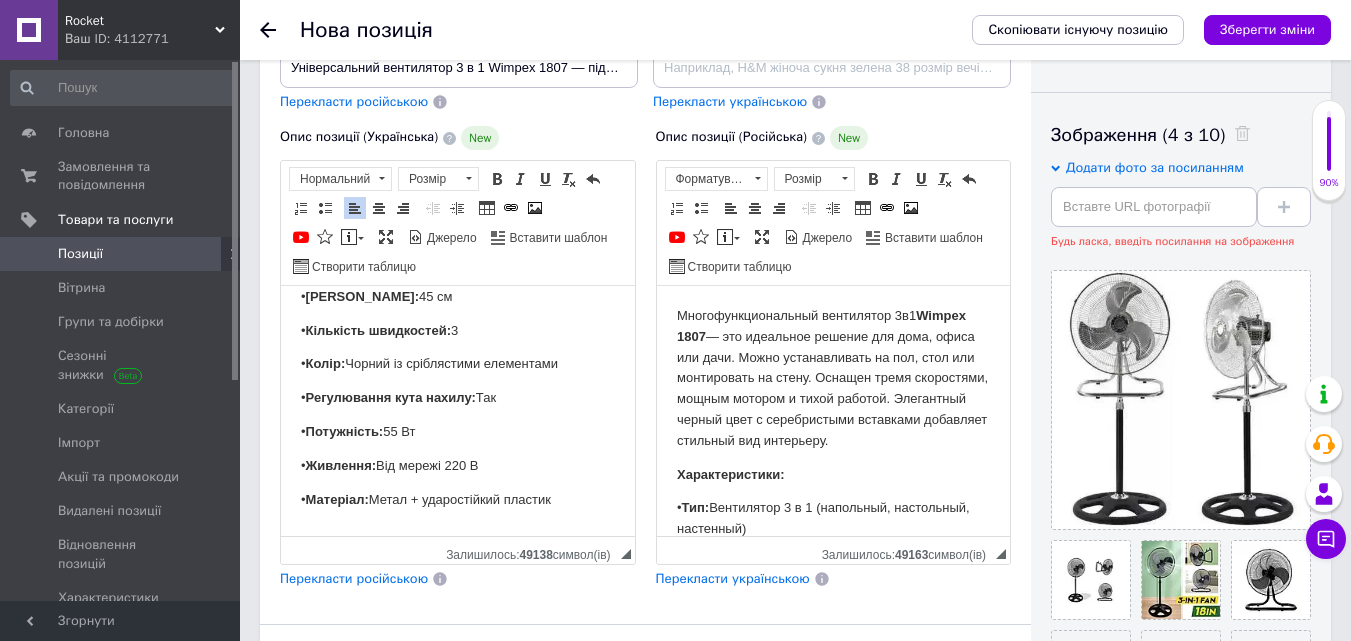 type 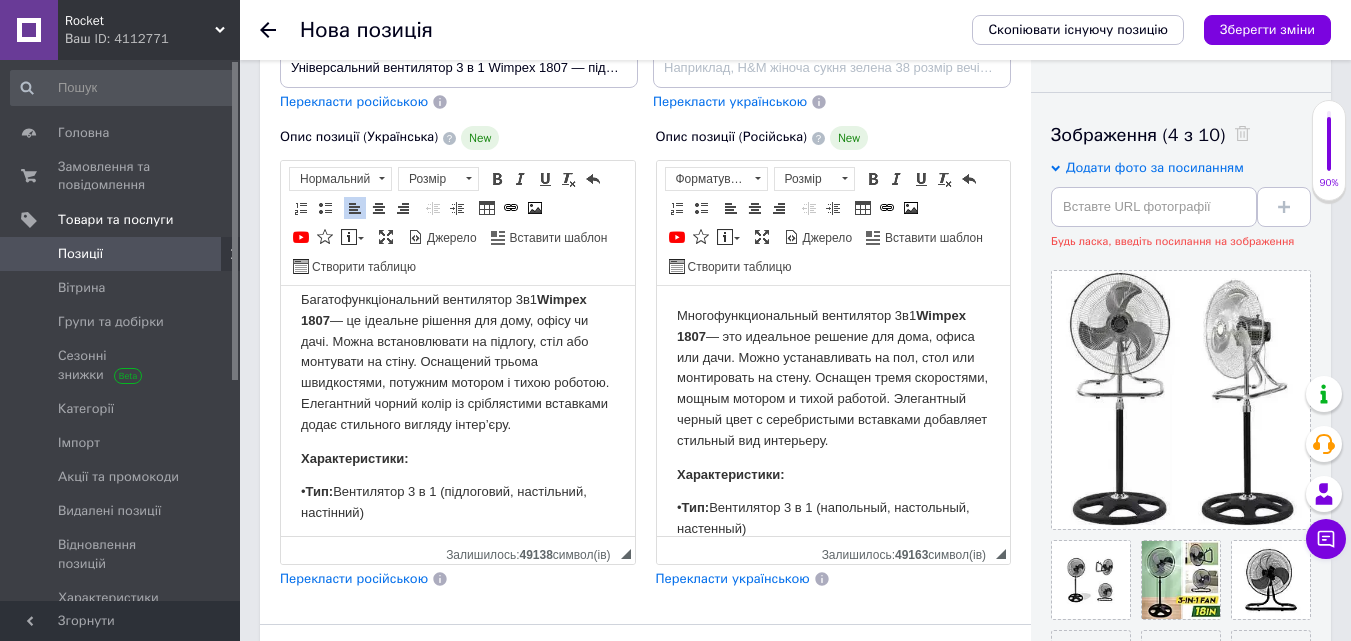scroll, scrollTop: 0, scrollLeft: 0, axis: both 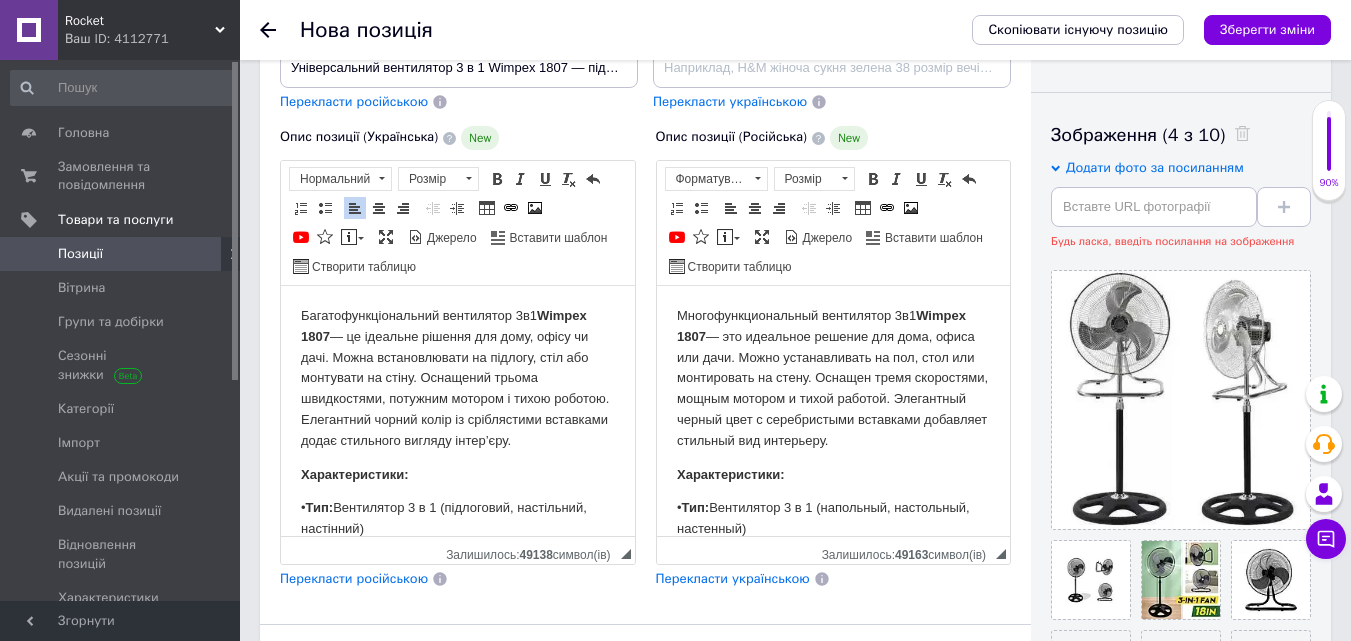 click on "Багатофункціональний вентилятор 3в1  Wimpex 1807  — це ідеальне рішення для дому, офісу чи дачі. Можна встановлювати на підлогу, стіл або монтувати на стіну. Оснащений трьома швидкостями, потужним мотором і тихою роботою. Елегантний чорний колір із сріблястими вставками додає стильного вигляду інтер’єру." at bounding box center (458, 379) 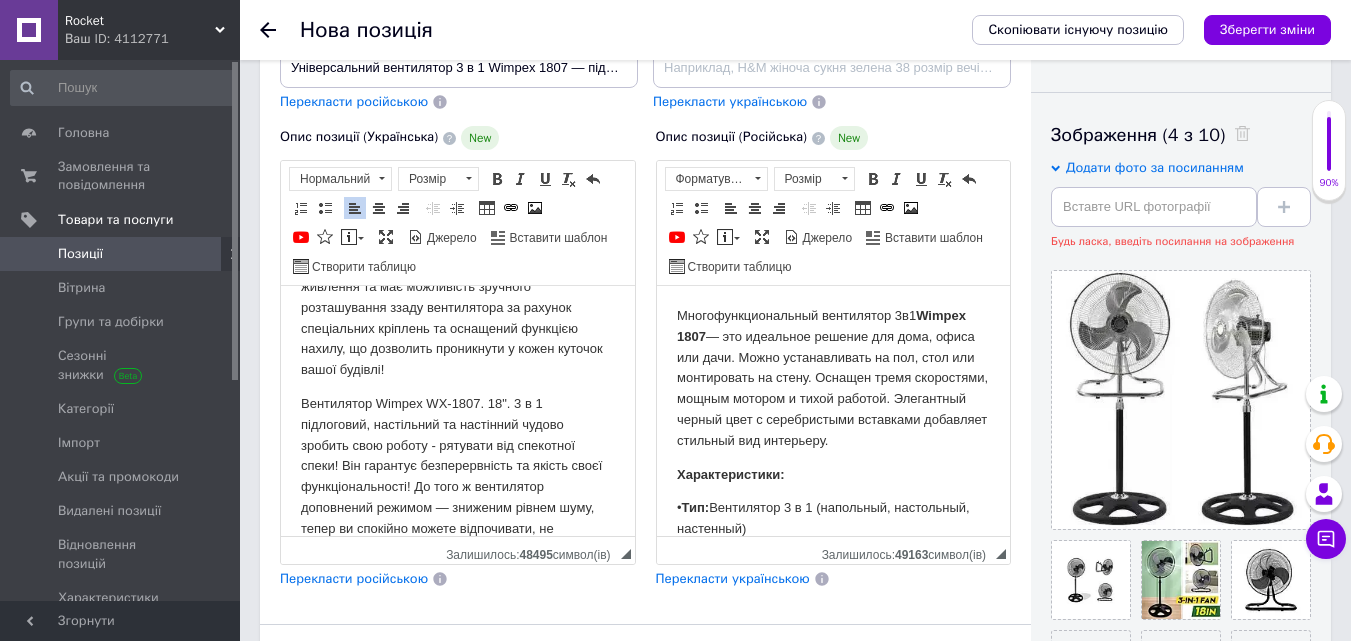 scroll, scrollTop: 291, scrollLeft: 0, axis: vertical 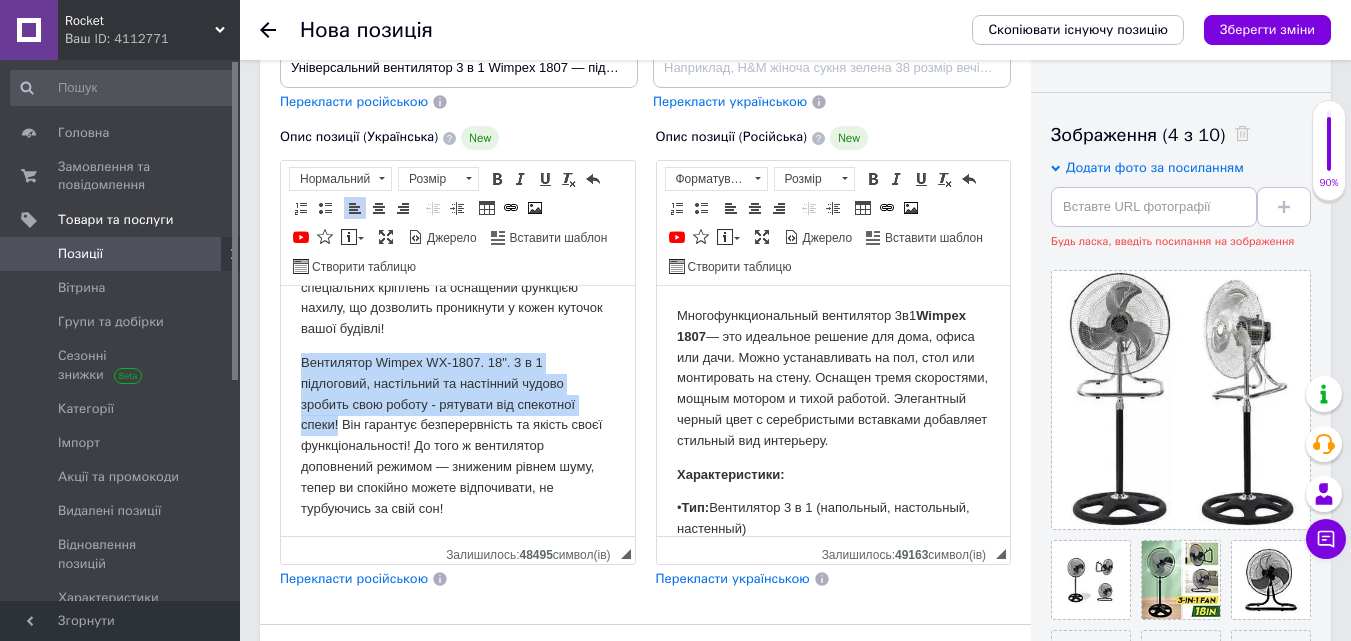 drag, startPoint x: 340, startPoint y: 440, endPoint x: 297, endPoint y: 381, distance: 73.00685 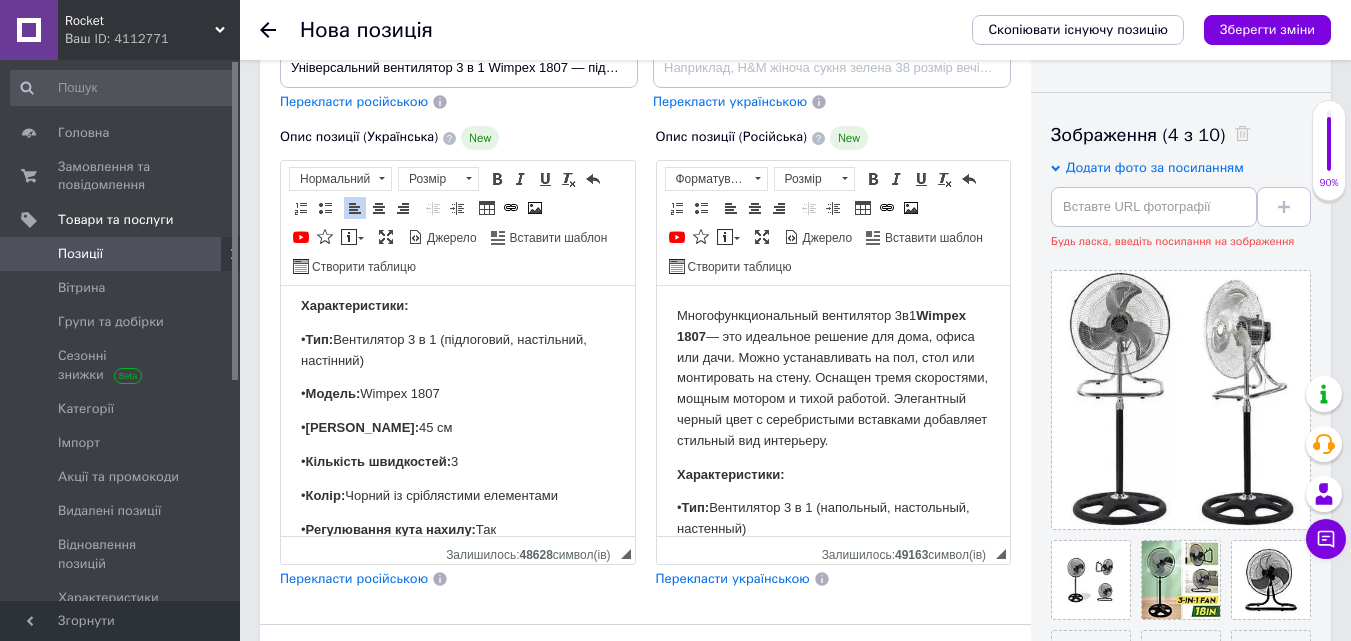 scroll, scrollTop: 500, scrollLeft: 0, axis: vertical 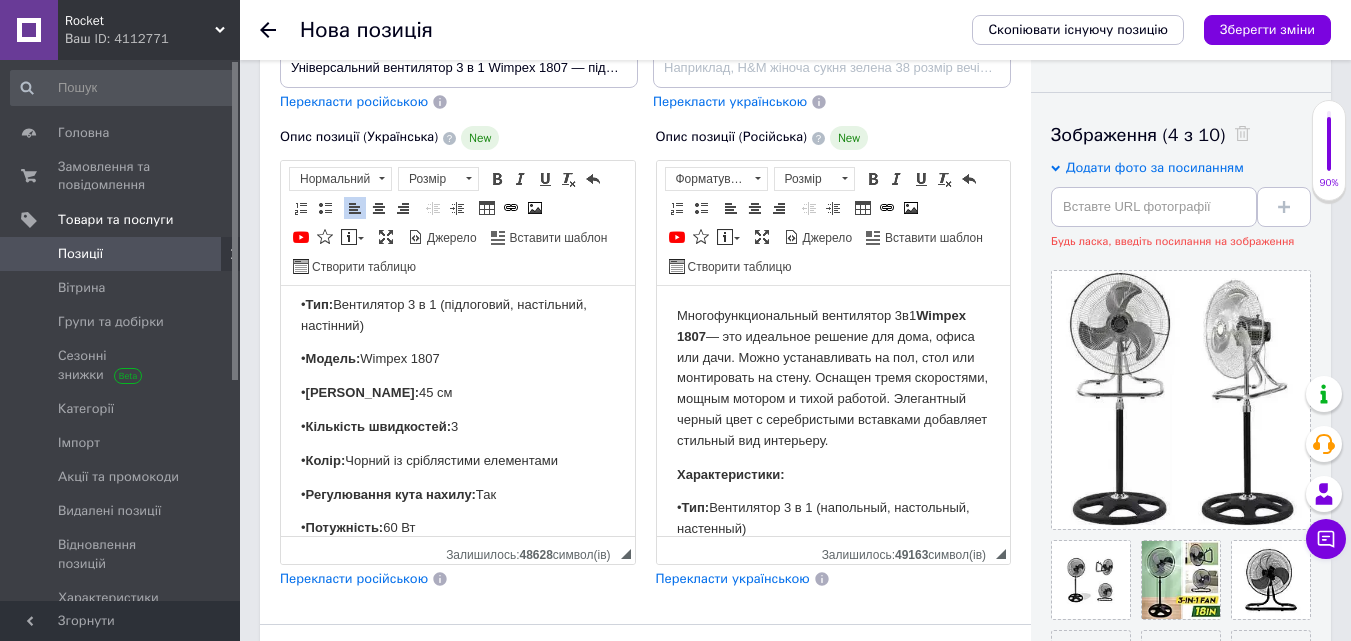 click on "Перекласти російською" at bounding box center (354, 578) 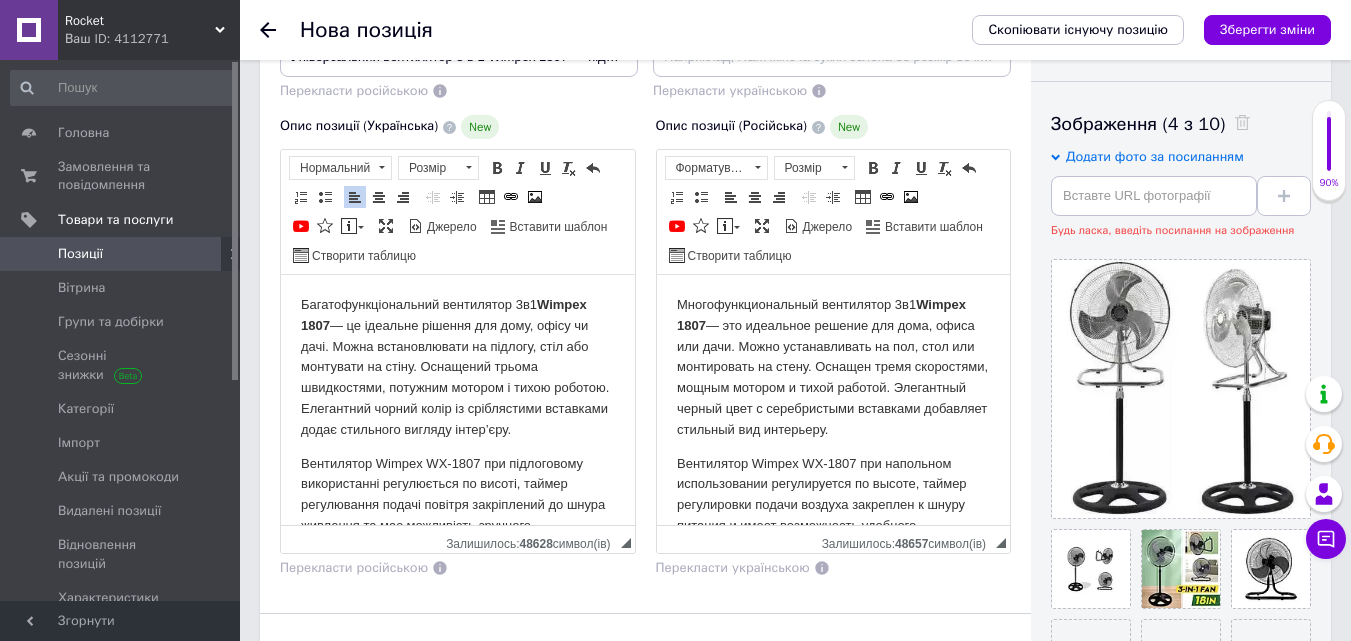 scroll, scrollTop: 300, scrollLeft: 0, axis: vertical 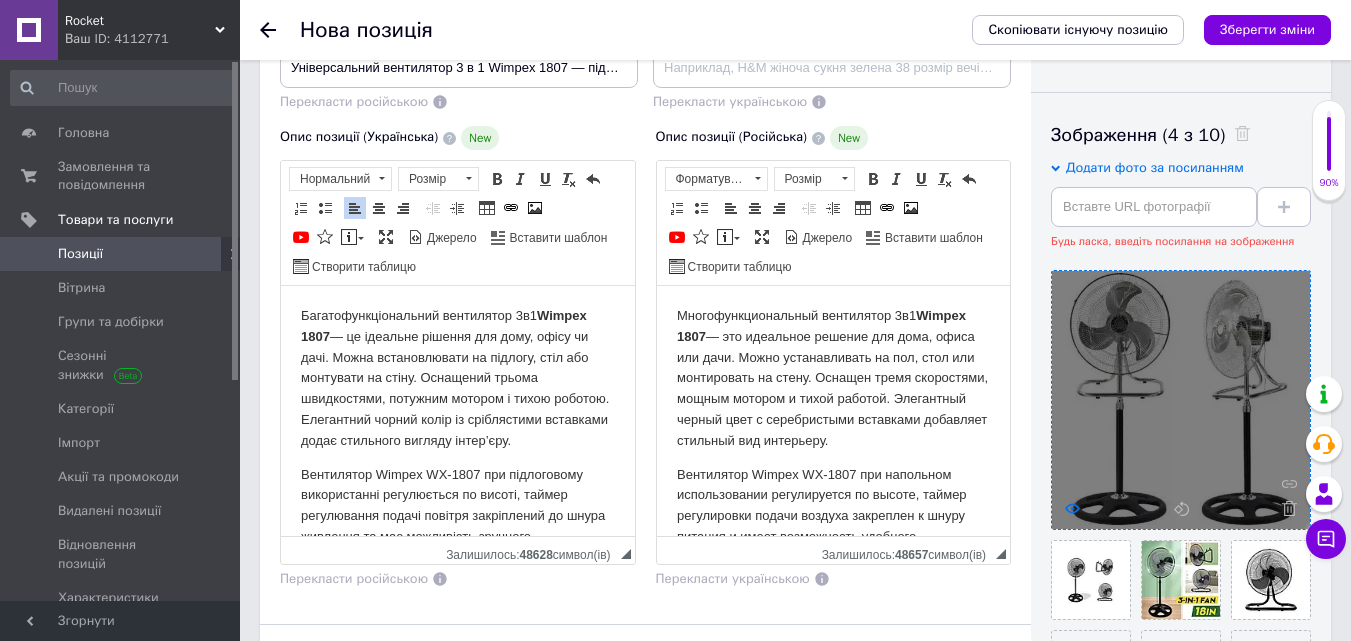click 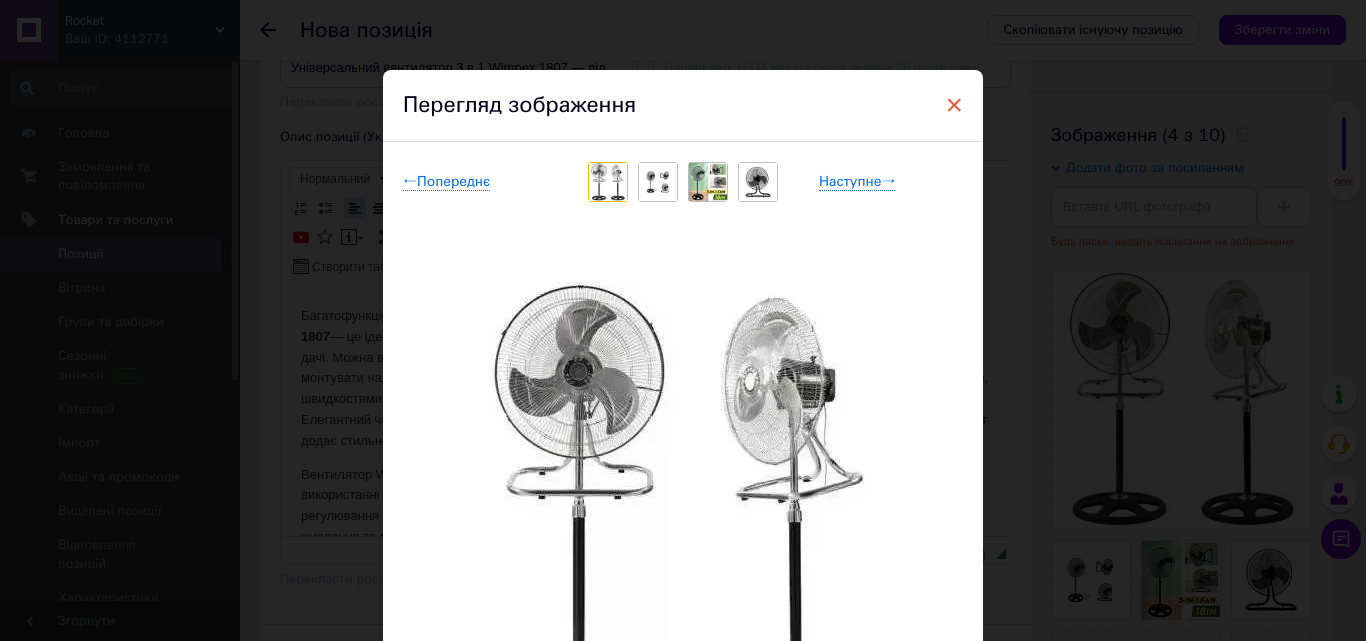 click on "×" at bounding box center (954, 105) 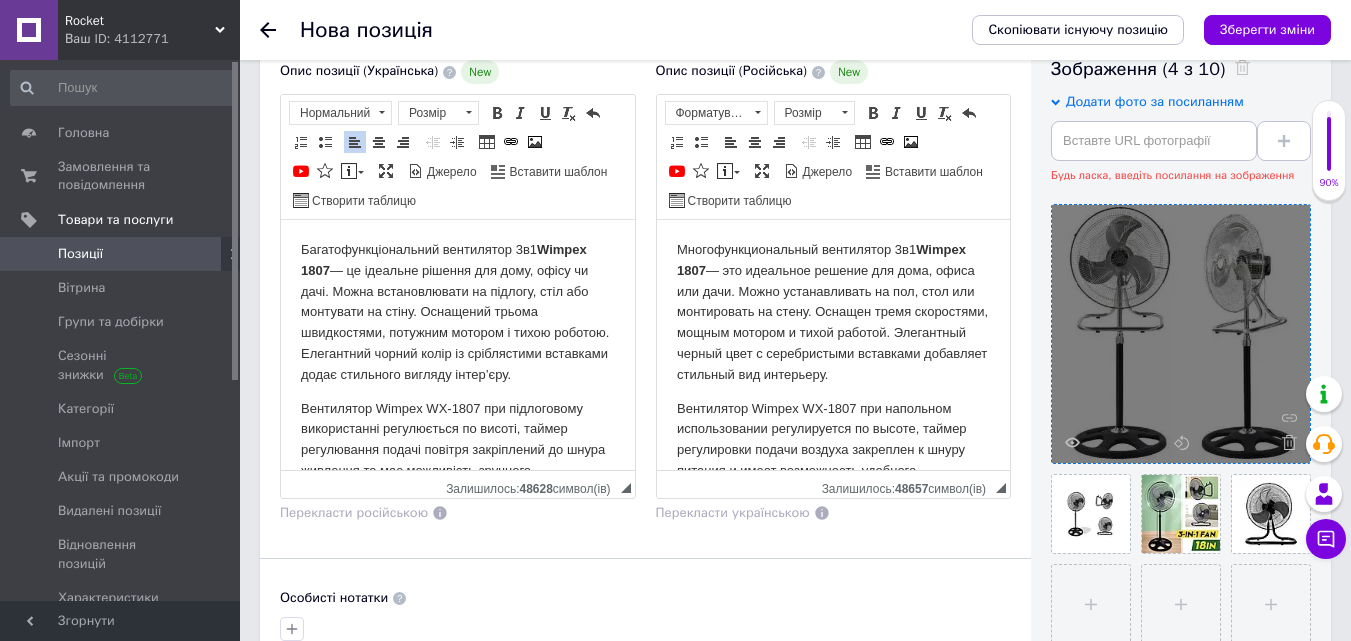 scroll, scrollTop: 400, scrollLeft: 0, axis: vertical 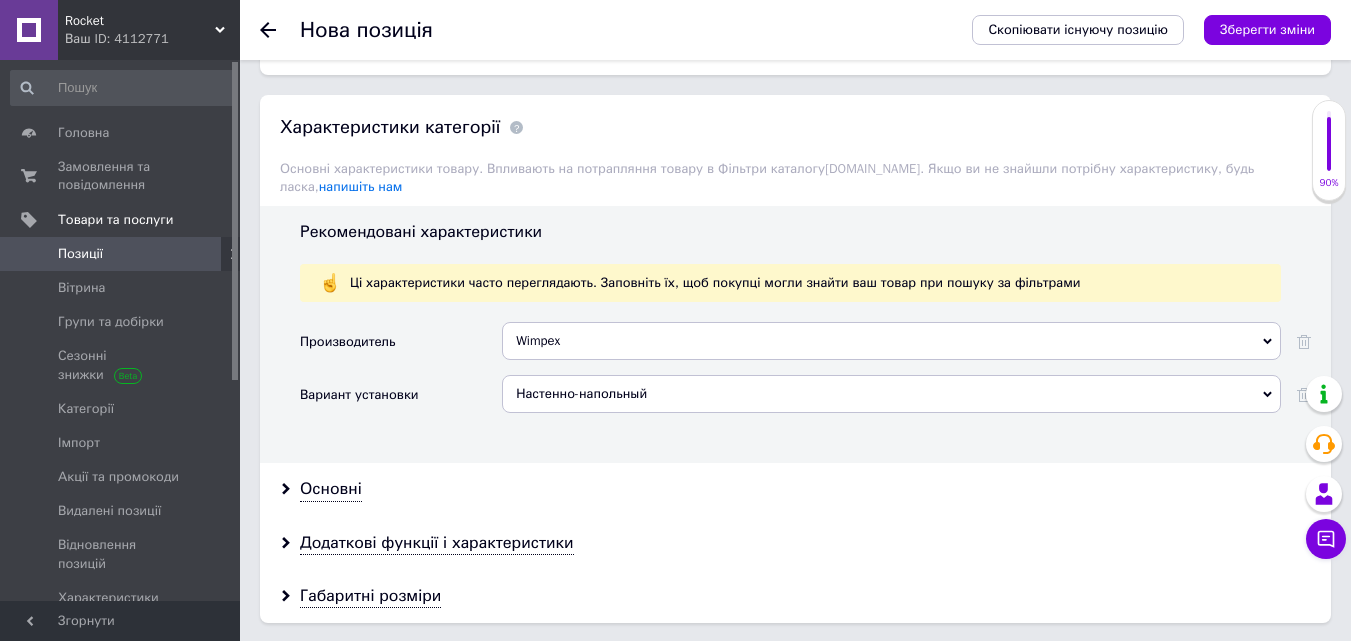 click on "Настенно-напольный" at bounding box center (891, 394) 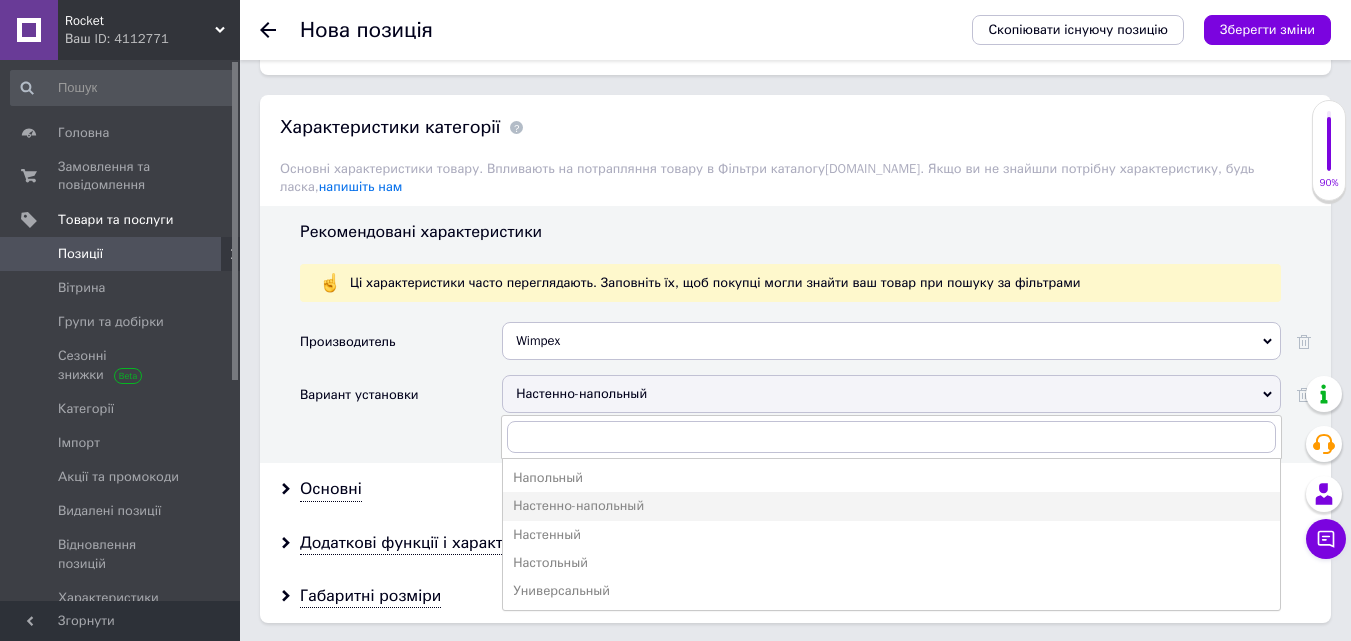 click on "Универсальный" at bounding box center [891, 591] 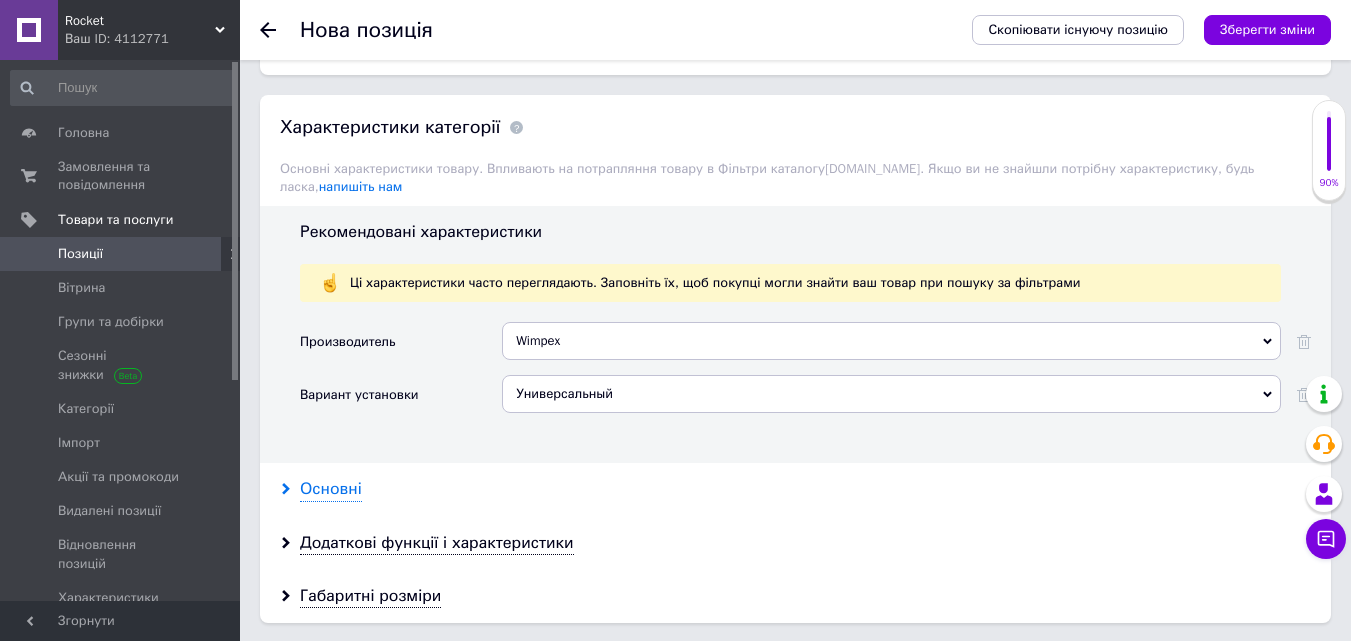 click on "Основні" at bounding box center (331, 489) 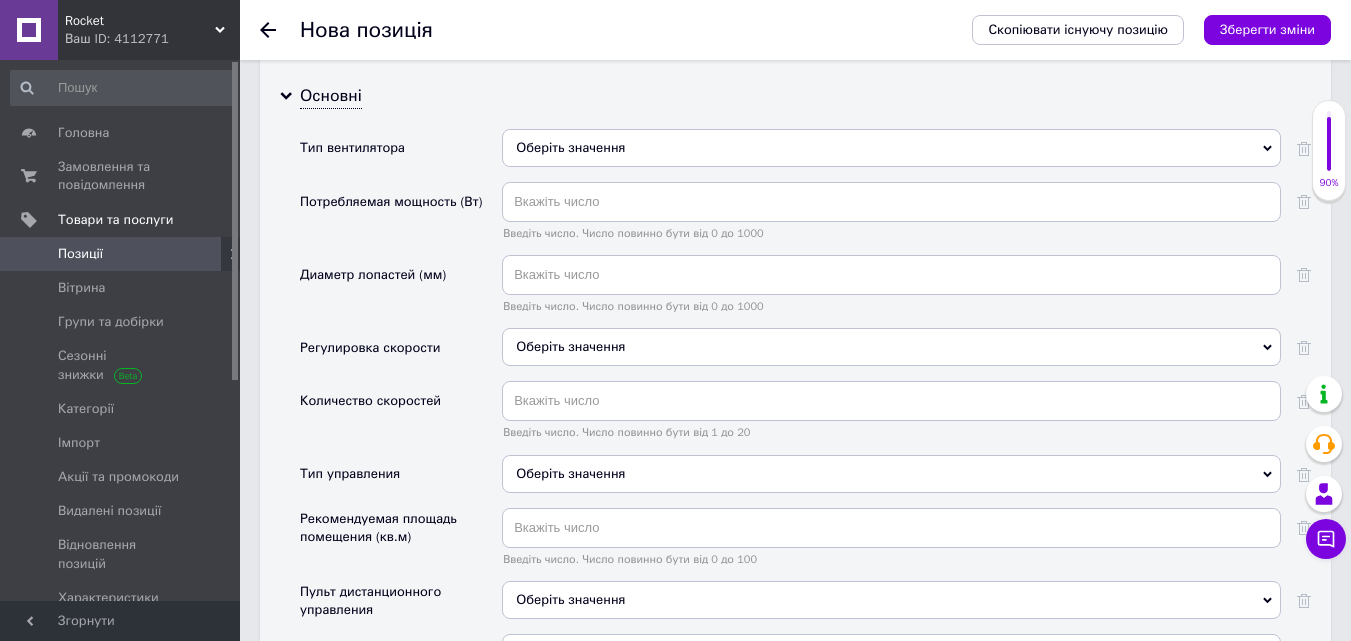 scroll, scrollTop: 2400, scrollLeft: 0, axis: vertical 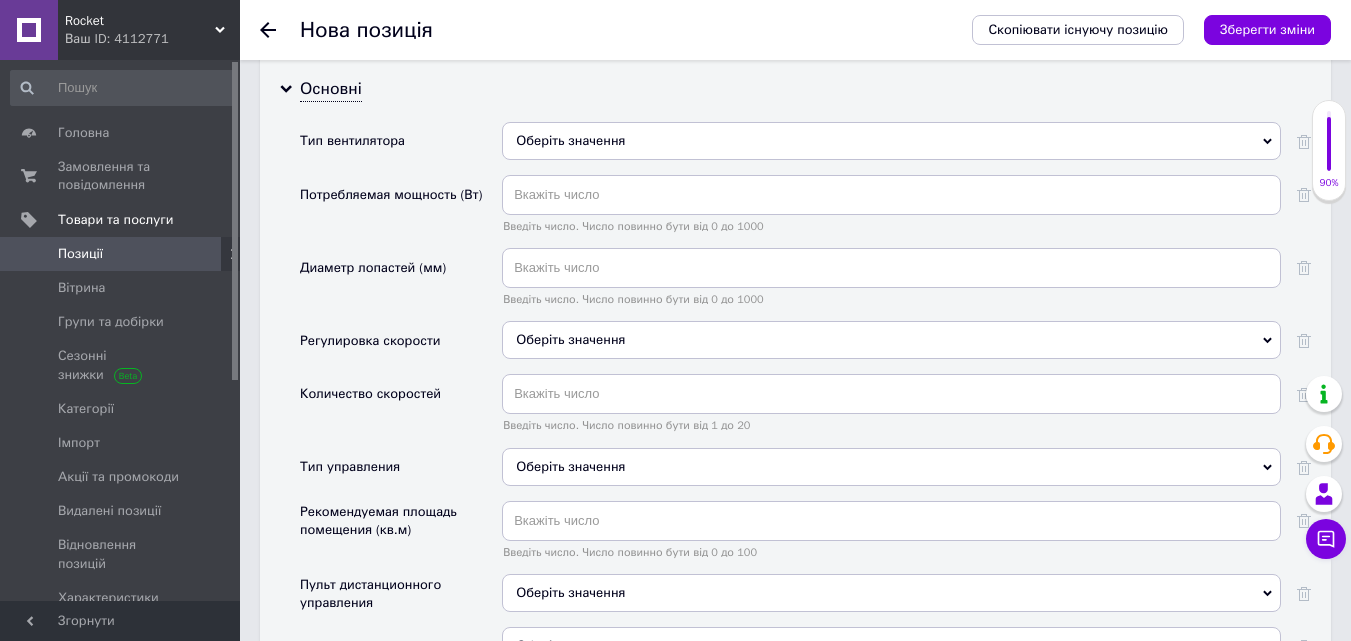 click on "Оберіть значення" at bounding box center [891, 141] 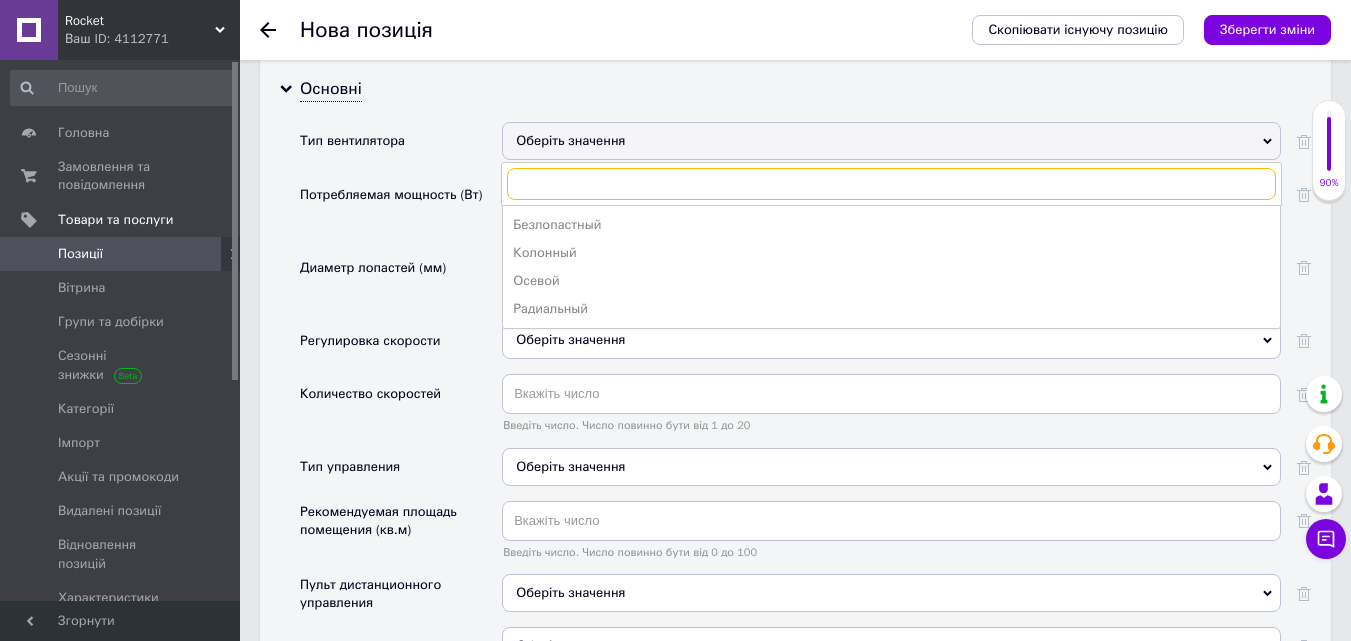 click at bounding box center (891, 184) 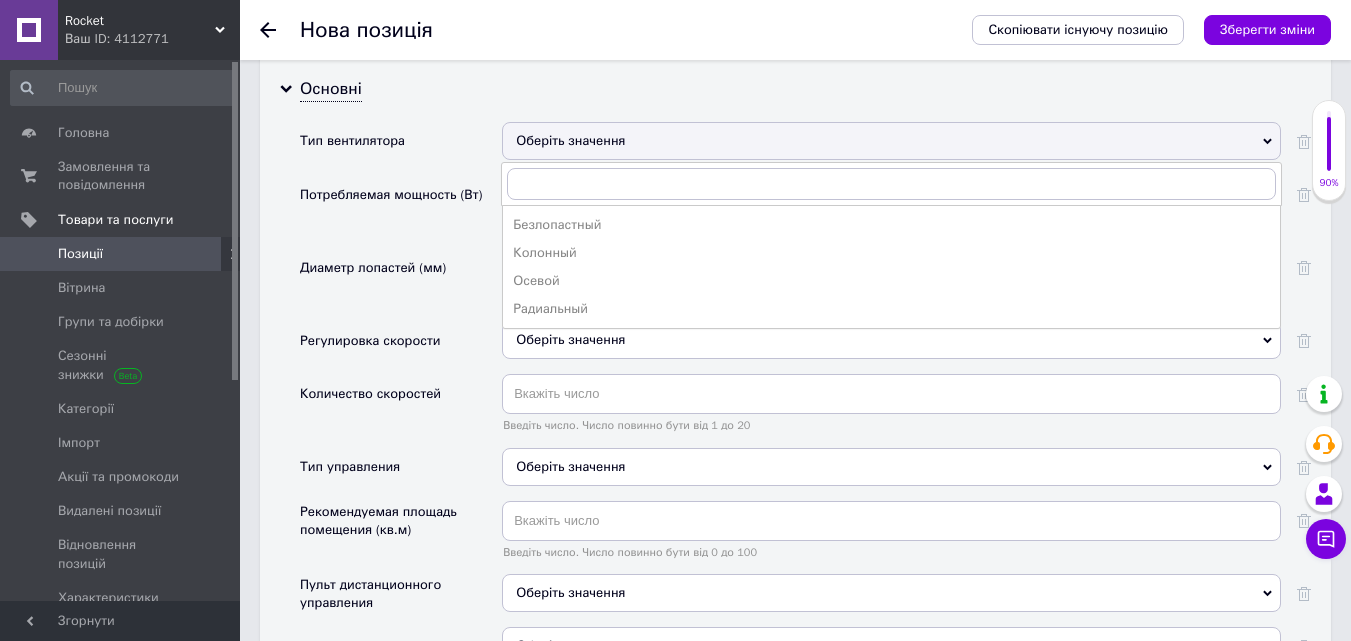 click on "Потребляемая мощность (Вт)" at bounding box center [401, 211] 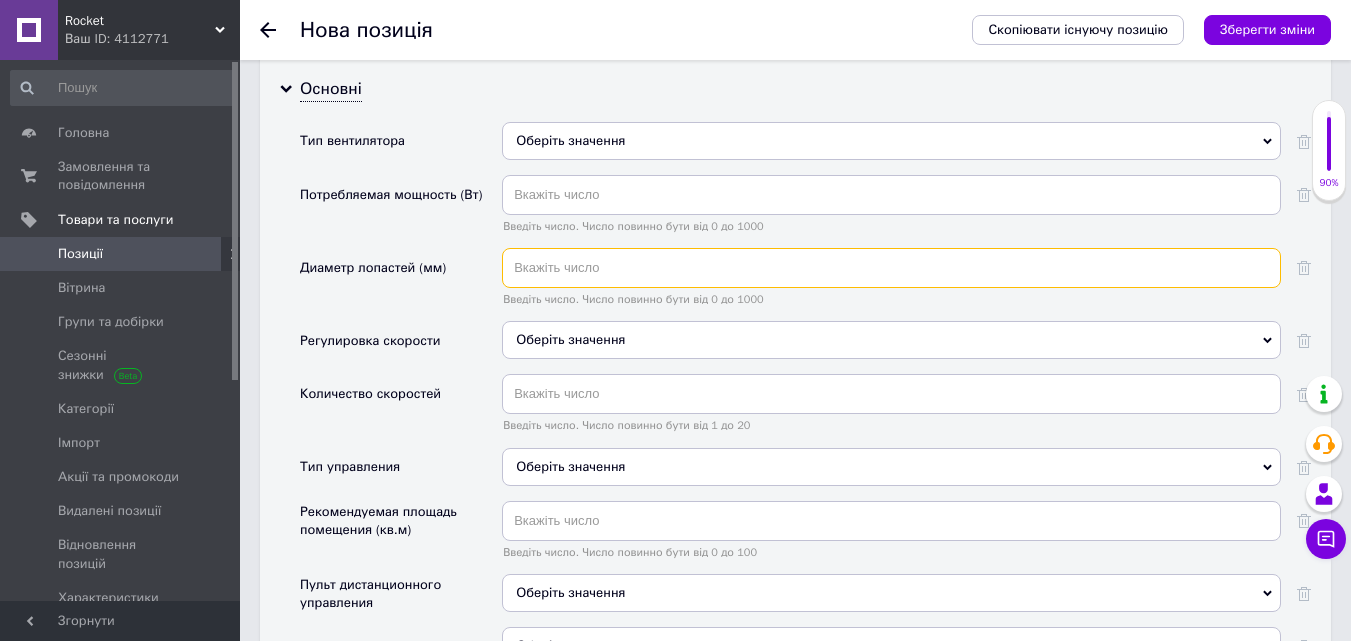 click at bounding box center (891, 268) 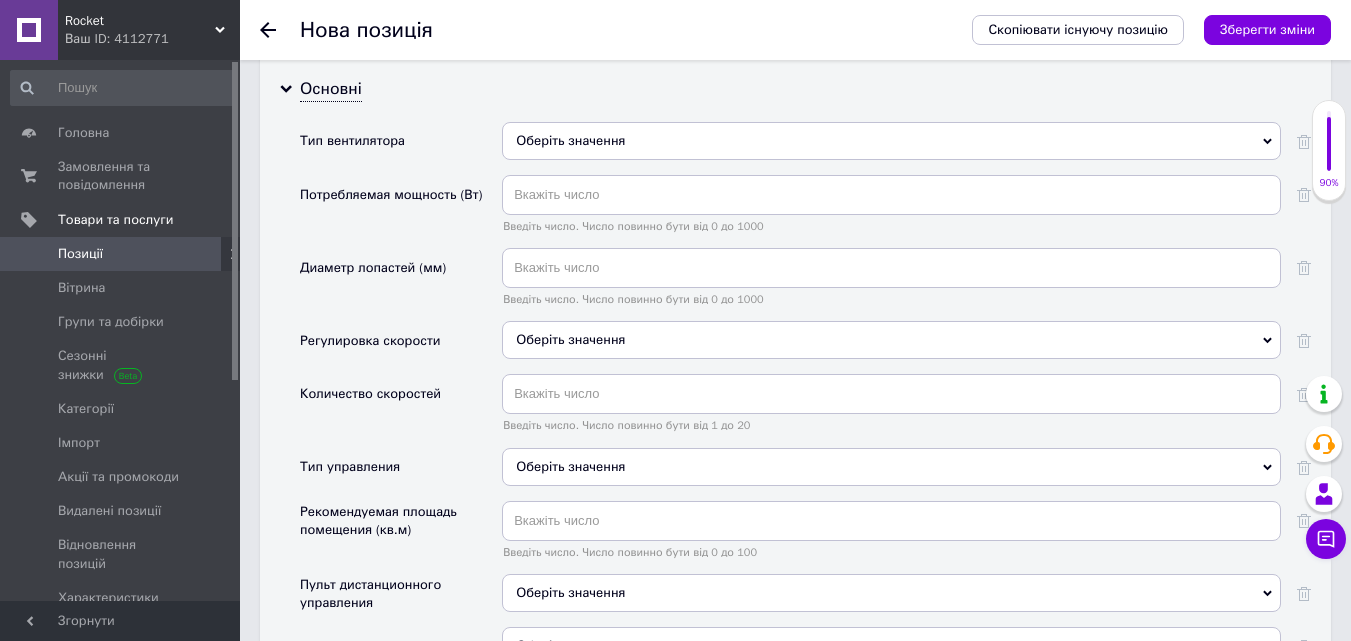 click on "Оберіть значення" at bounding box center [570, 339] 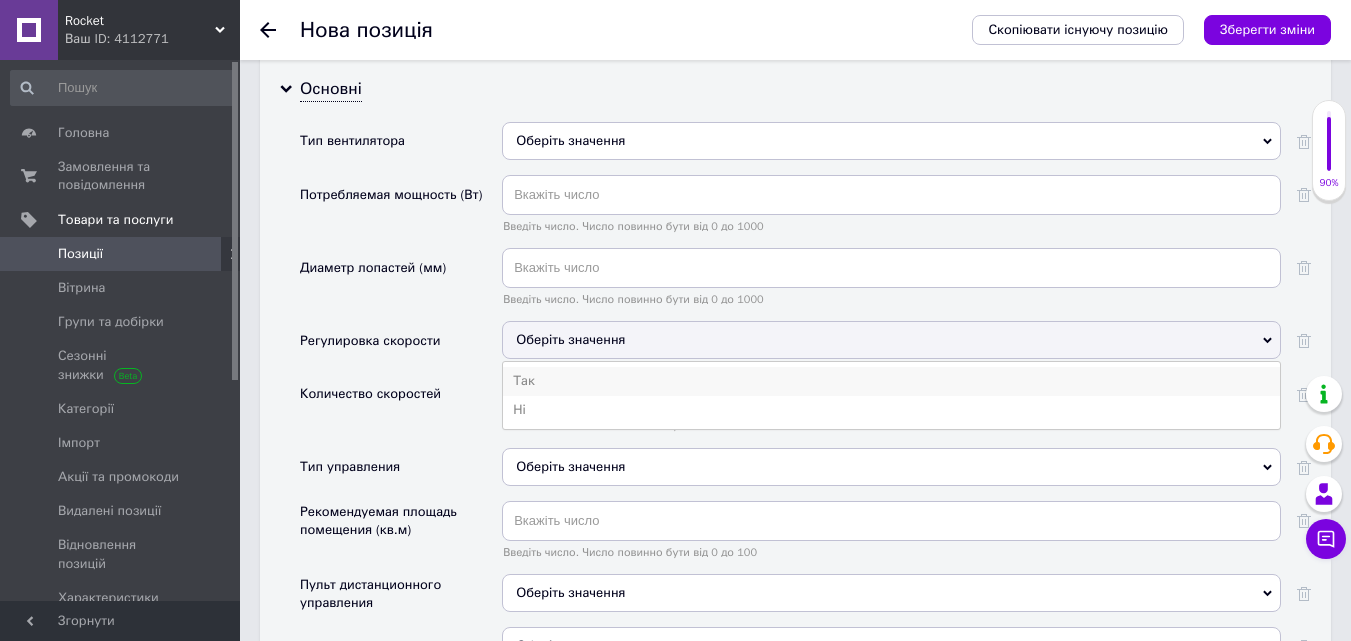 click on "Так" at bounding box center (891, 381) 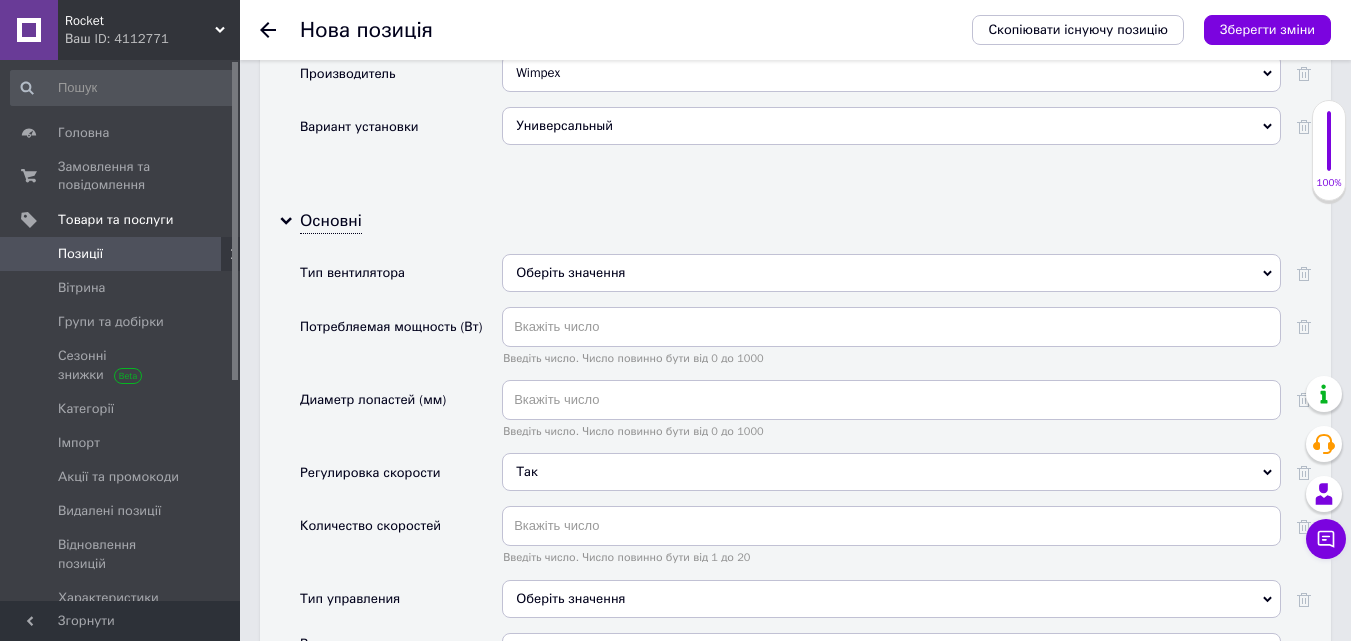 scroll, scrollTop: 2400, scrollLeft: 0, axis: vertical 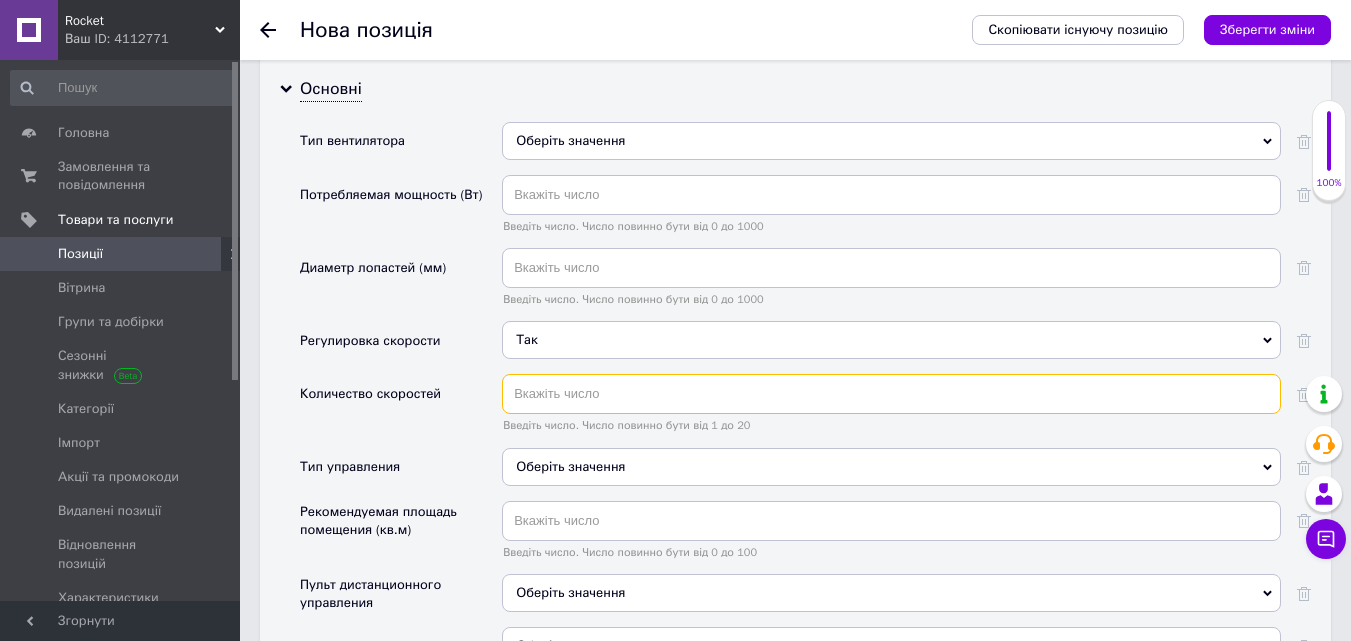 click at bounding box center [891, 394] 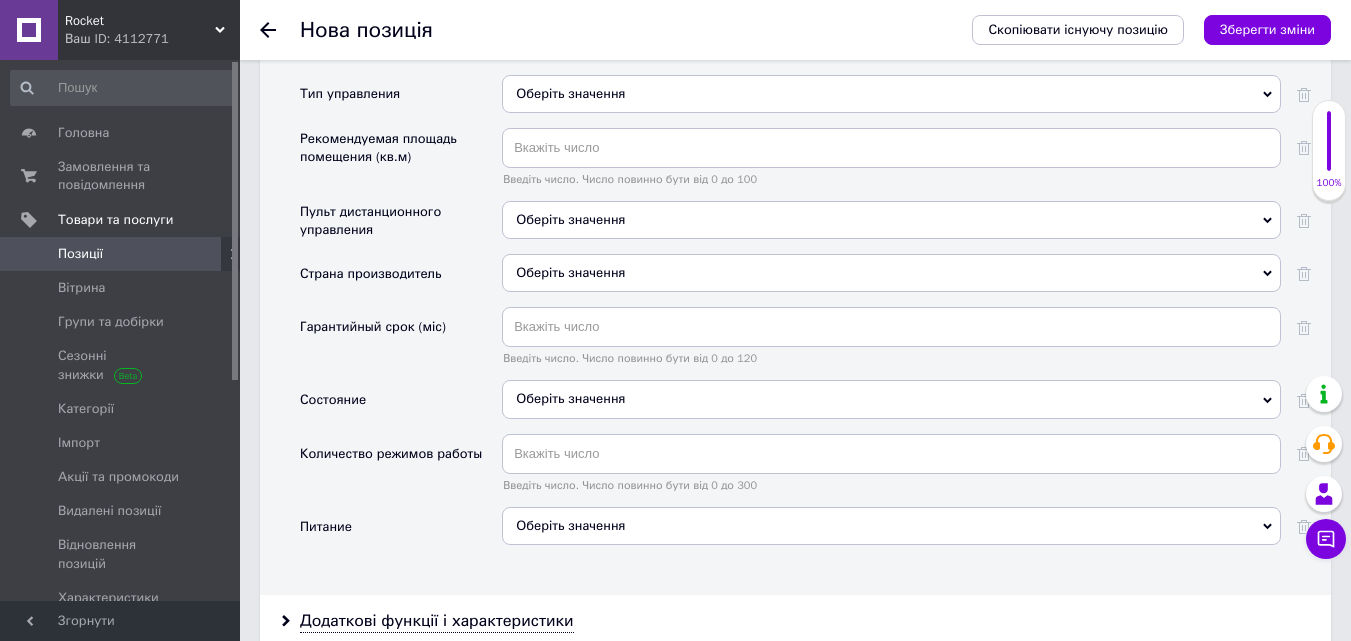 scroll, scrollTop: 2800, scrollLeft: 0, axis: vertical 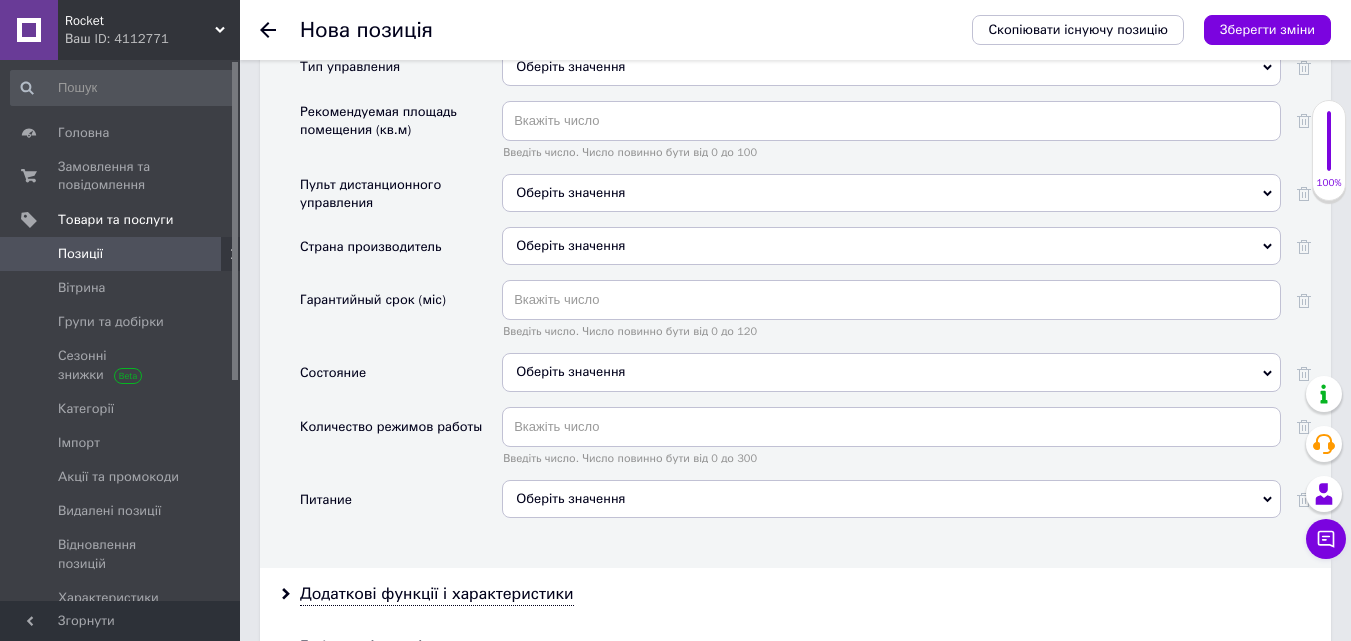 type on "3" 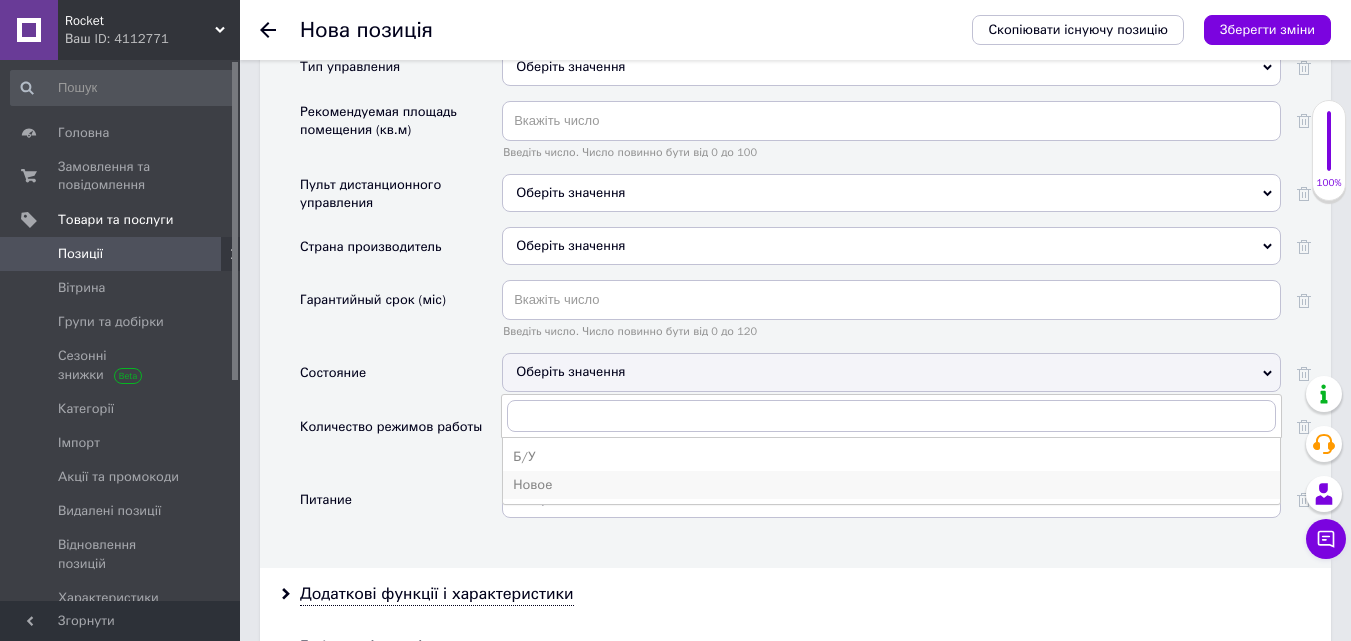 click on "Новое" at bounding box center (891, 485) 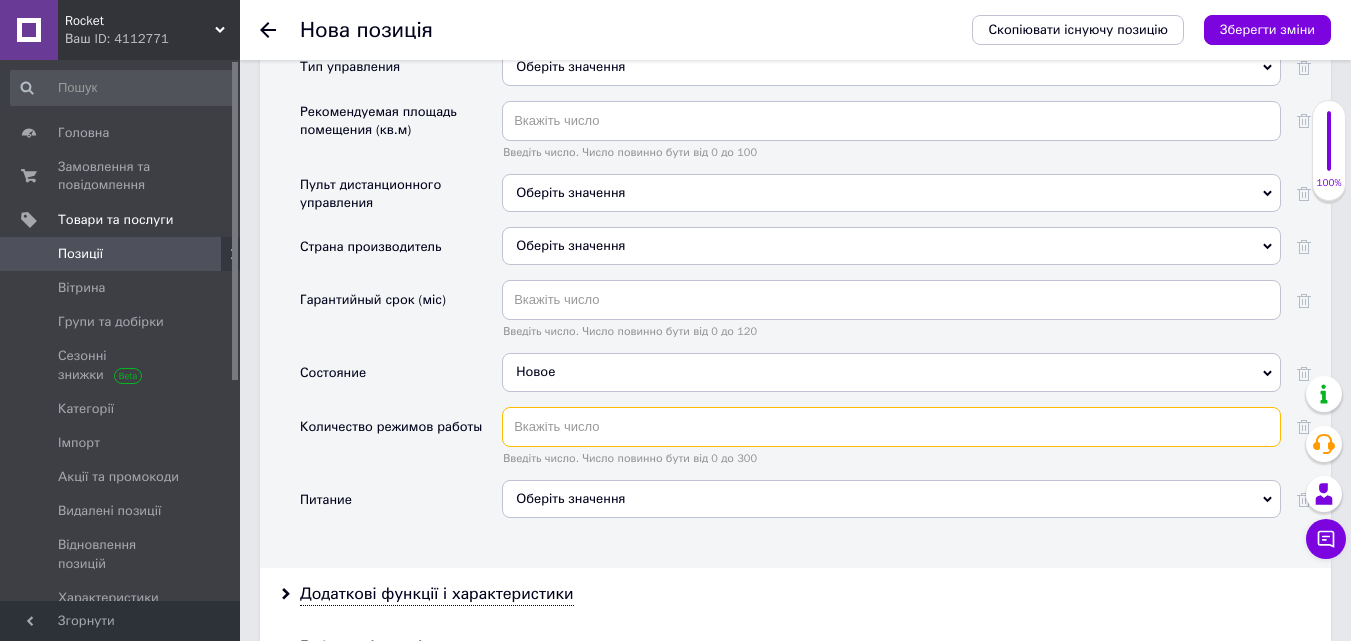 click at bounding box center [891, 427] 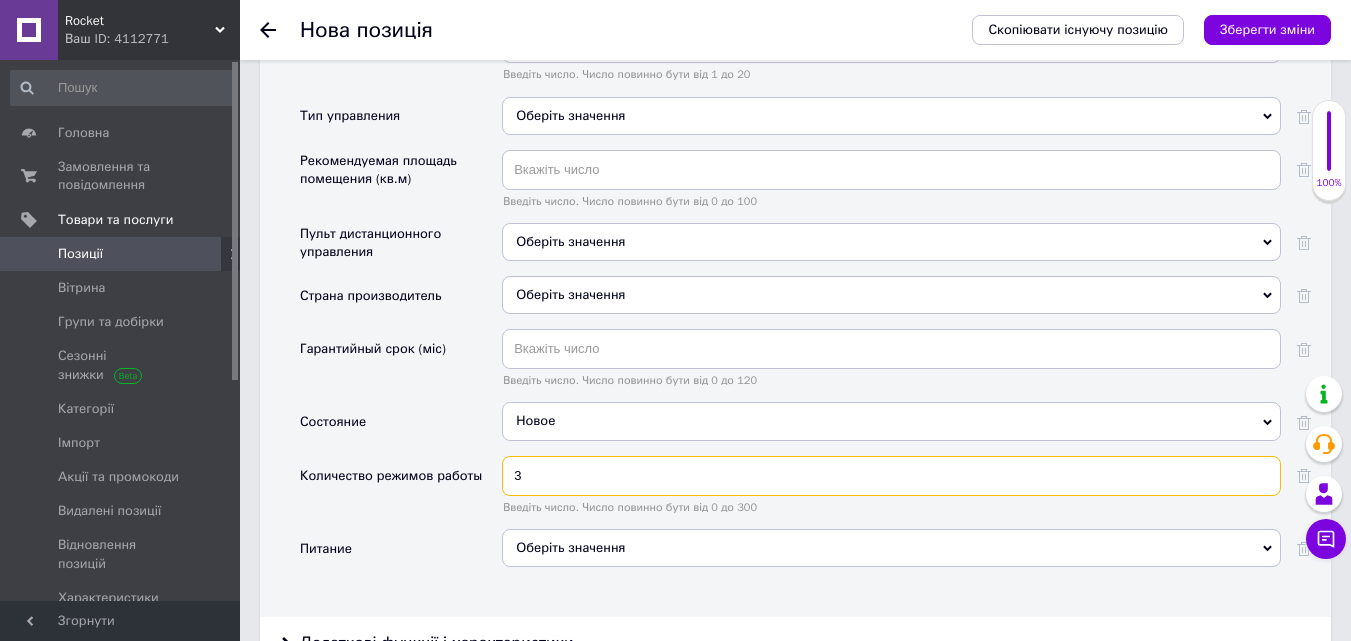 scroll, scrollTop: 2800, scrollLeft: 0, axis: vertical 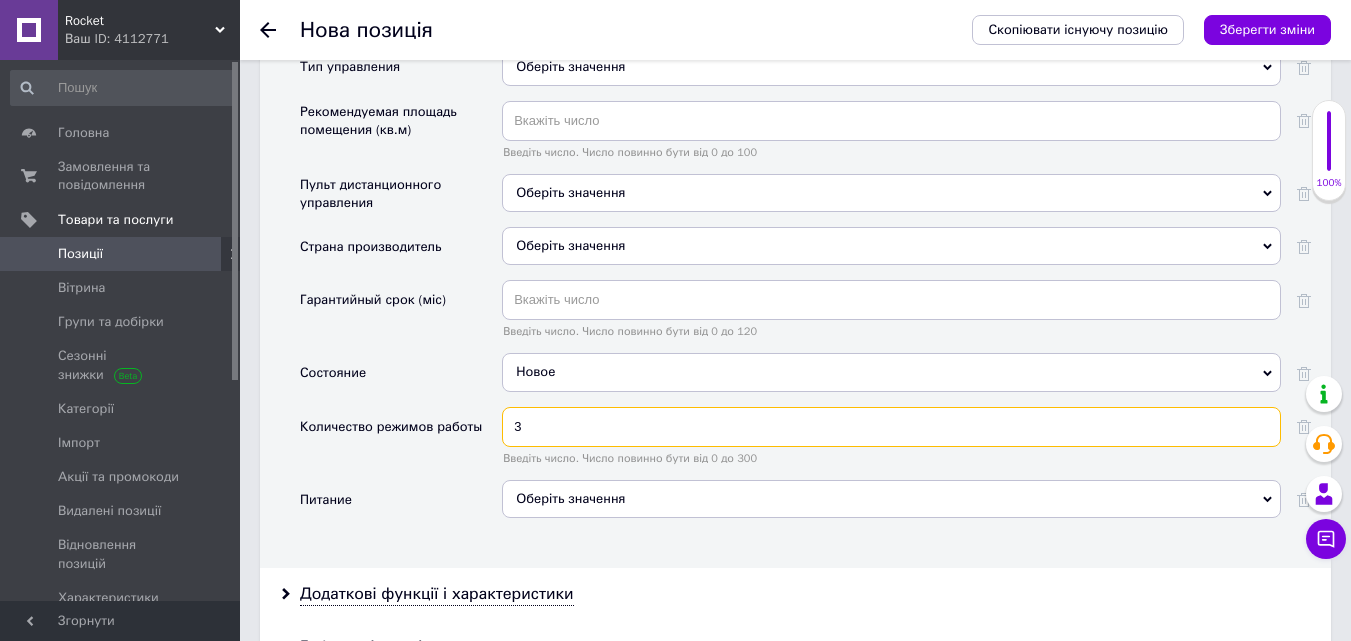 type 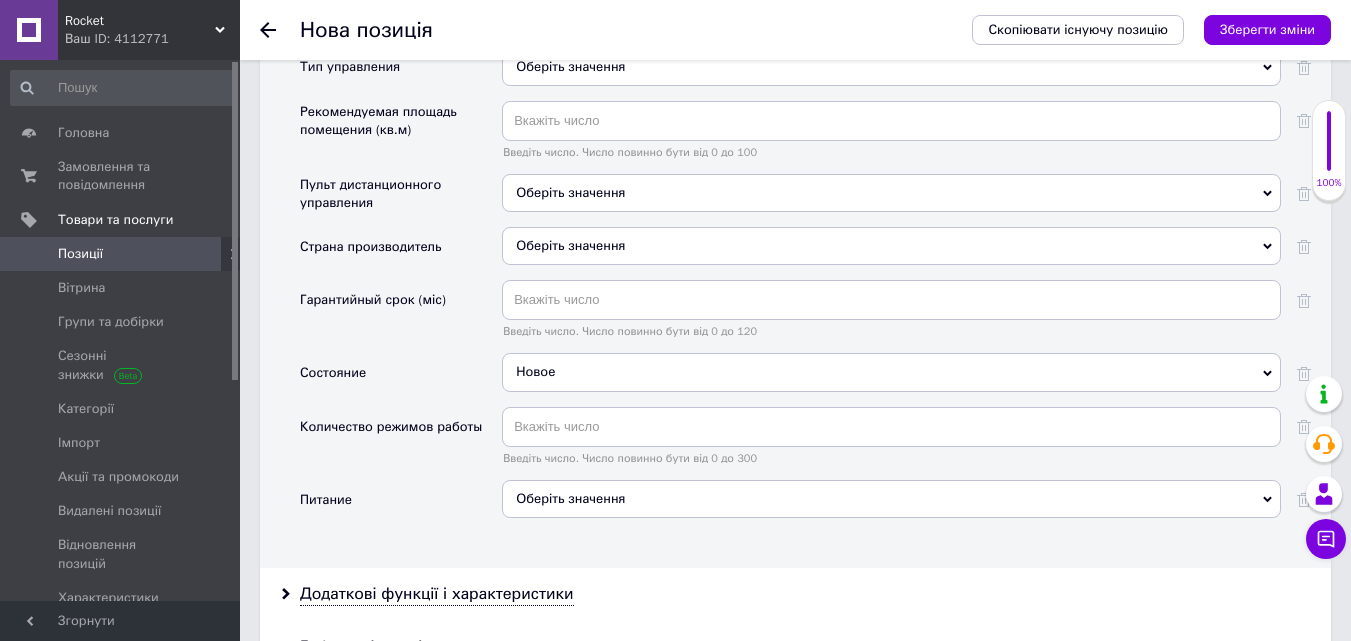 click on "Оберіть значення" at bounding box center [891, 499] 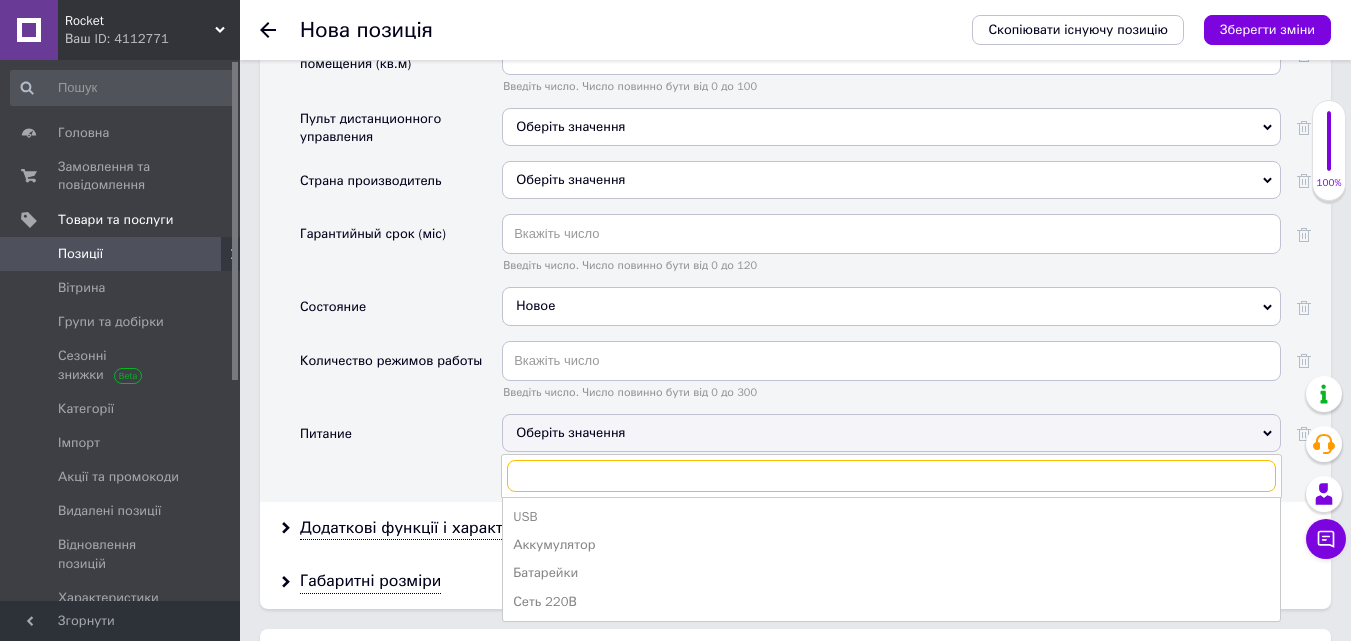 scroll, scrollTop: 2900, scrollLeft: 0, axis: vertical 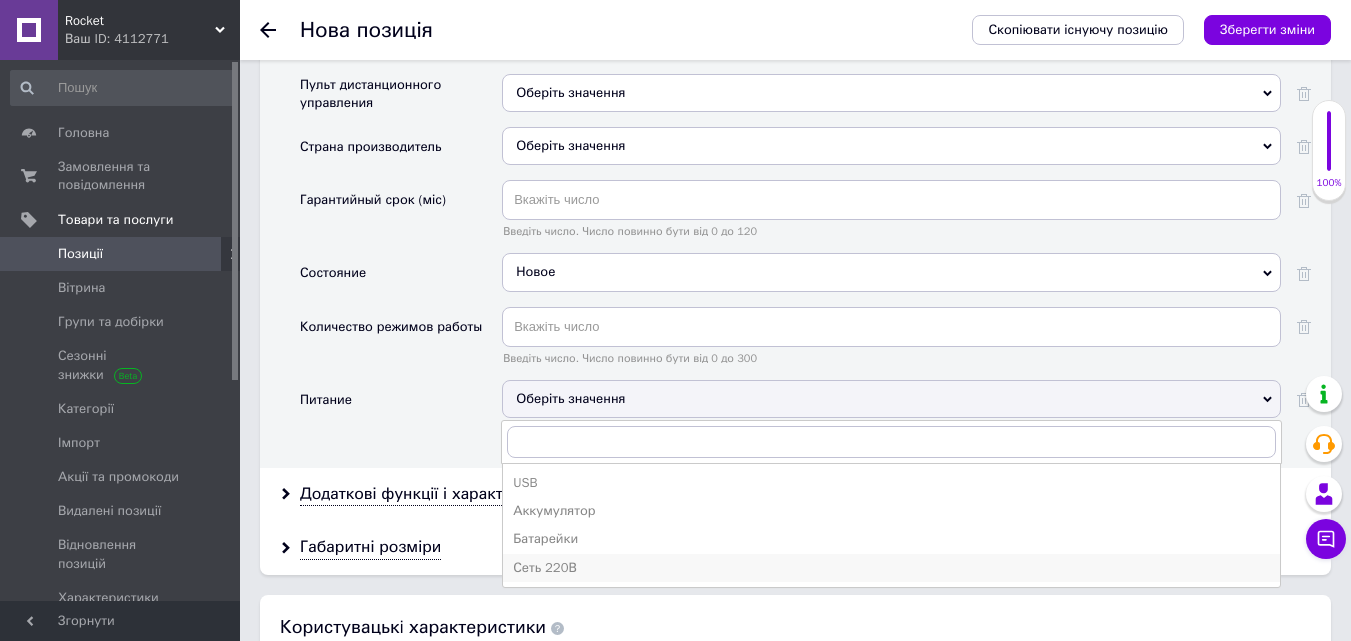 click on "Сеть 220В" at bounding box center (891, 568) 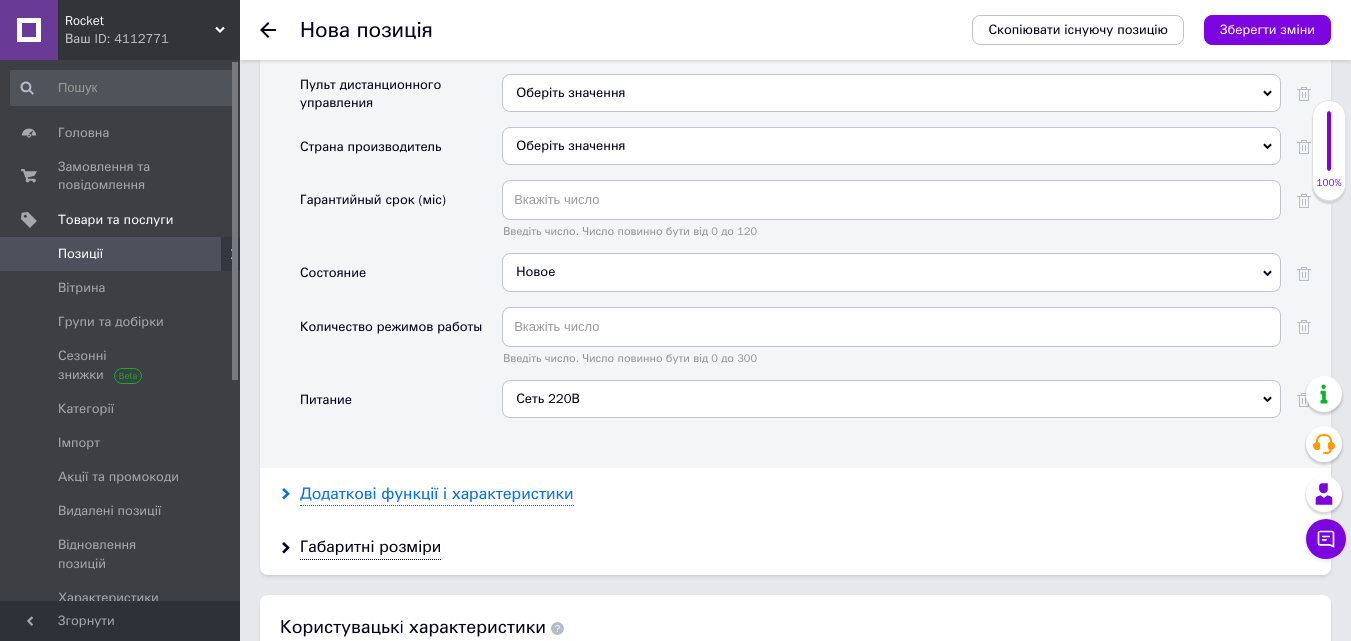 click on "Додаткові функції і характеристики" at bounding box center (437, 494) 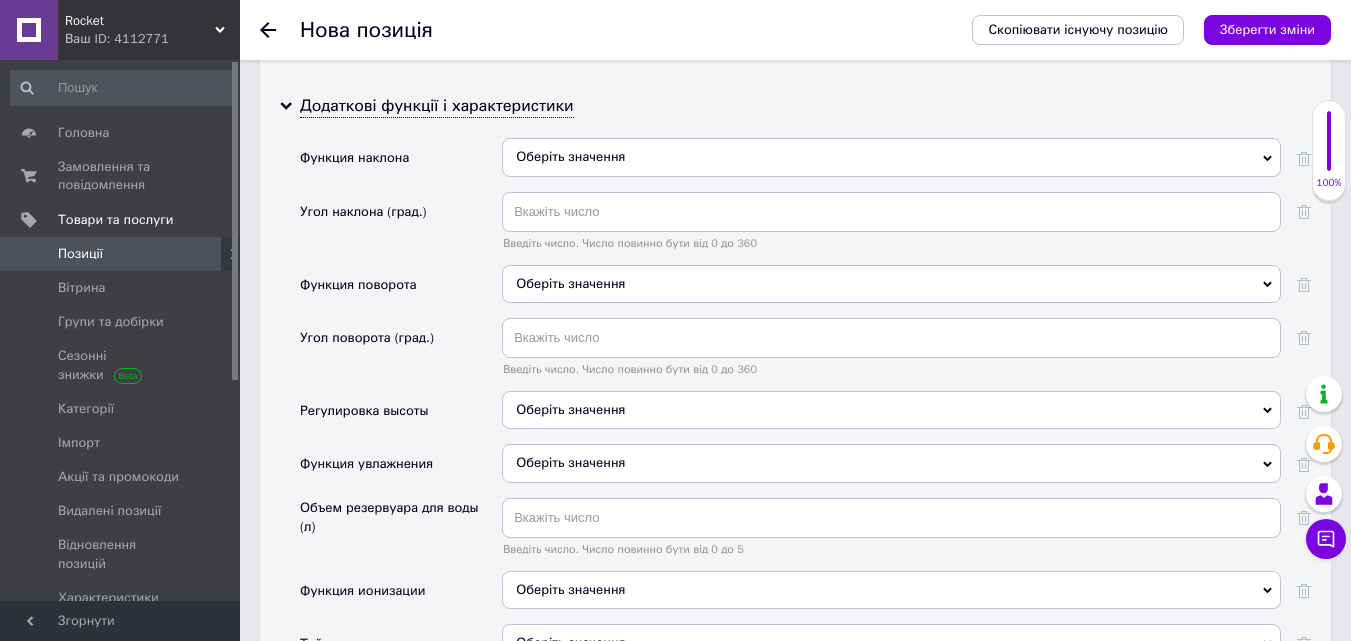 scroll, scrollTop: 3300, scrollLeft: 0, axis: vertical 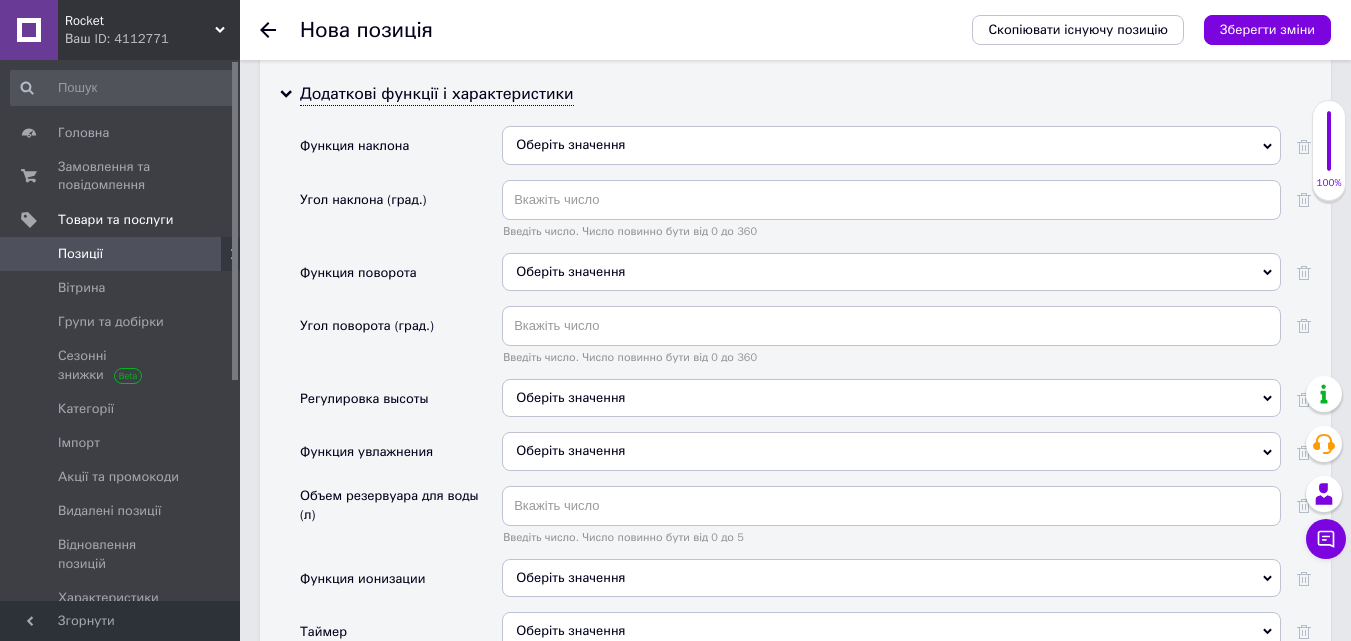 click on "Оберіть значення" at bounding box center (891, 145) 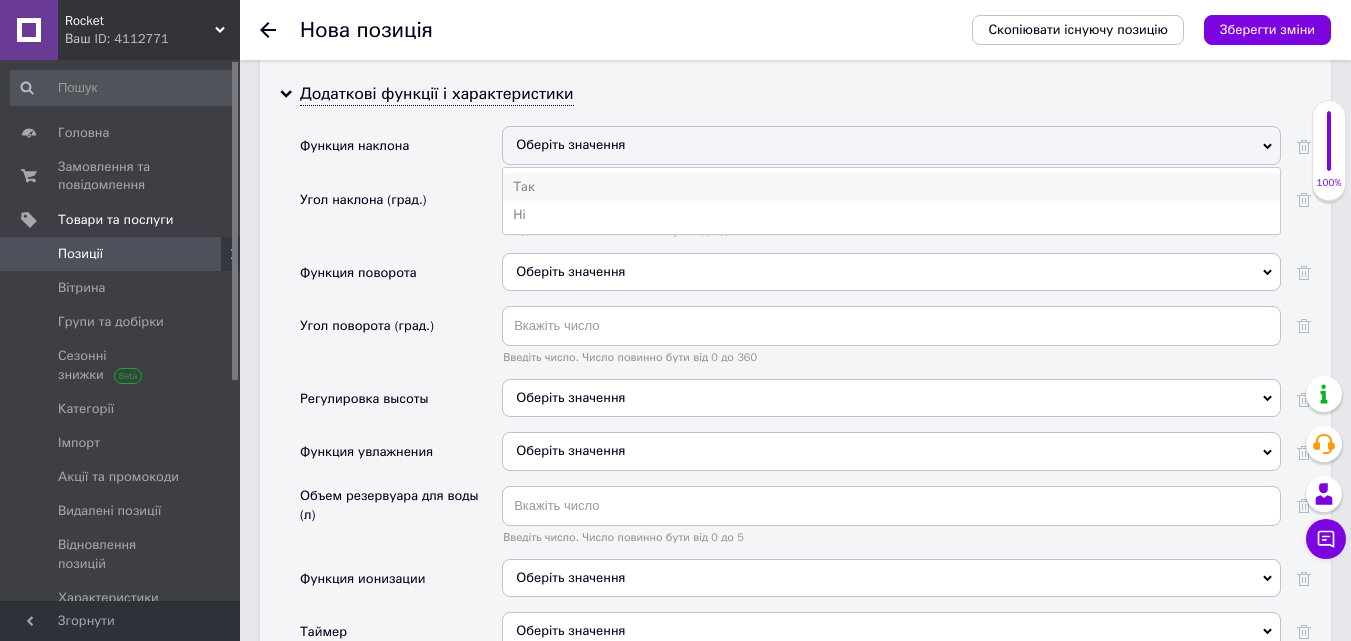 click on "Так" at bounding box center [891, 187] 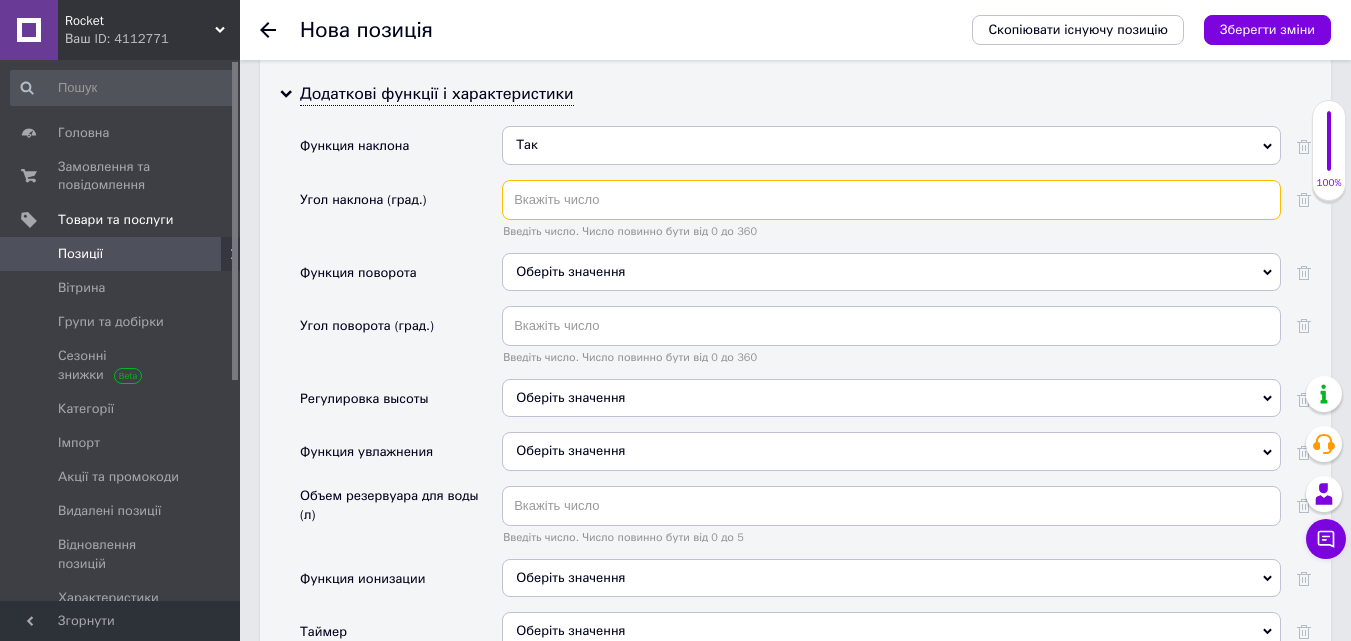 click at bounding box center [891, 200] 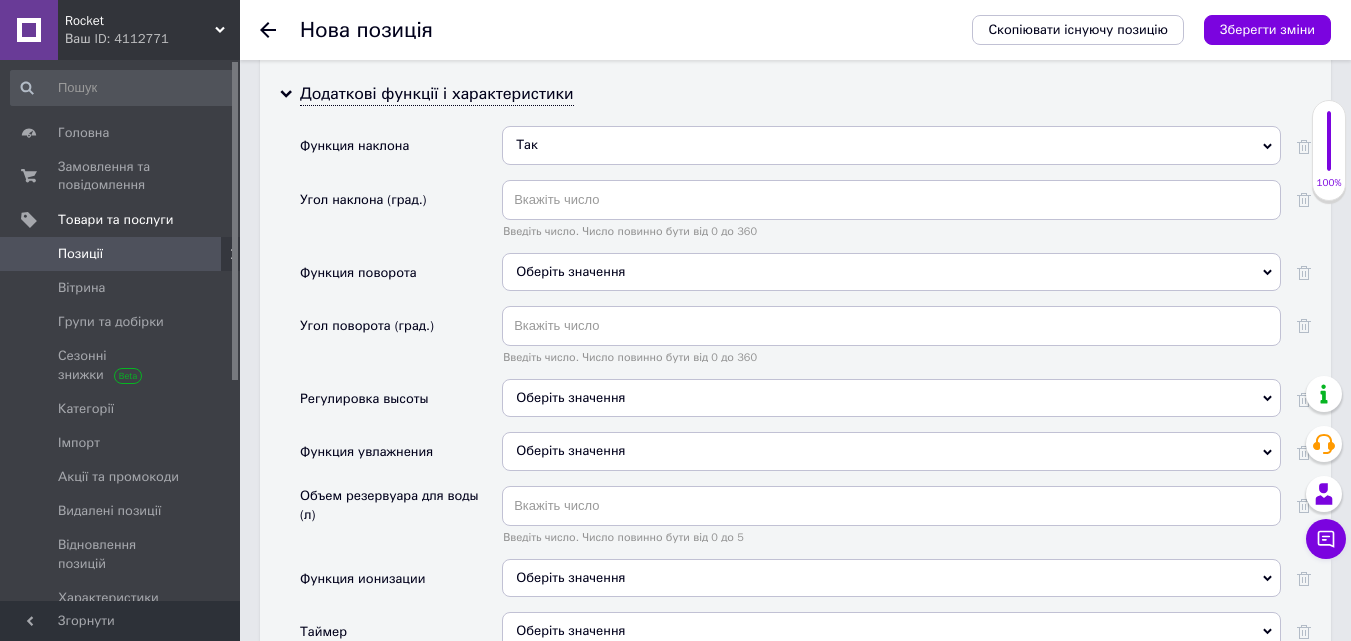 click on "Оберіть значення" at bounding box center [891, 272] 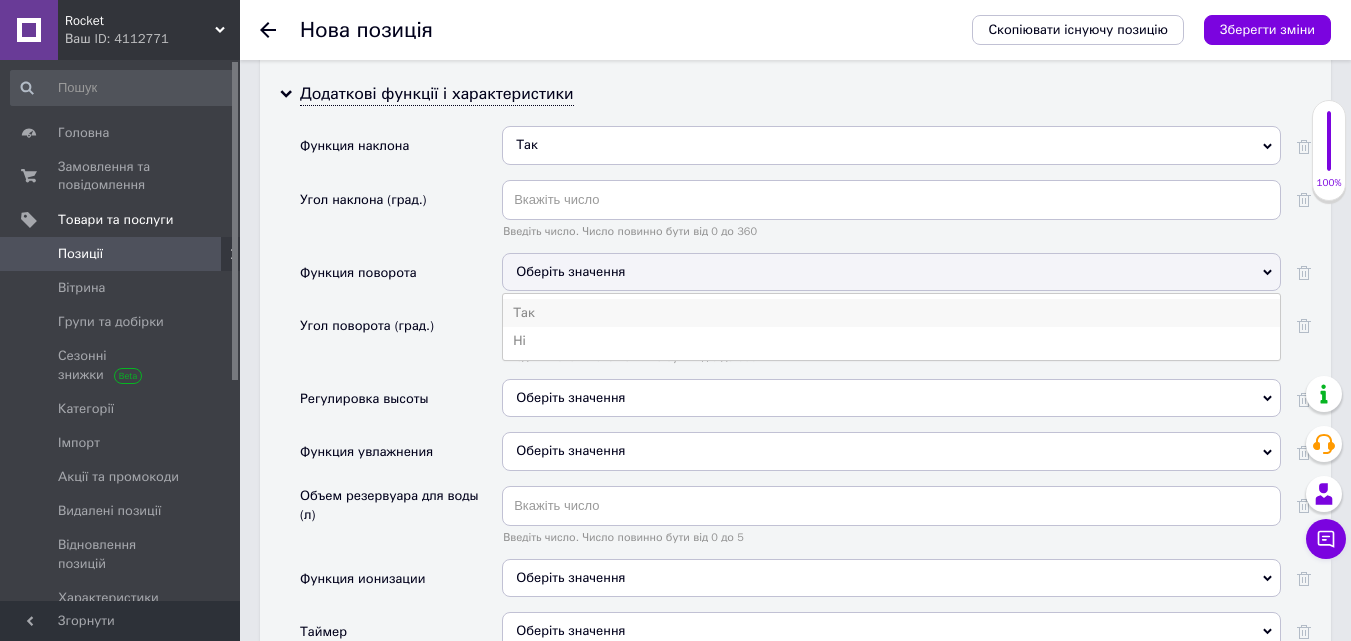 click on "Так" at bounding box center [891, 313] 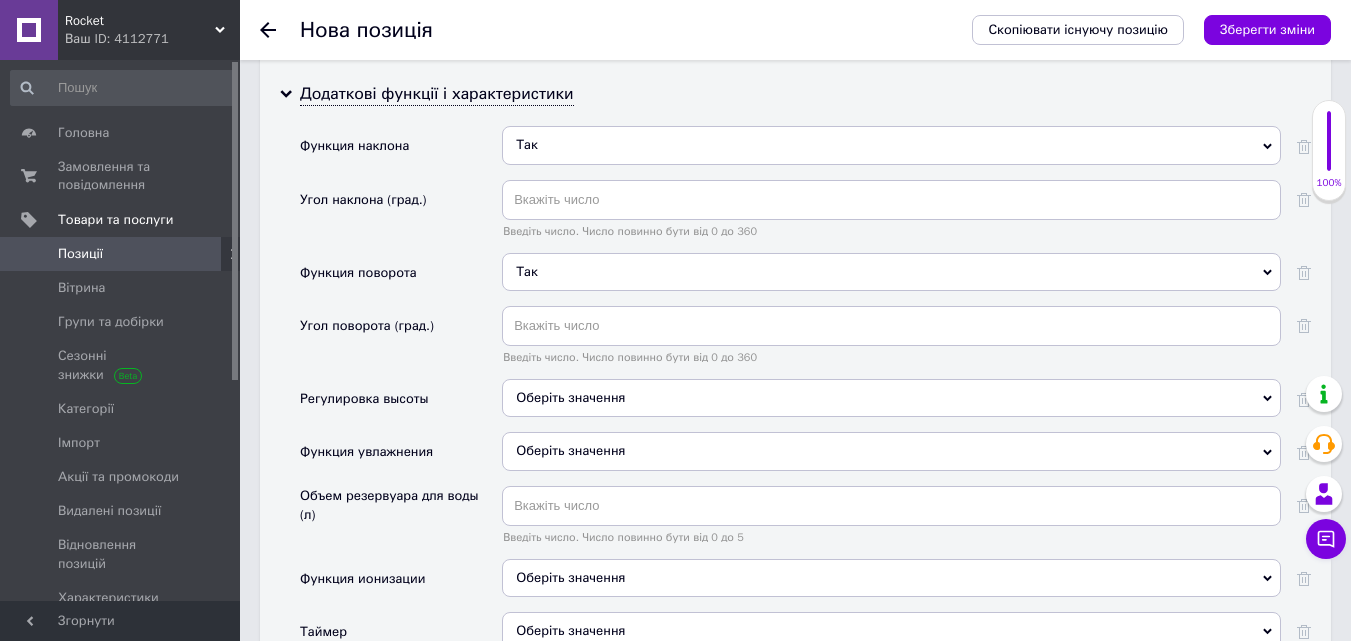 click on "Оберіть значення" at bounding box center (891, 398) 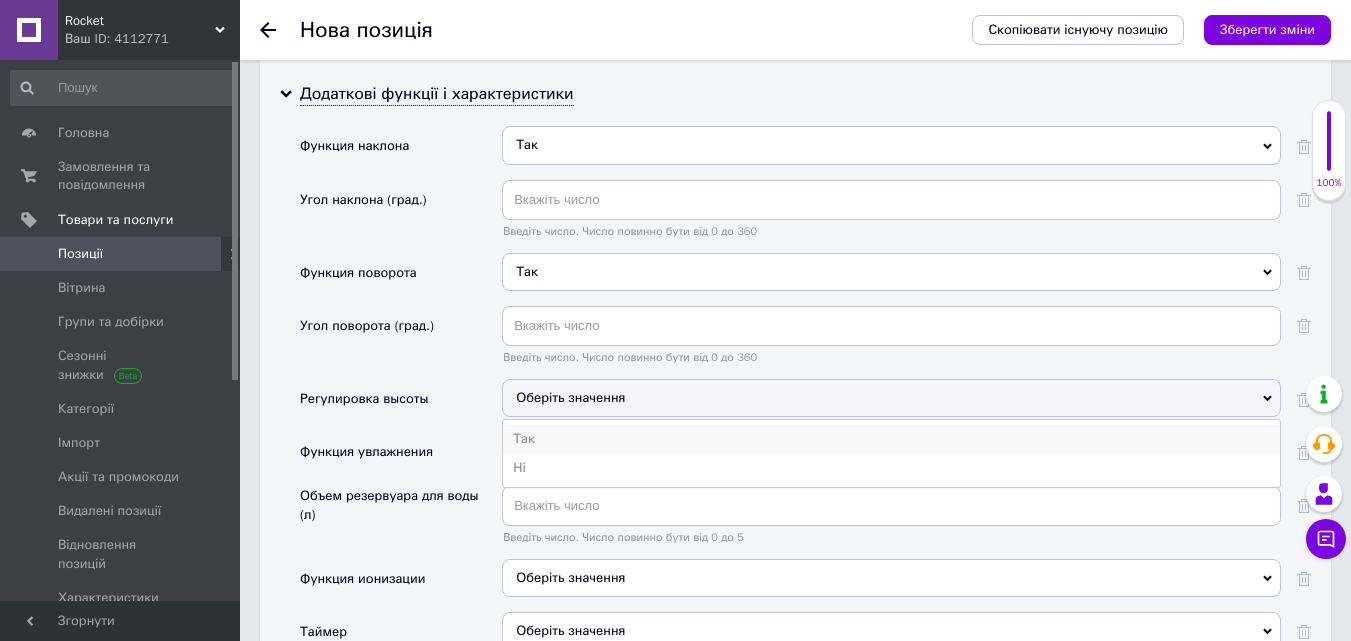 click on "Так" at bounding box center (891, 439) 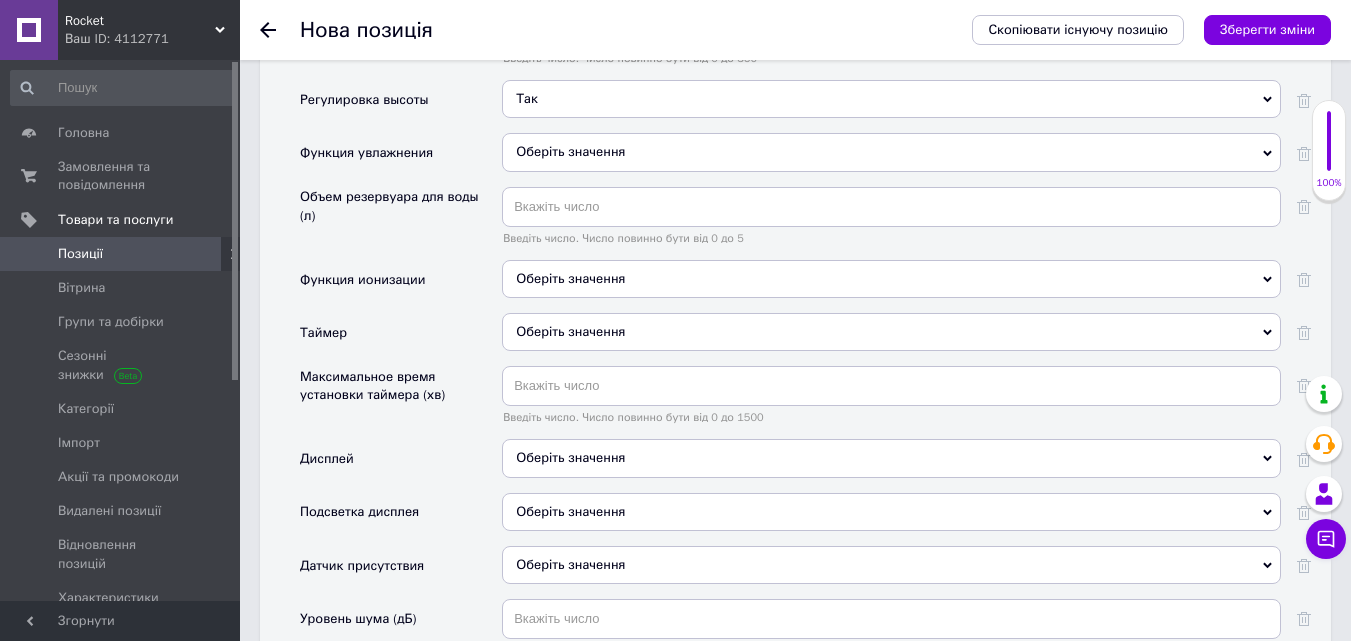 scroll, scrollTop: 3600, scrollLeft: 0, axis: vertical 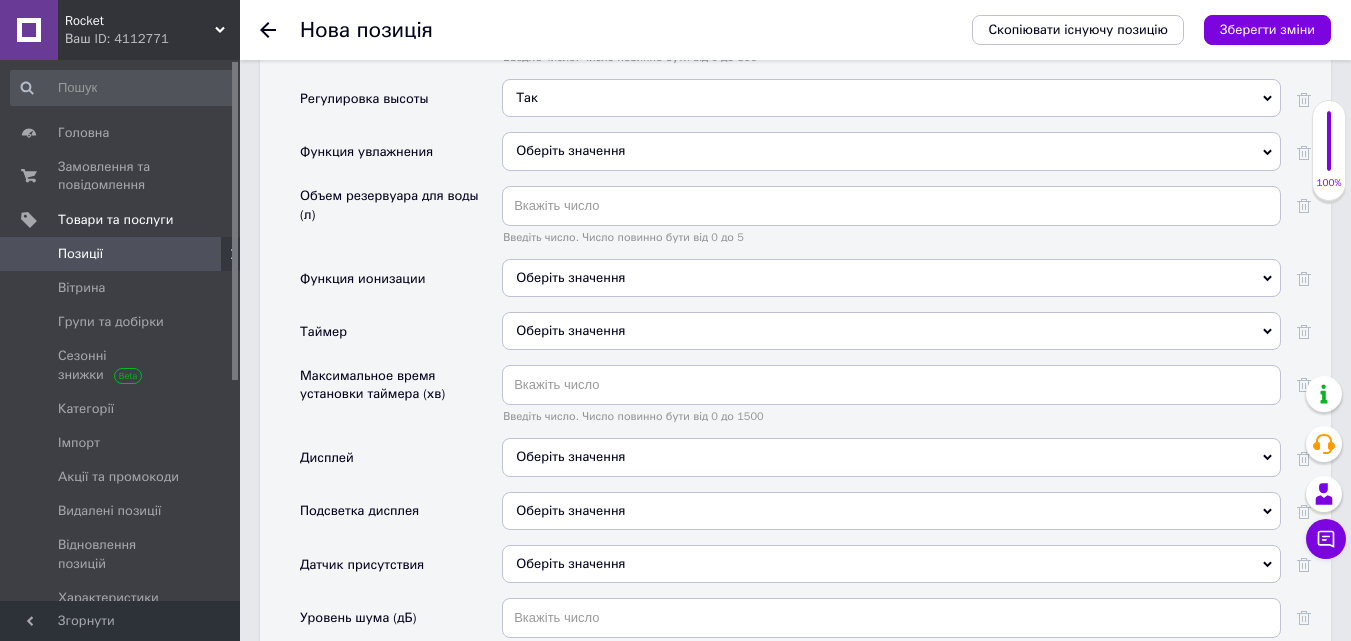 click on "Оберіть значення" at bounding box center (570, 330) 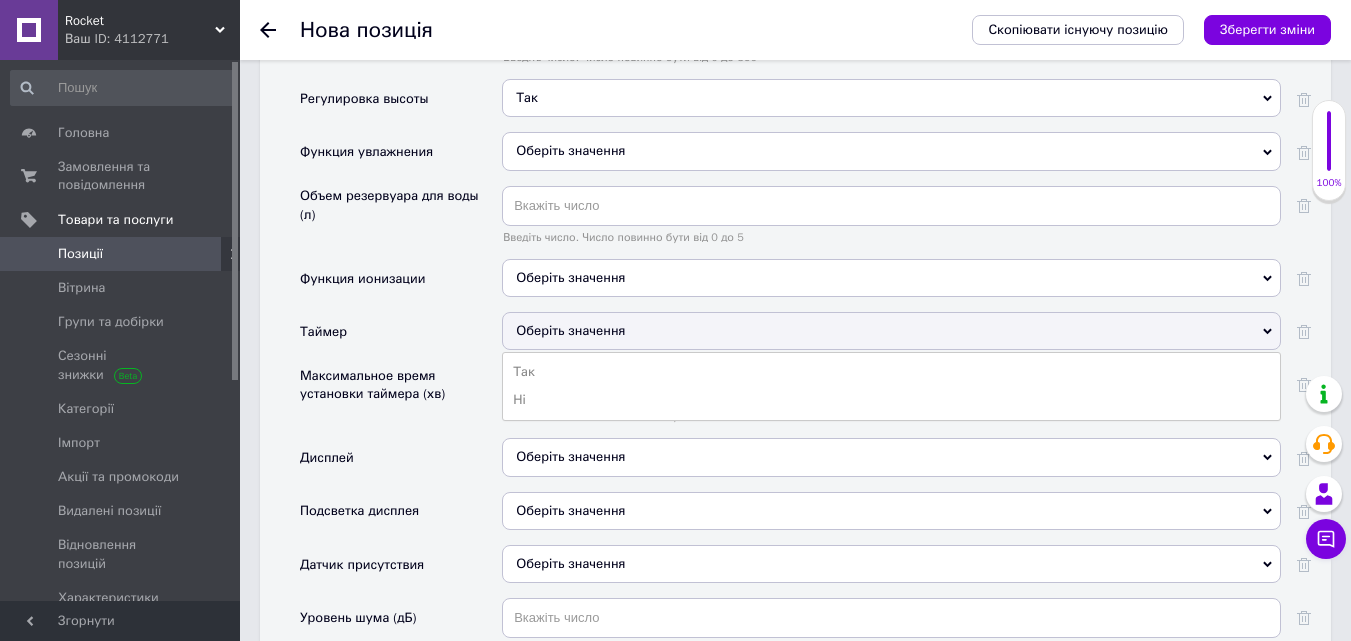 click on "Оберіть значення" at bounding box center (570, 330) 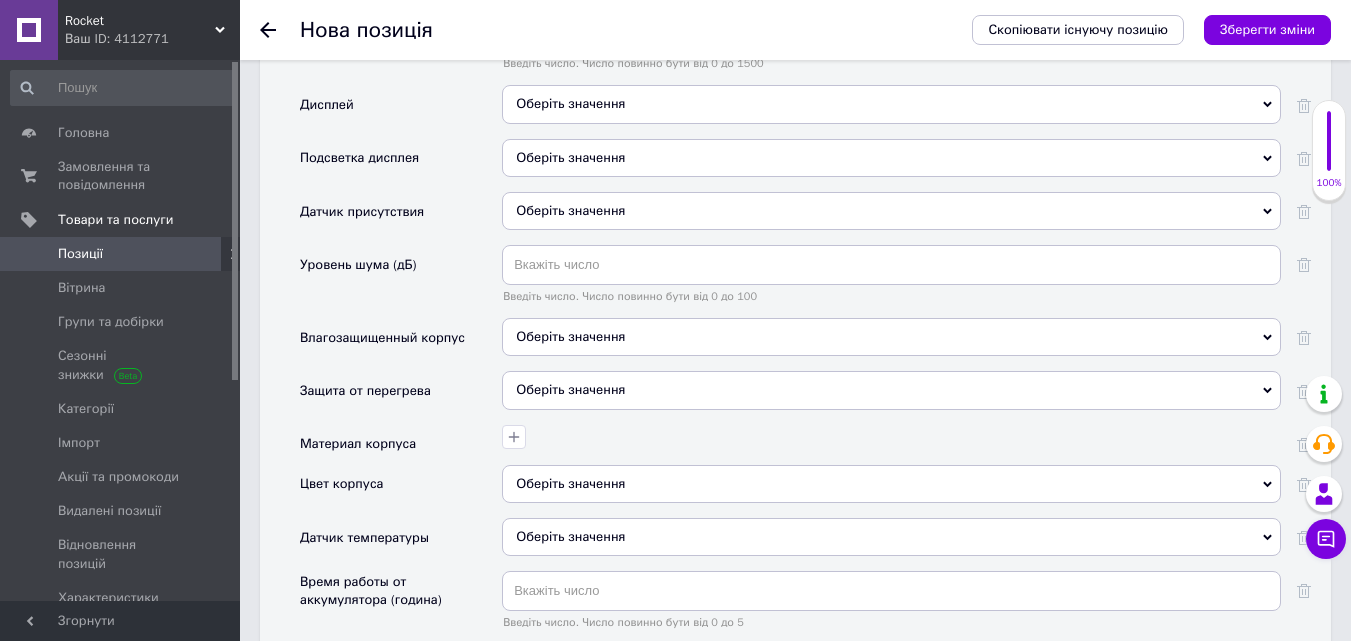 scroll, scrollTop: 4000, scrollLeft: 0, axis: vertical 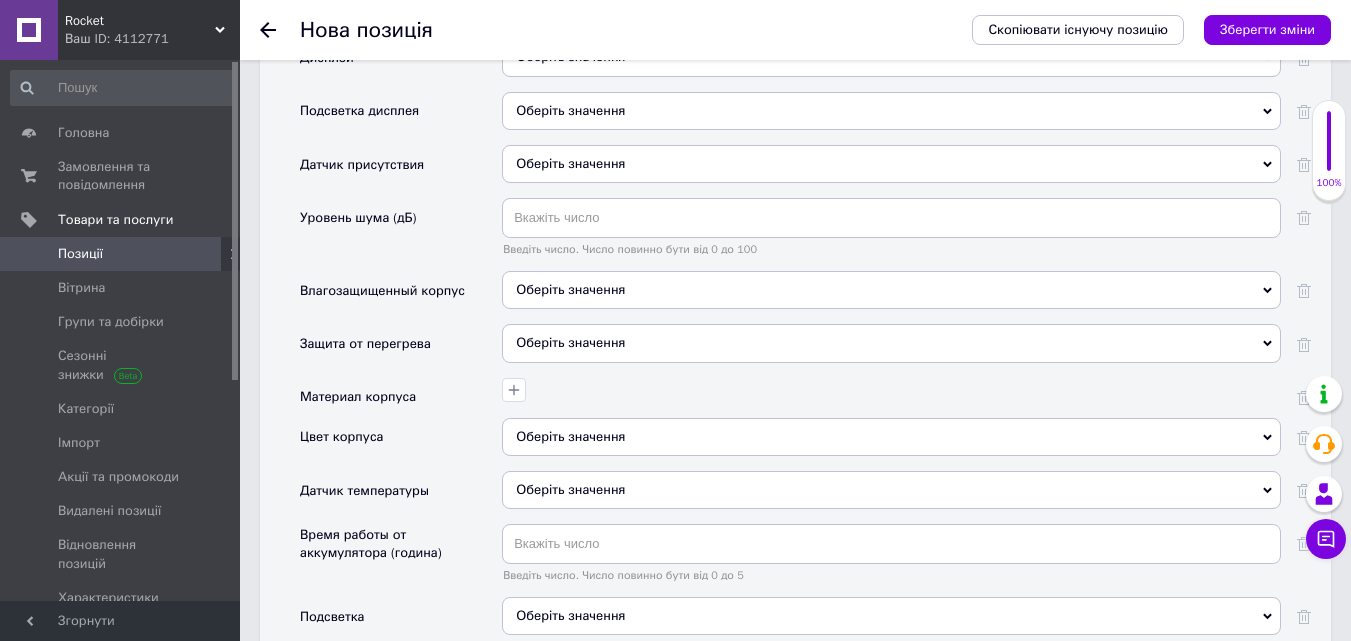 click on "Оберіть значення" at bounding box center [891, 437] 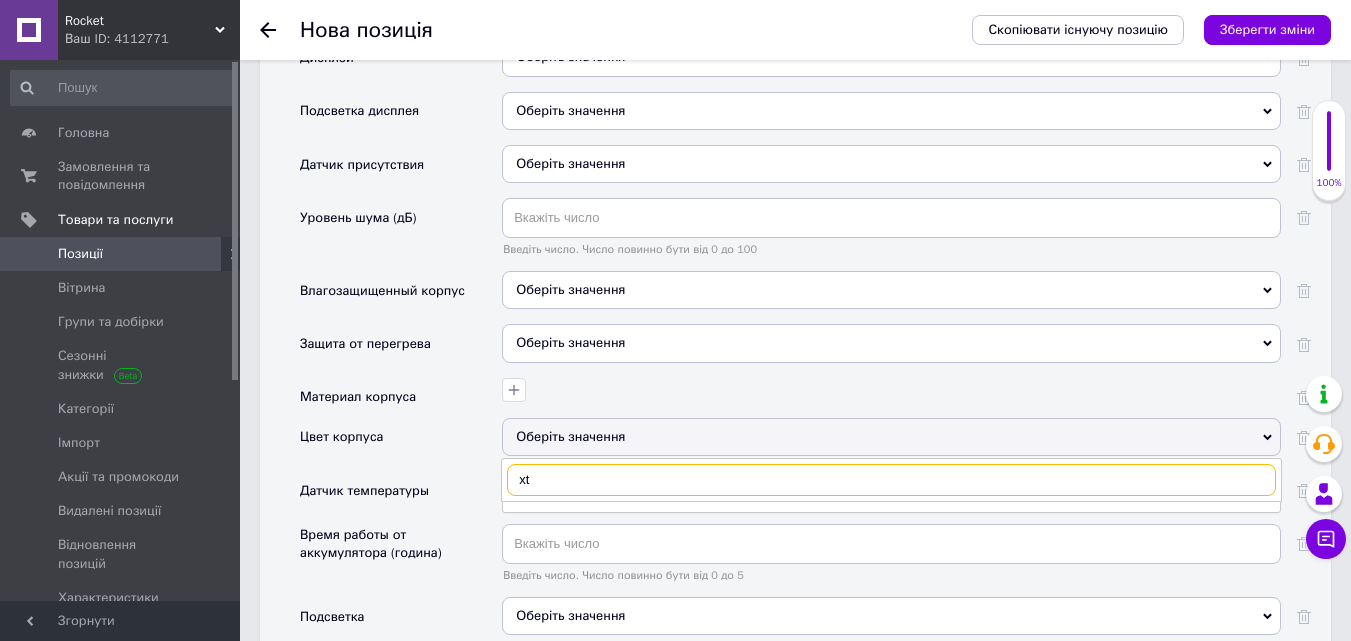 type on "x" 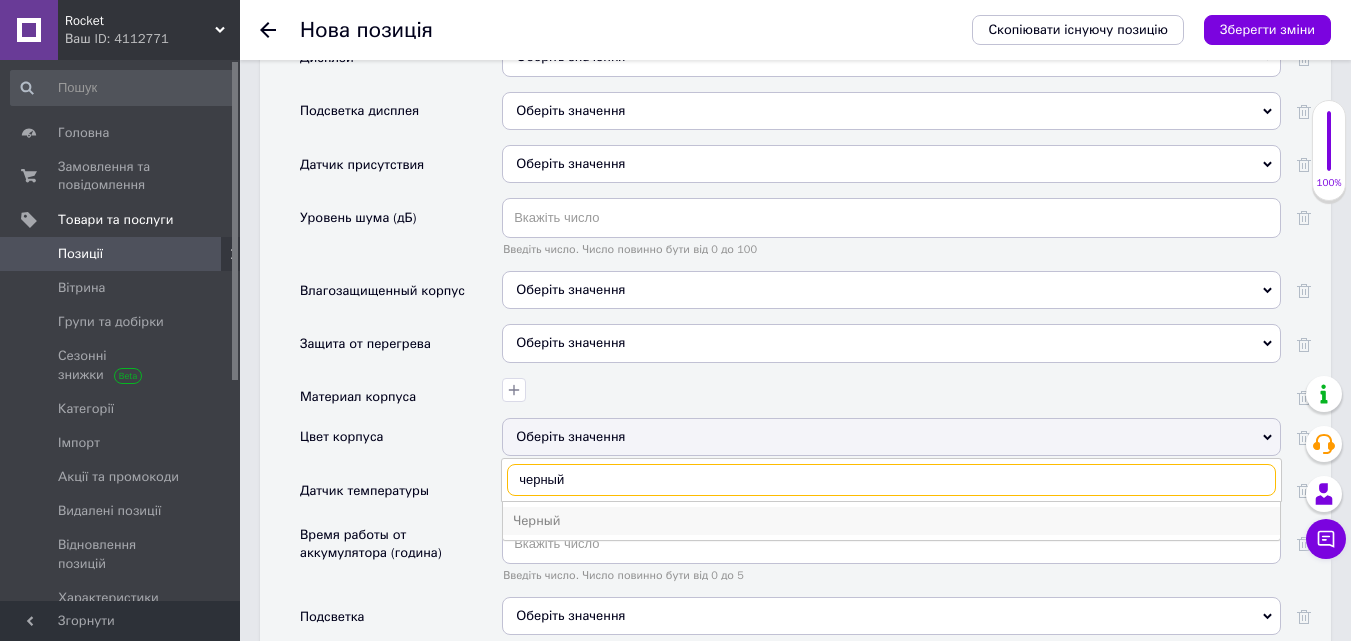 type on "черный" 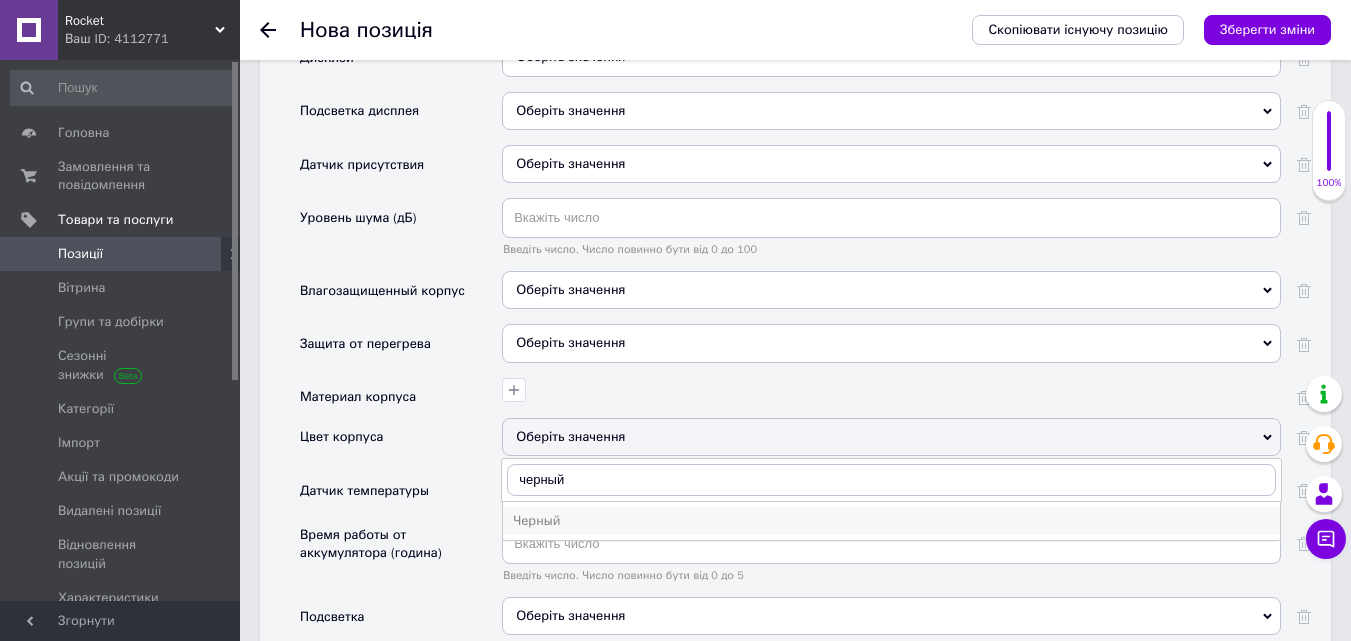 click on "Черный" at bounding box center (891, 521) 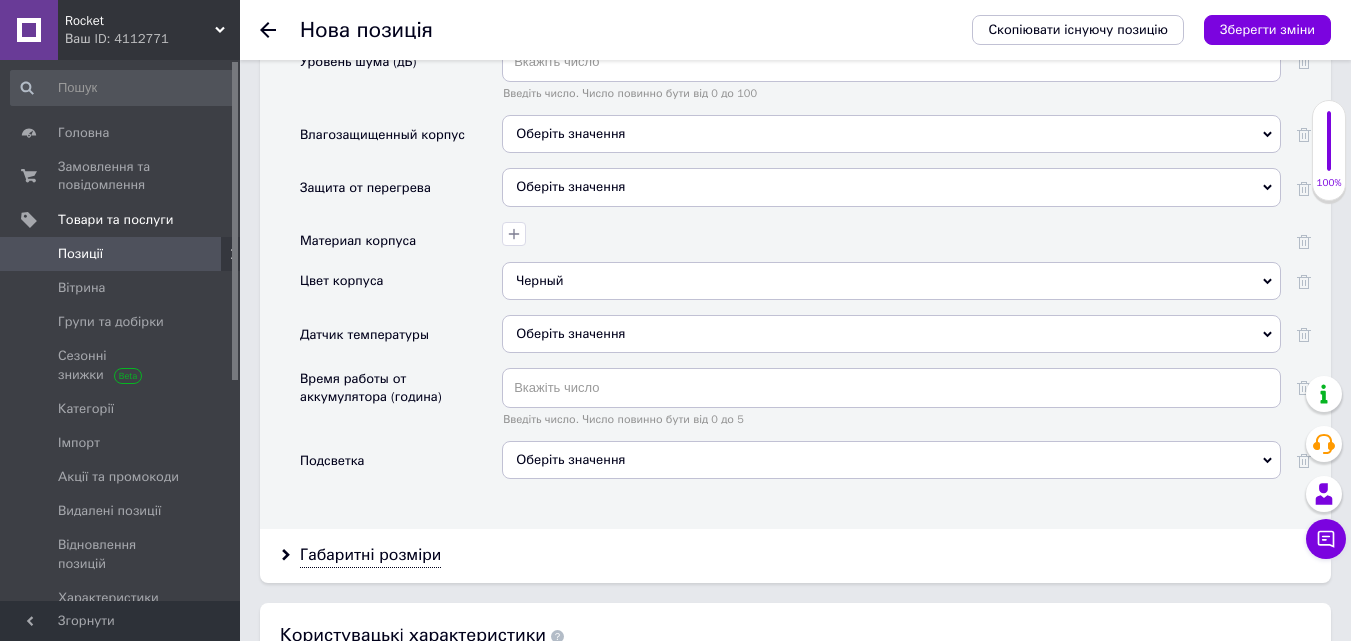 scroll, scrollTop: 4200, scrollLeft: 0, axis: vertical 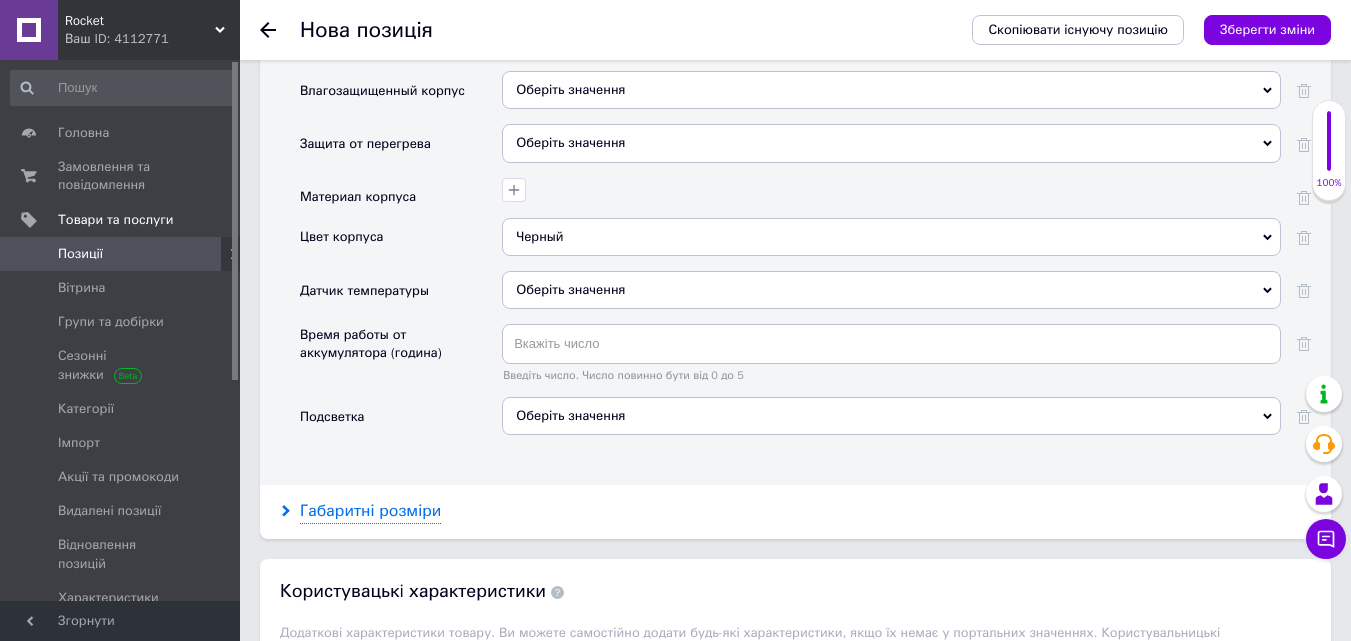 click on "Габаритні розміри" at bounding box center [370, 511] 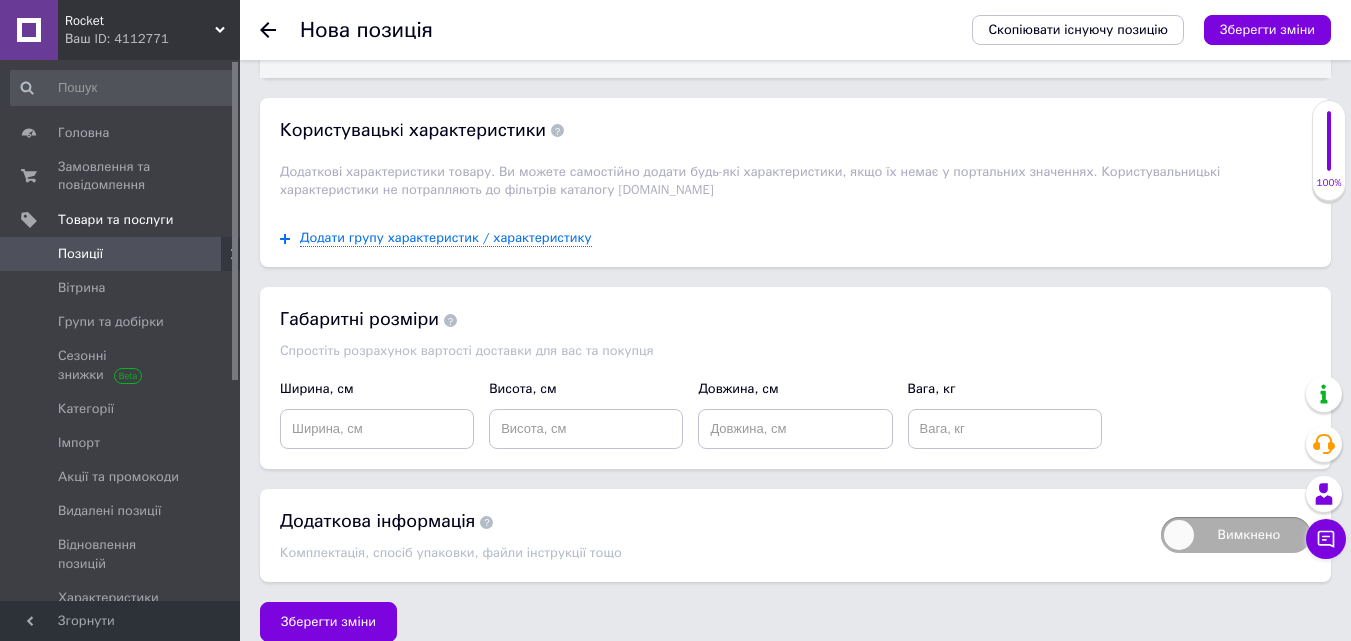 scroll, scrollTop: 4995, scrollLeft: 0, axis: vertical 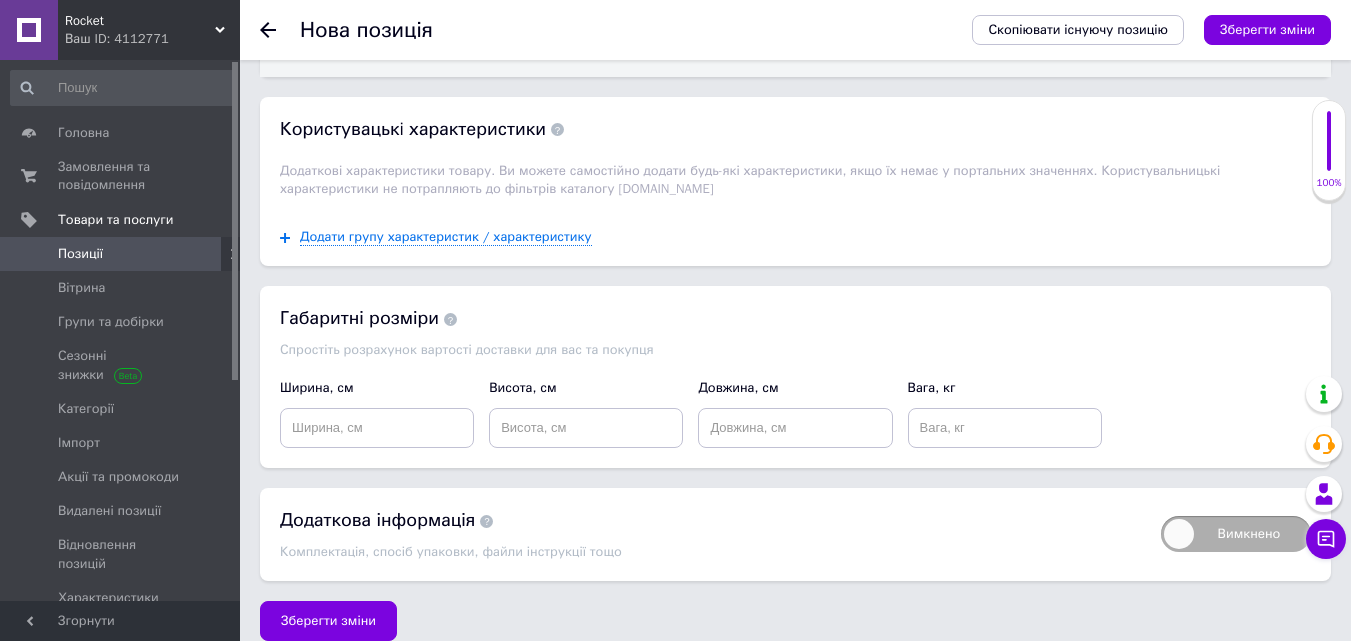 click at bounding box center (486, 521) 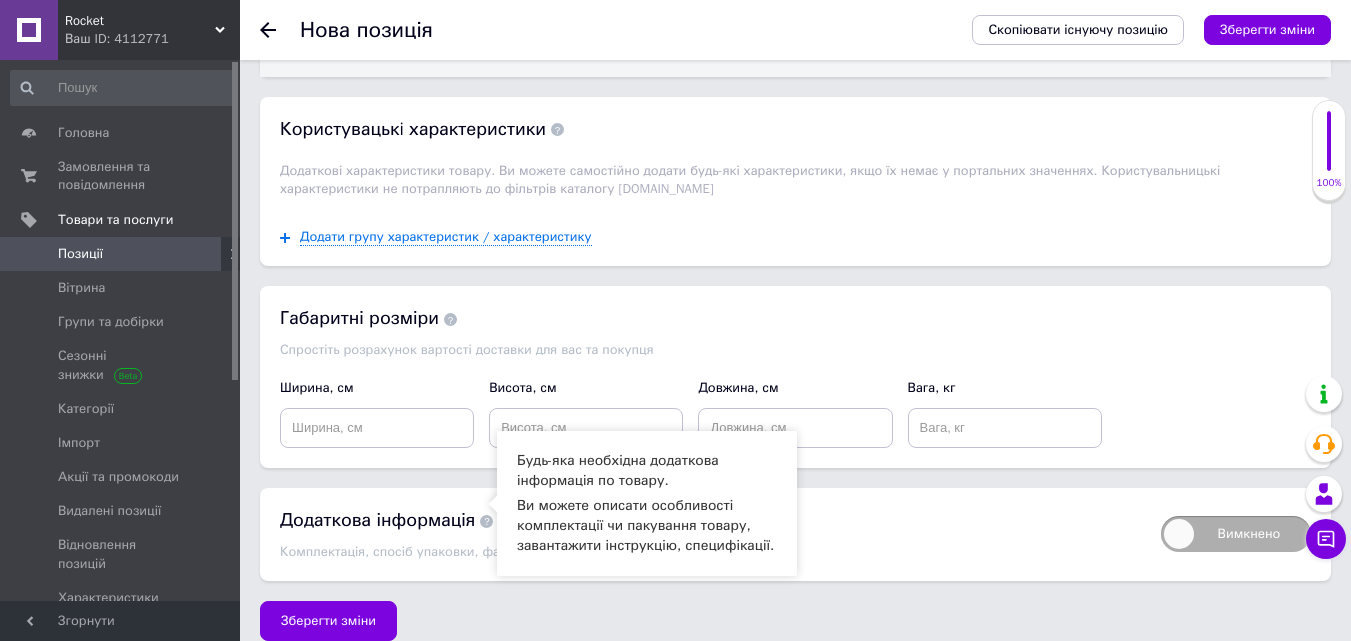 click at bounding box center [486, 521] 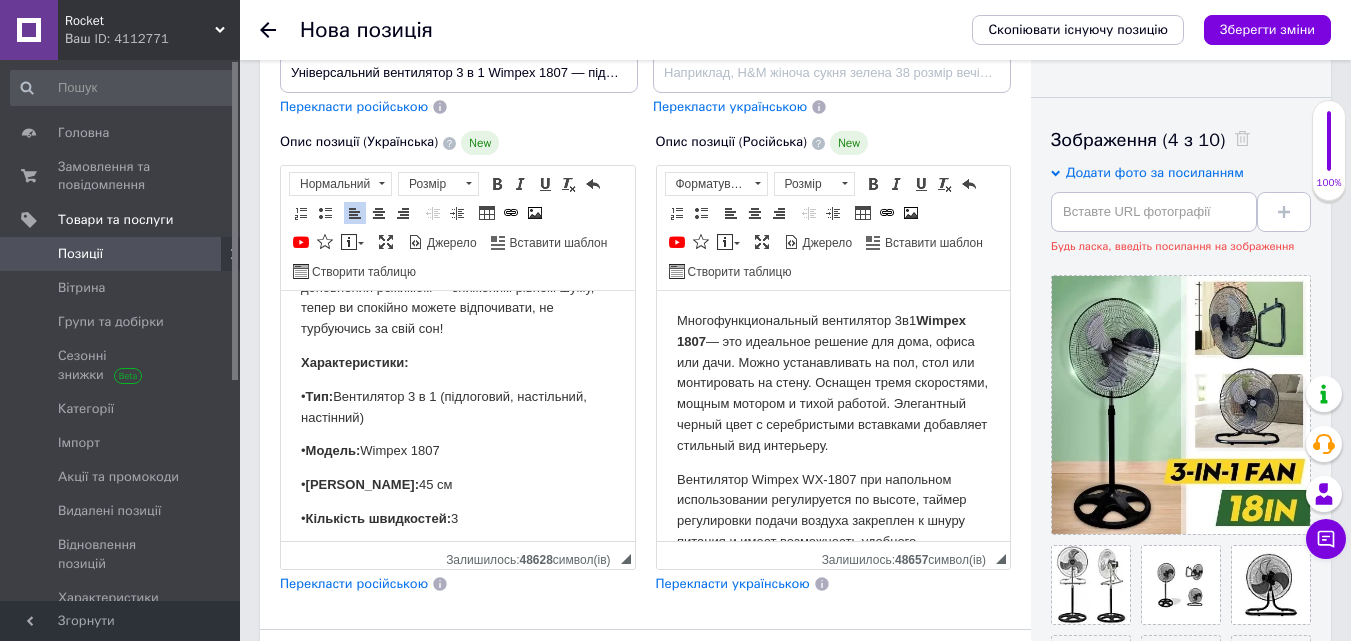 scroll, scrollTop: 400, scrollLeft: 0, axis: vertical 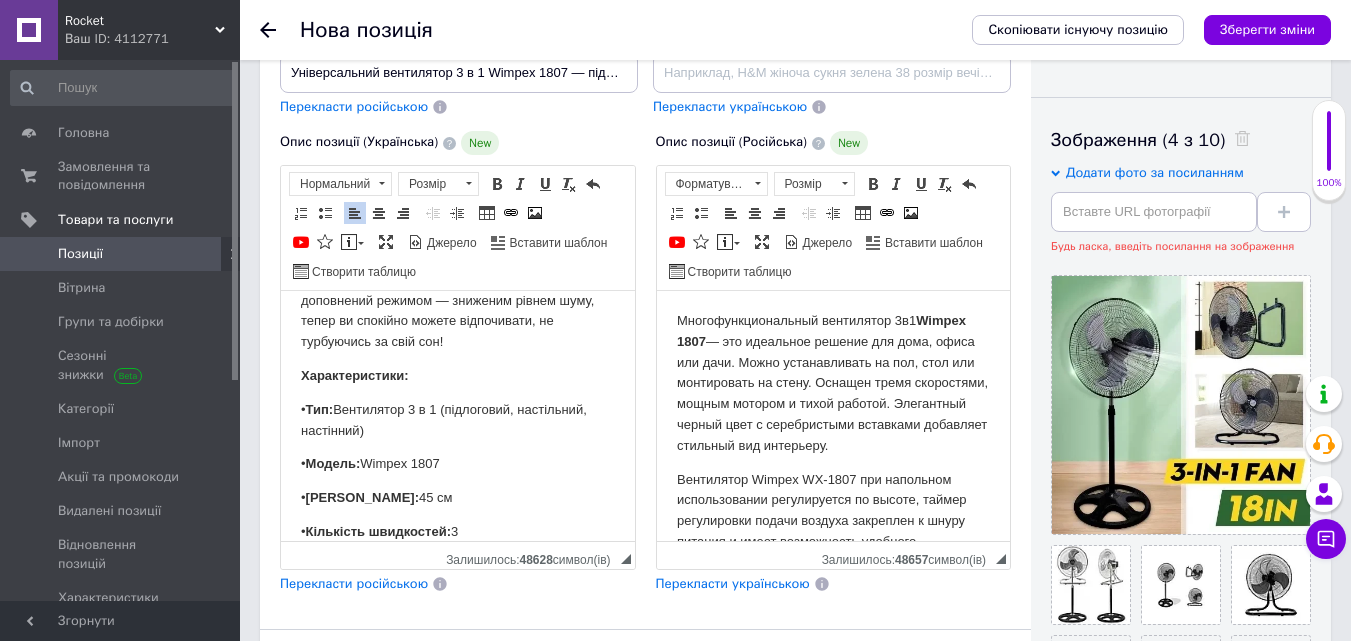 click on "Перекласти російською" at bounding box center (354, 106) 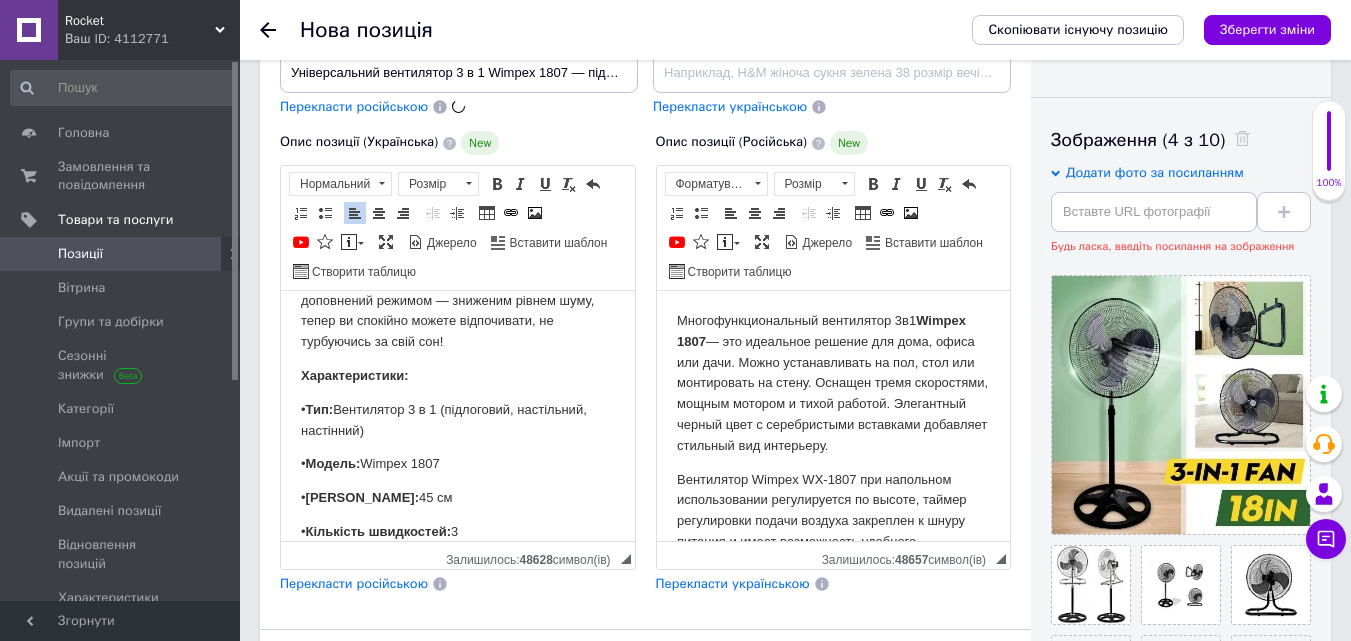 type on "Универсальный вентилятор 3 в 1 Wimpex 1807 — напольный, настольный, настенный | 45 см, 3 скорости" 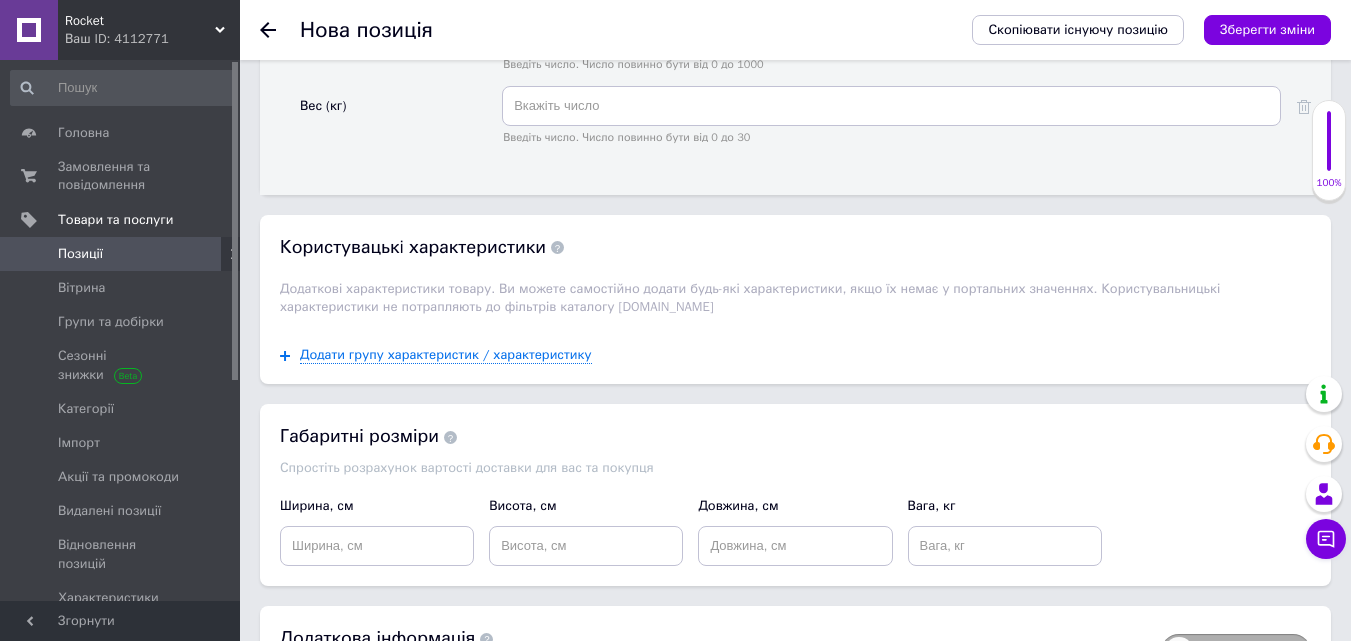 scroll, scrollTop: 4995, scrollLeft: 0, axis: vertical 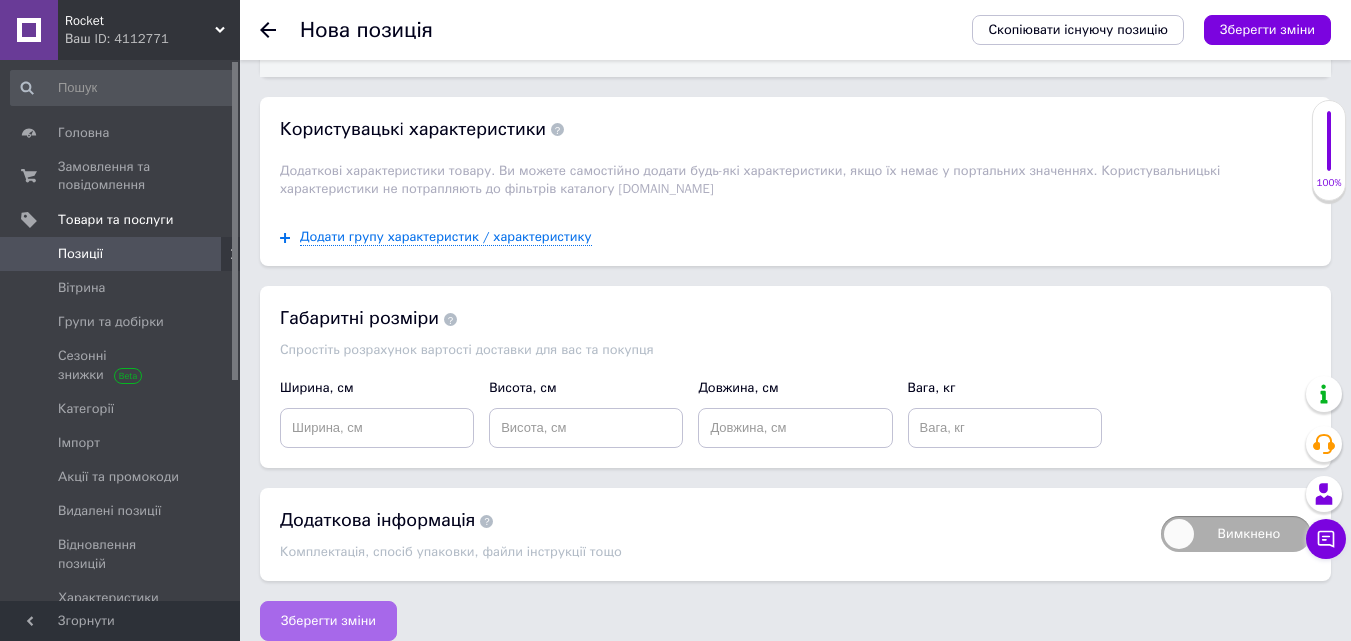 click on "Зберегти зміни" at bounding box center (328, 621) 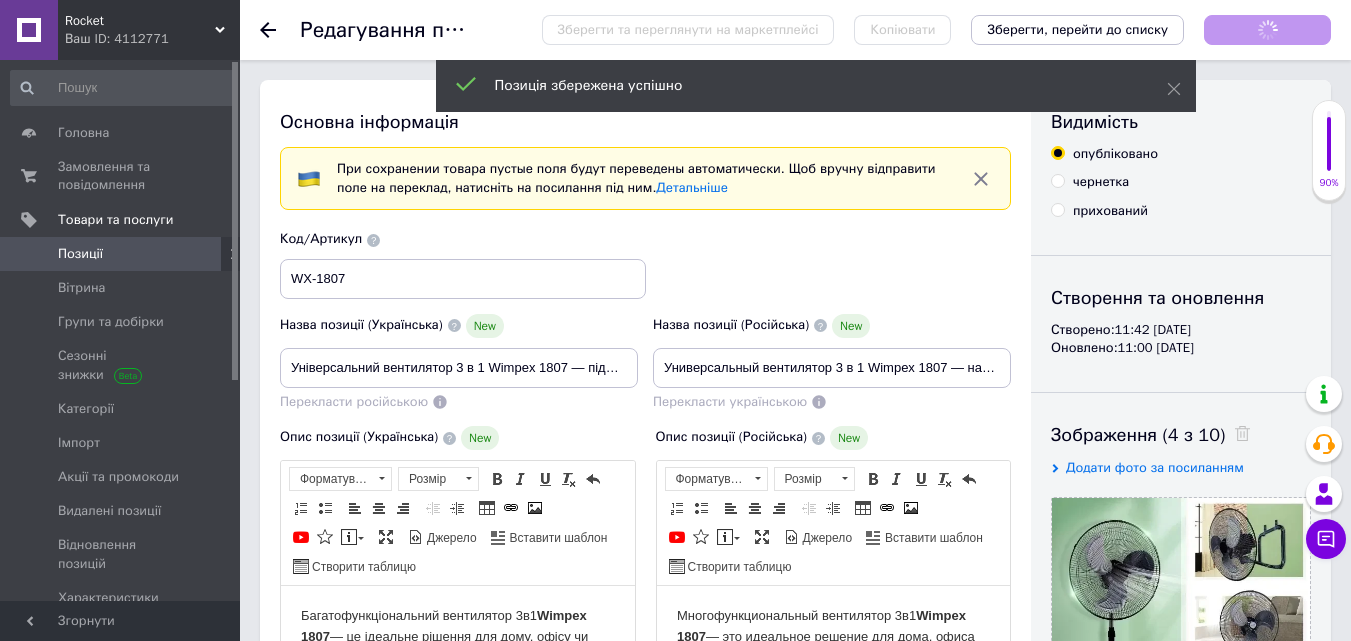 scroll, scrollTop: 0, scrollLeft: 0, axis: both 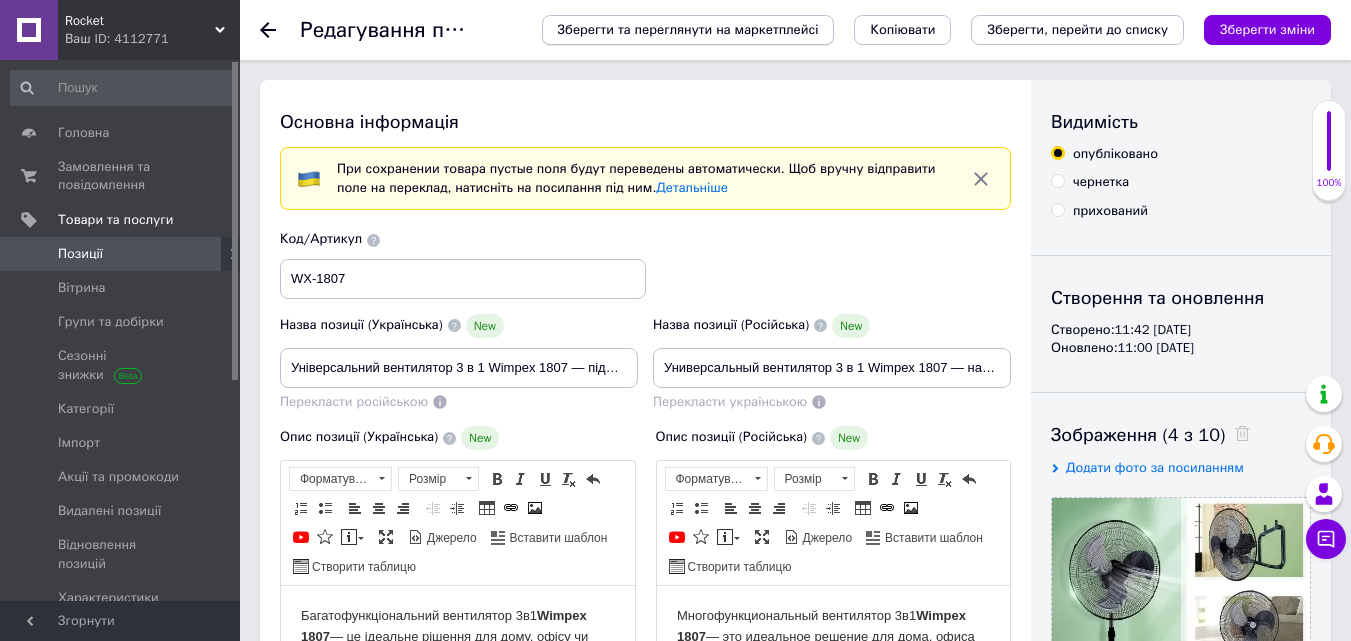 click on "Зберегти та переглянути на маркетплейсі" at bounding box center (688, 30) 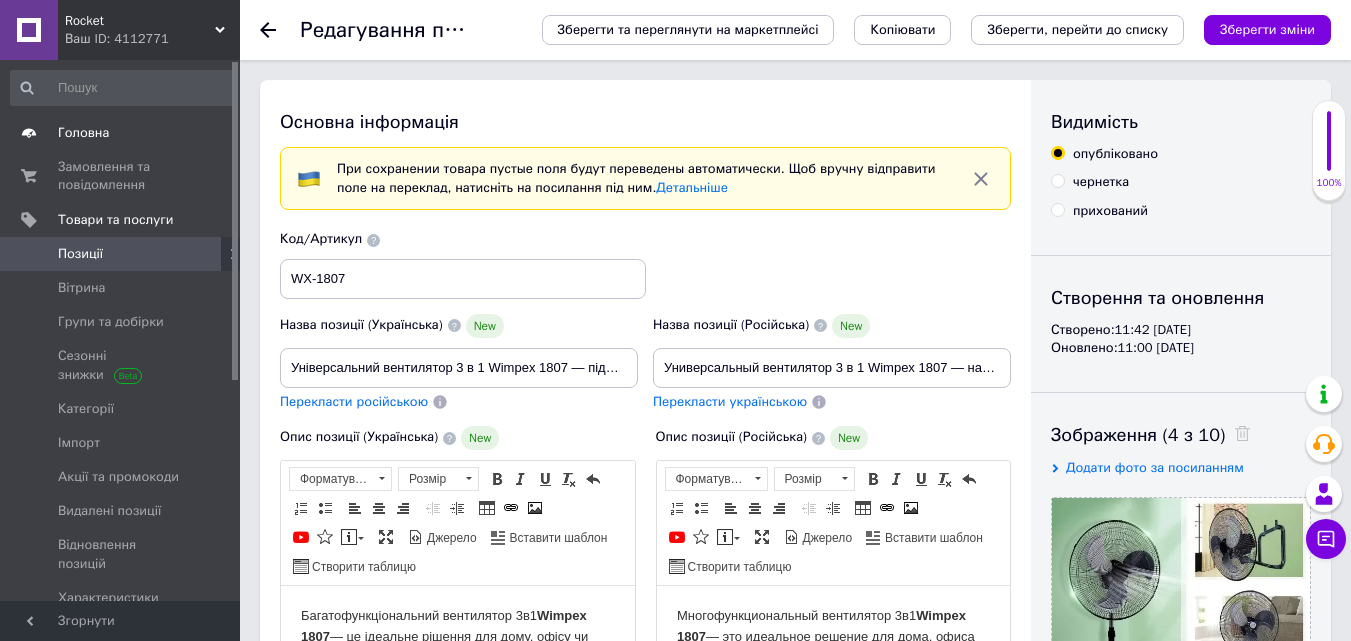 click on "Головна" at bounding box center (121, 133) 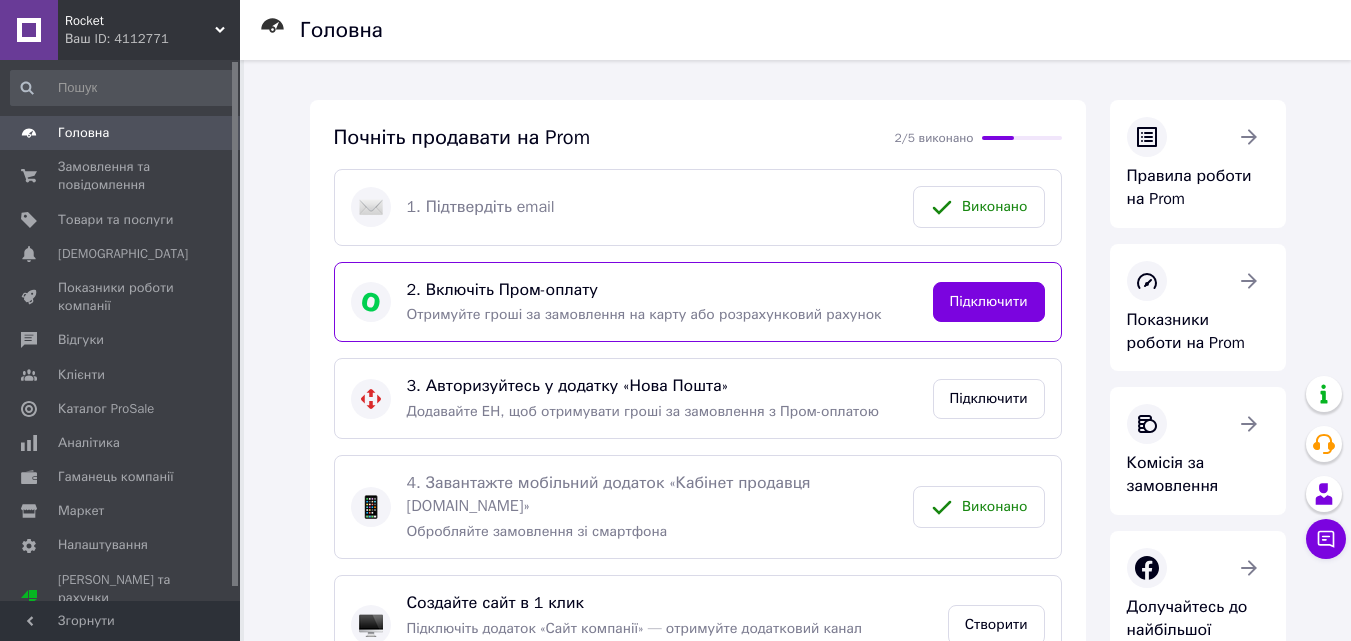 click on "Rocket" at bounding box center (140, 21) 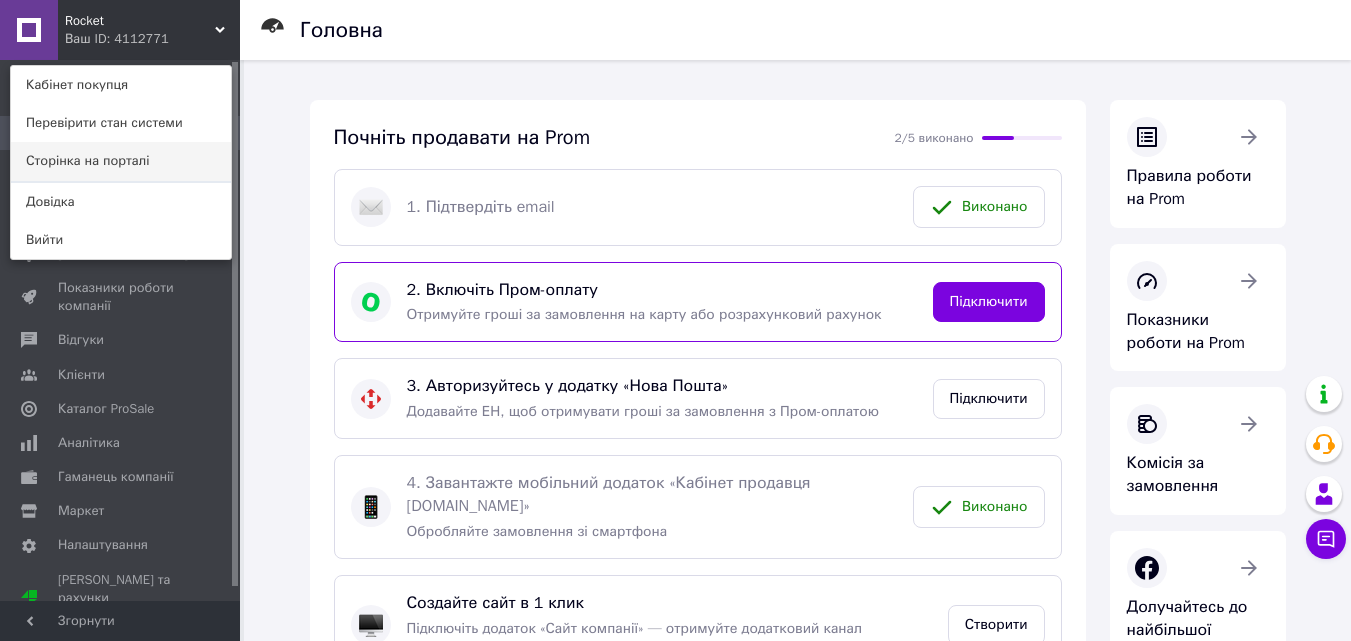 click on "Сторінка на порталі" at bounding box center (121, 161) 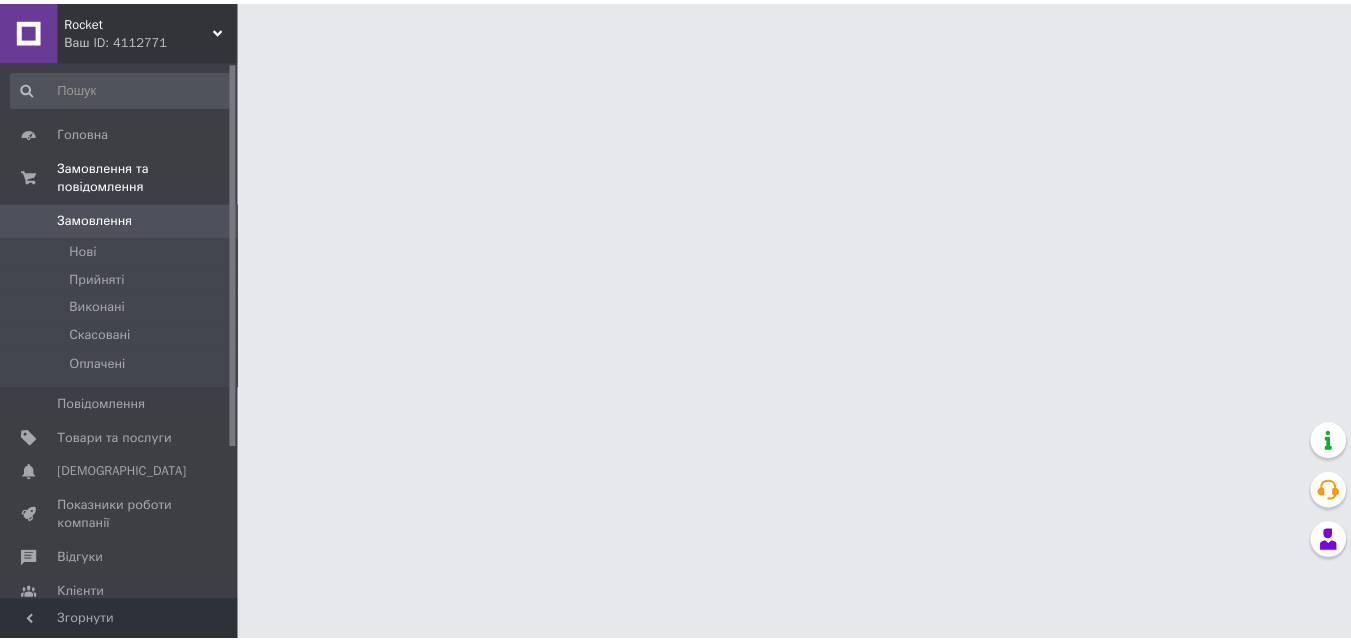 scroll, scrollTop: 0, scrollLeft: 0, axis: both 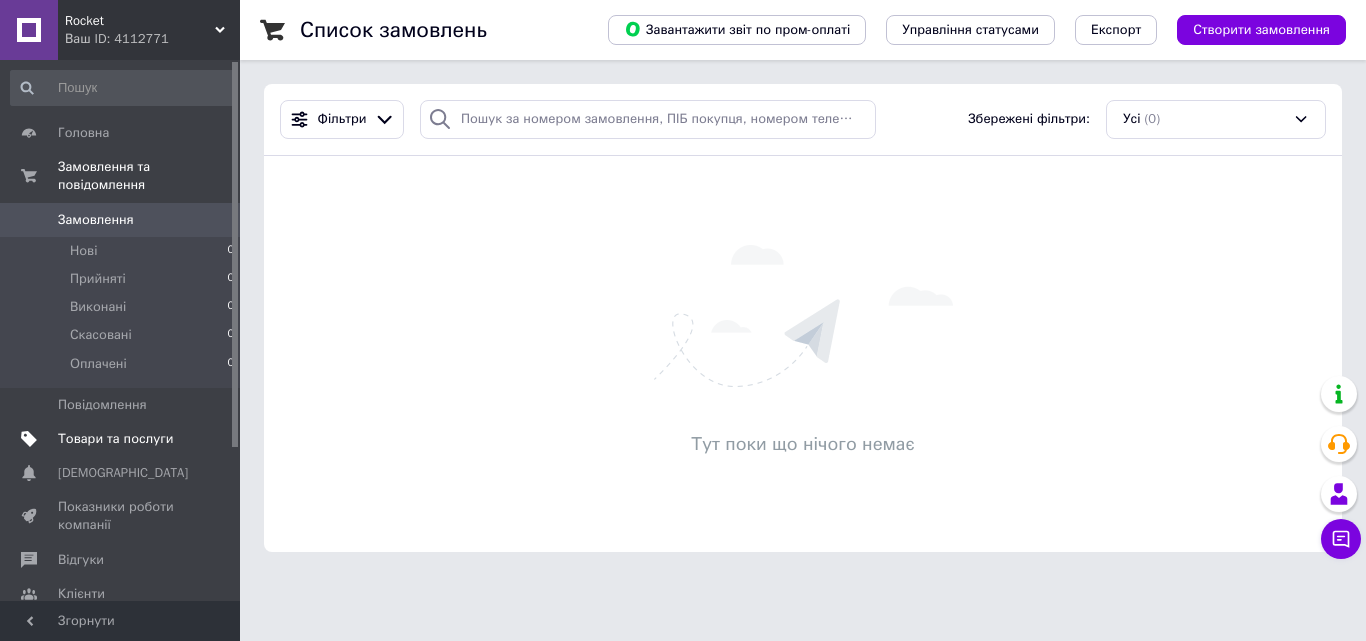click on "Товари та послуги" at bounding box center (115, 439) 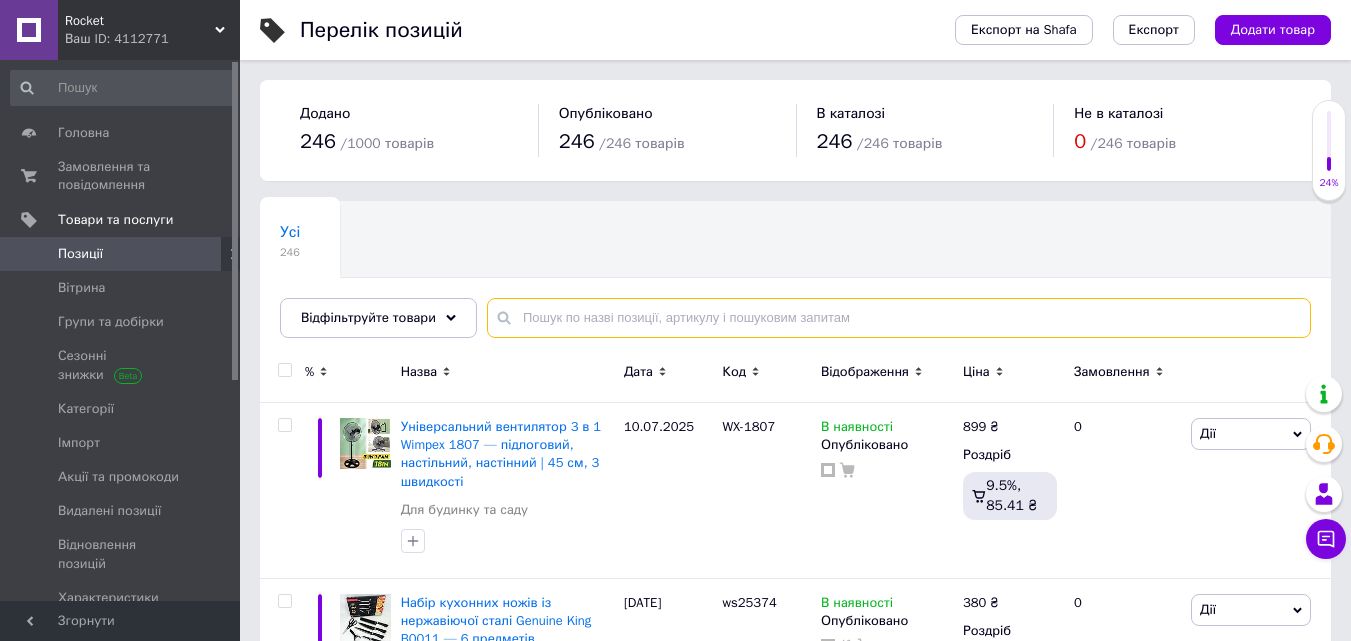 click at bounding box center [899, 318] 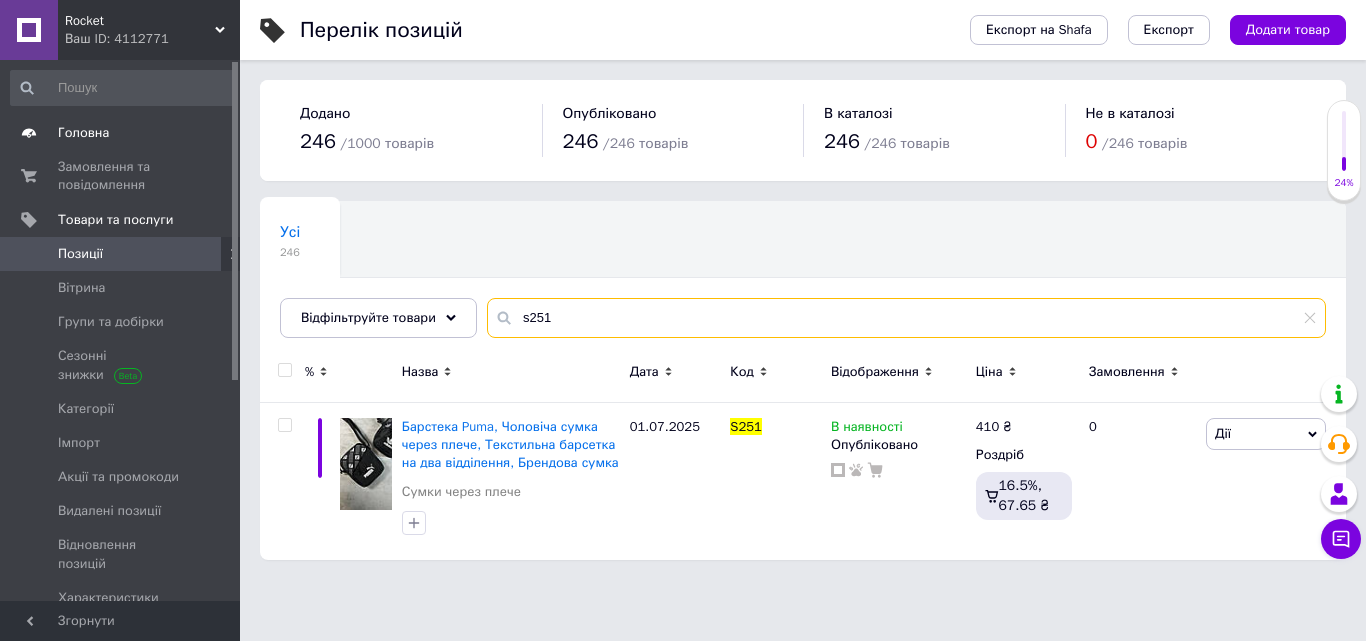 type on "s251" 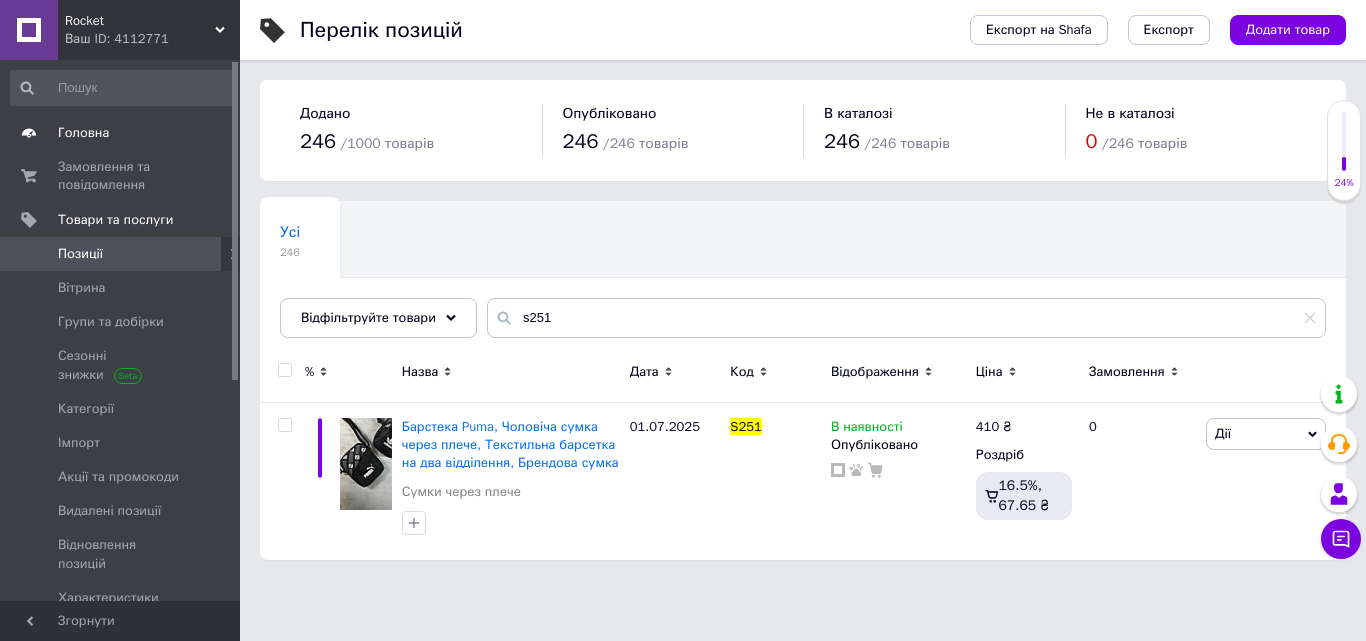 click on "Головна" at bounding box center (121, 133) 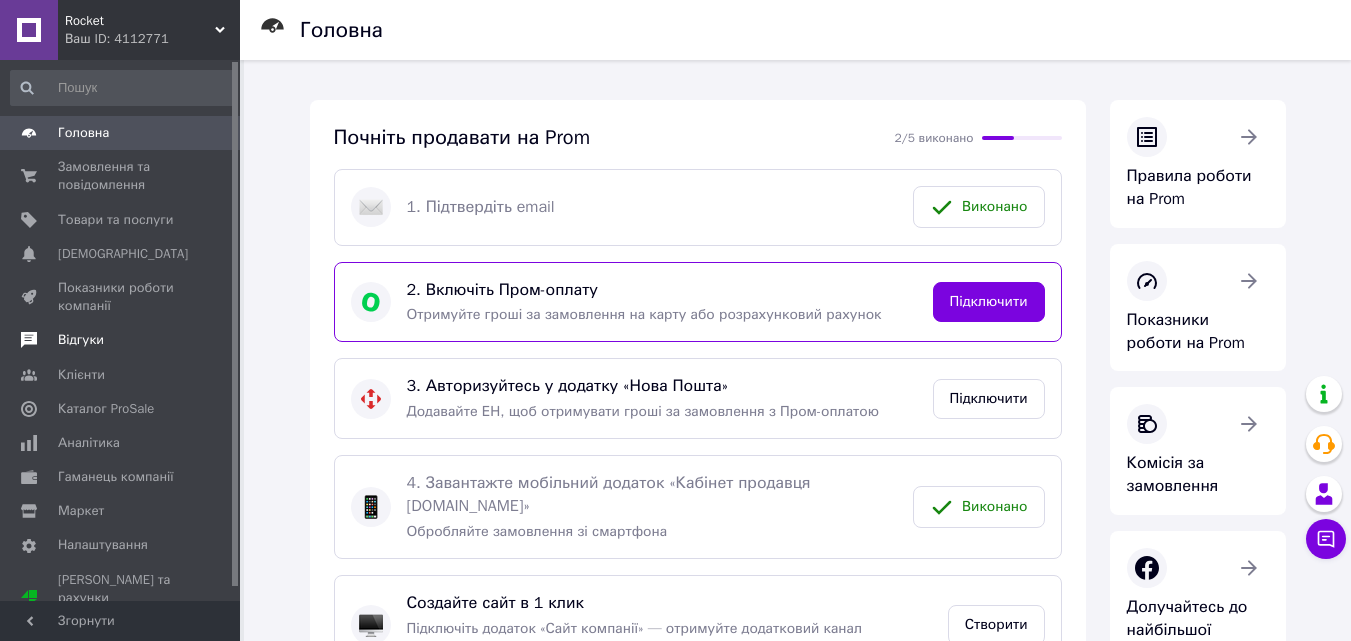 click on "Відгуки" at bounding box center (81, 340) 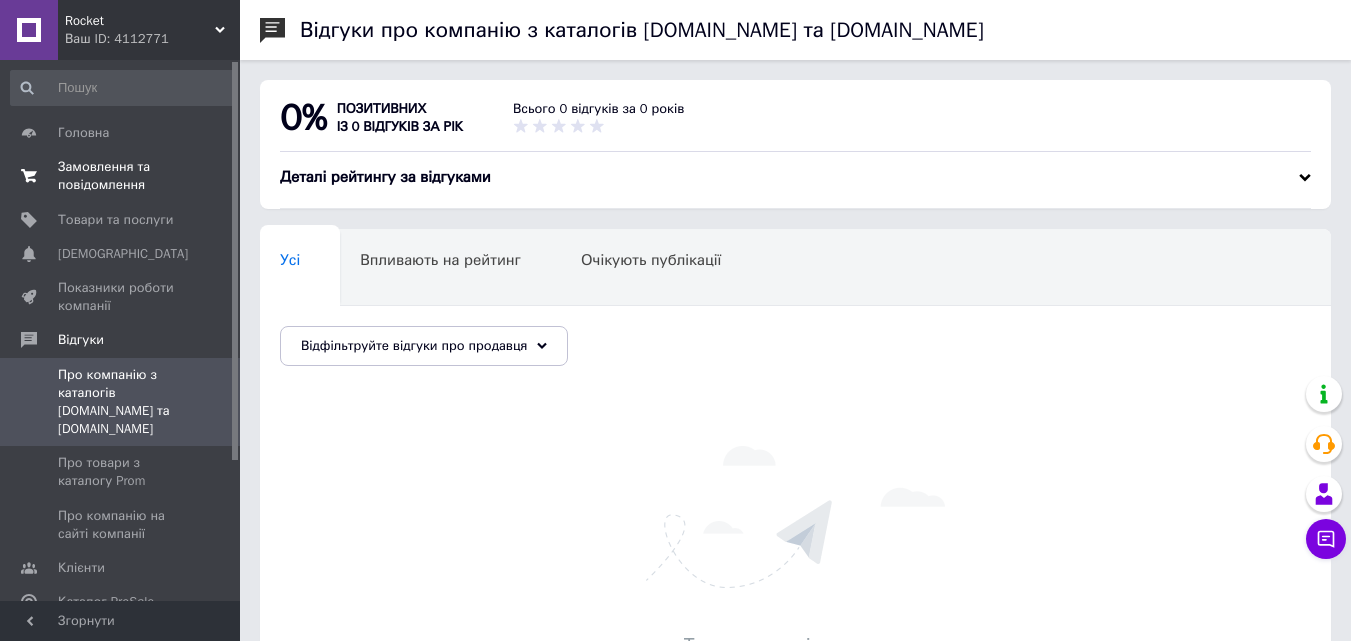 click on "Замовлення та повідомлення" at bounding box center (121, 176) 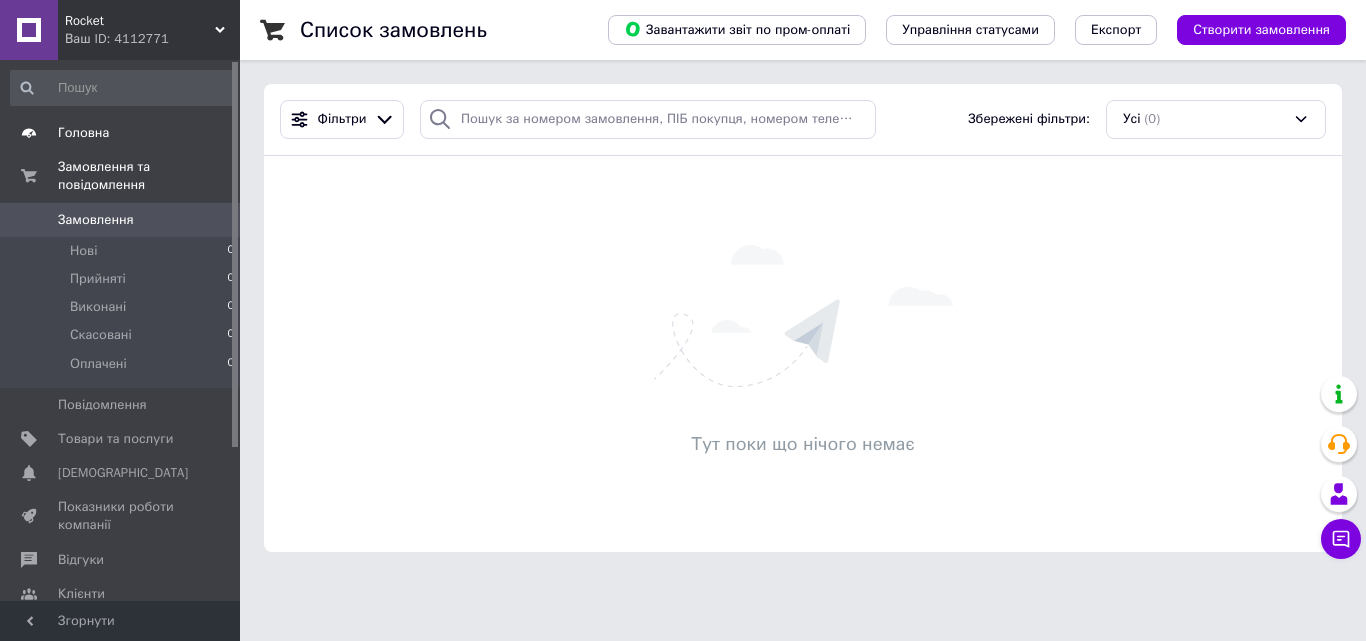 click on "Головна" at bounding box center [121, 133] 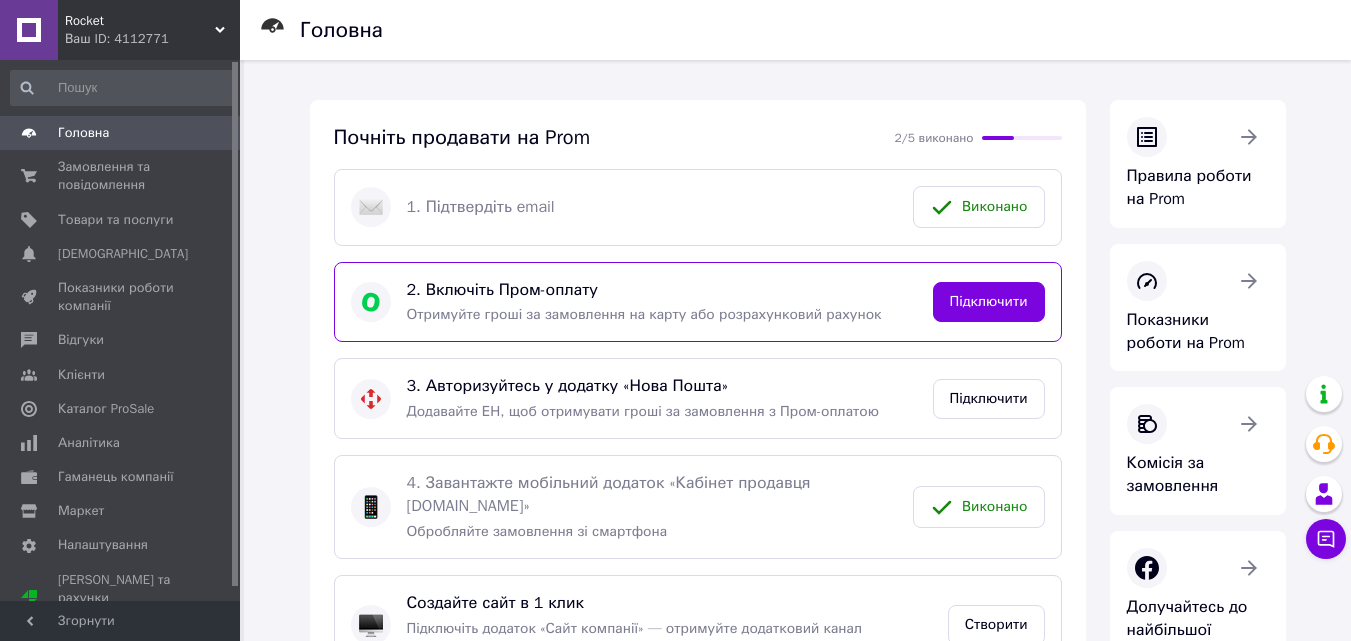 click 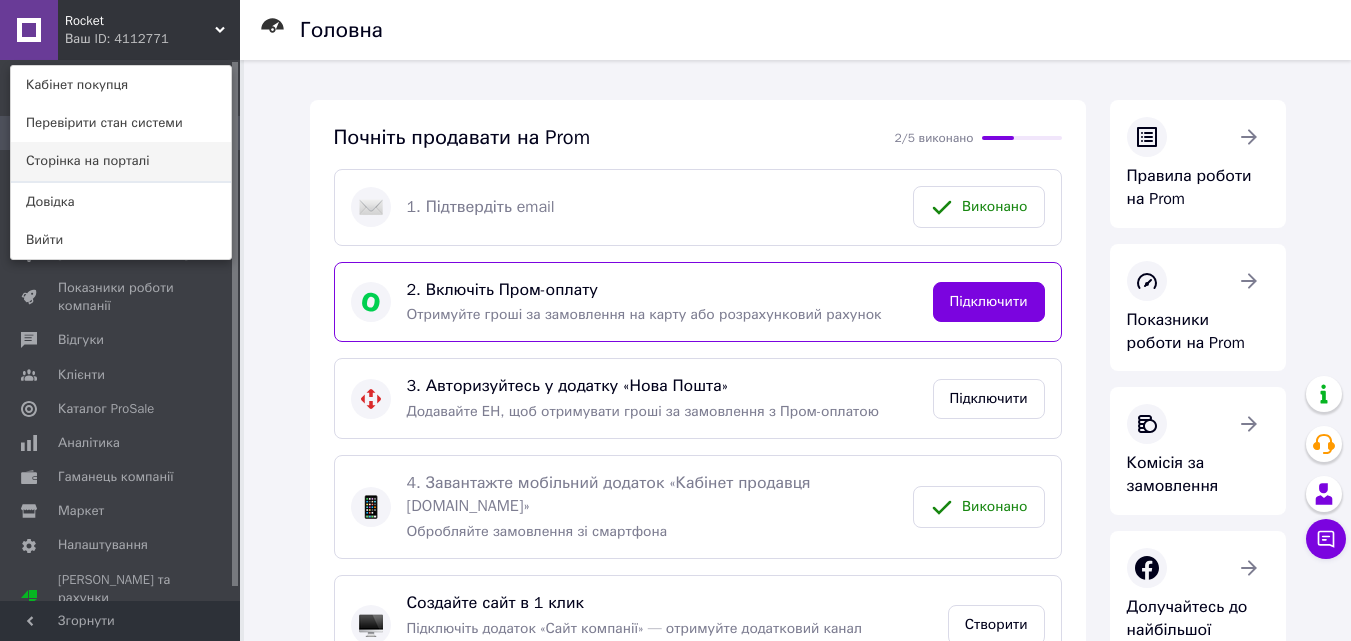 click on "Сторінка на порталі" at bounding box center [121, 161] 